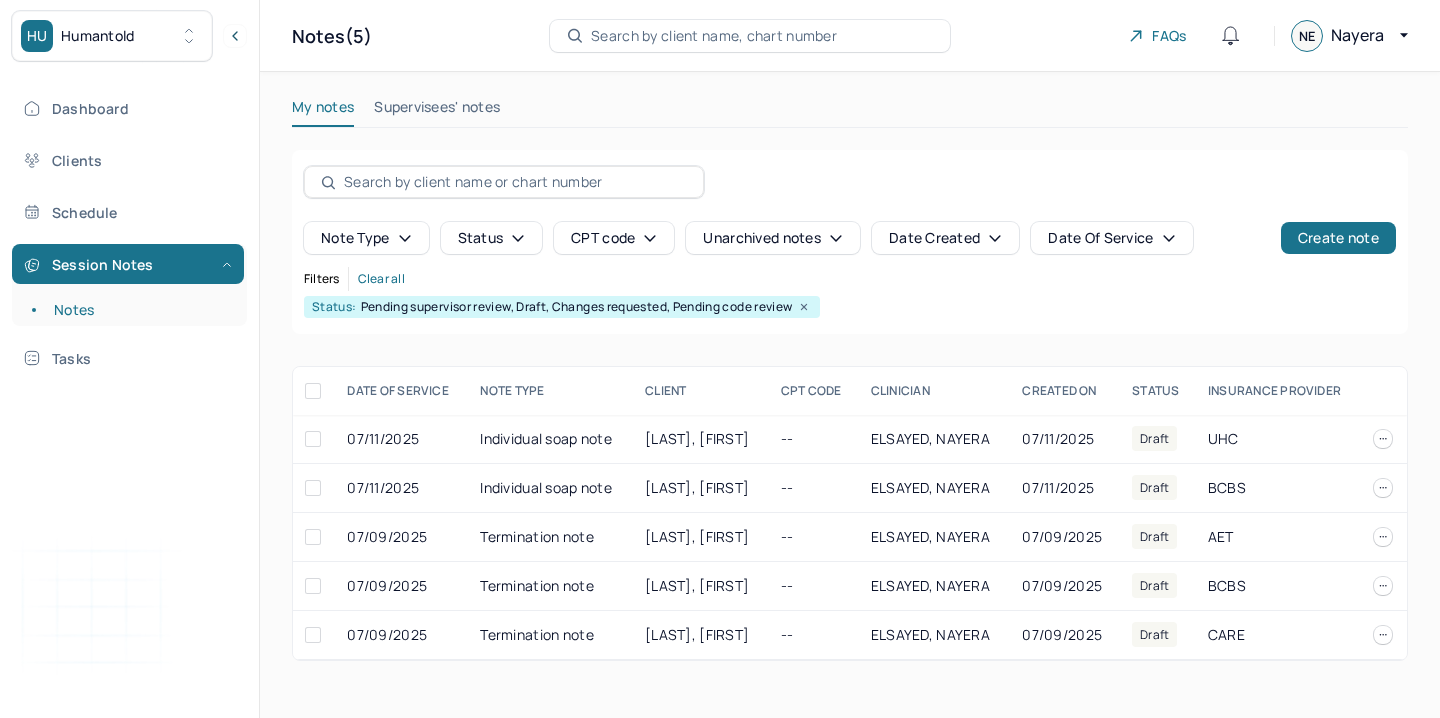 scroll, scrollTop: 0, scrollLeft: 0, axis: both 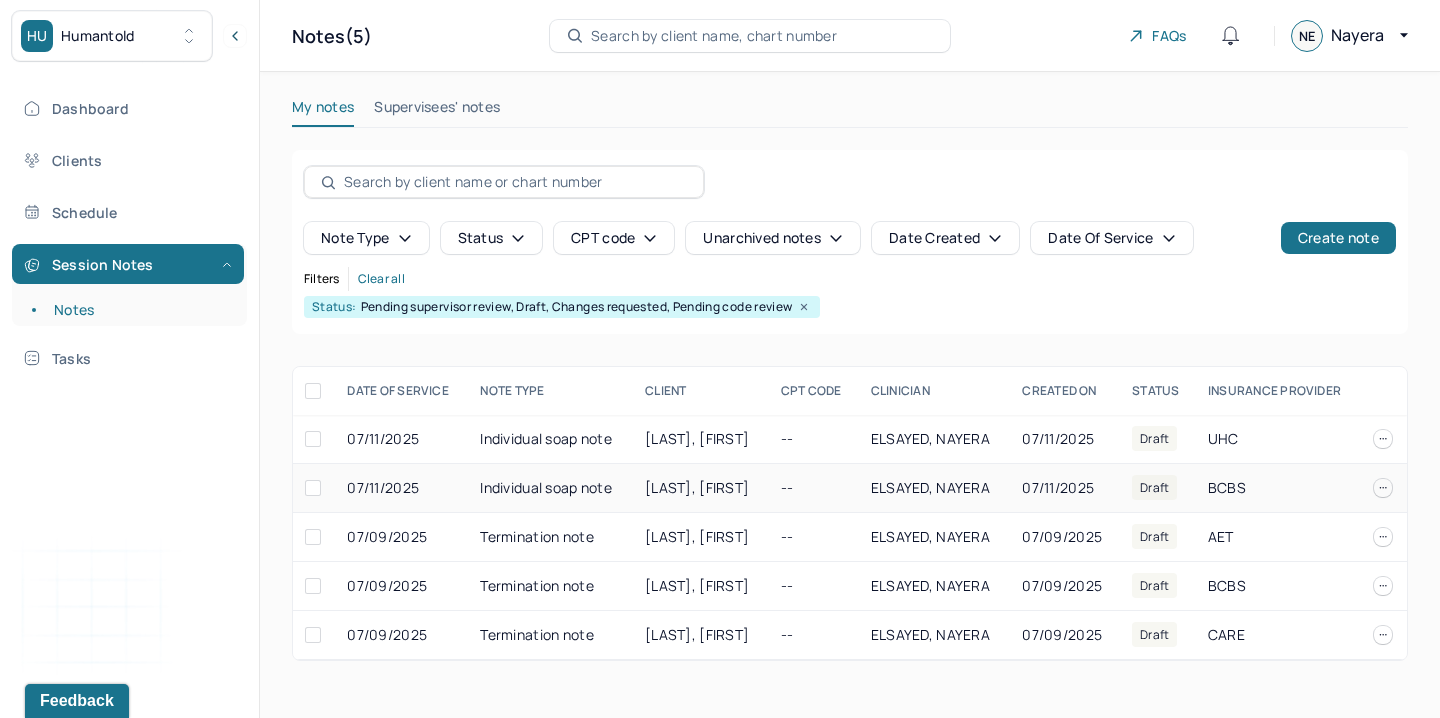 click on "[LAST], [FIRST]" at bounding box center [697, 487] 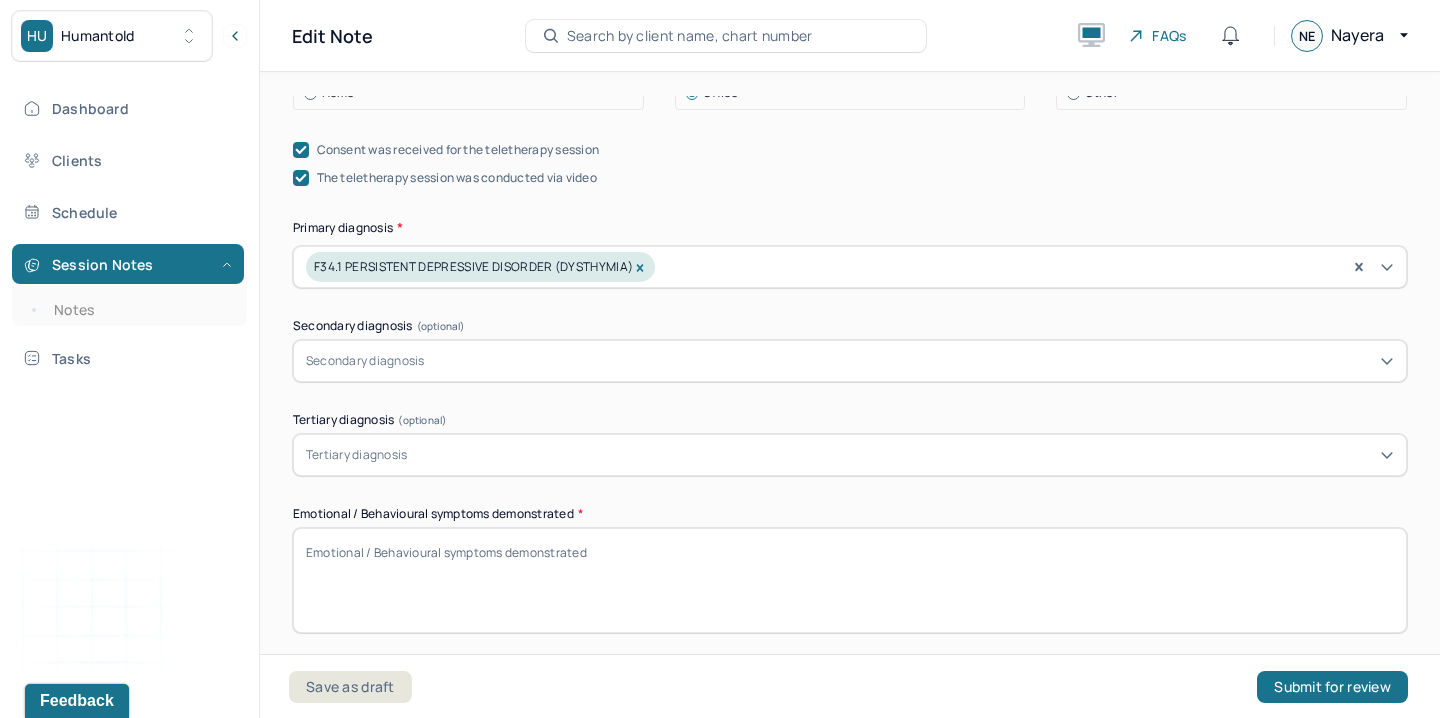 scroll, scrollTop: 760, scrollLeft: 0, axis: vertical 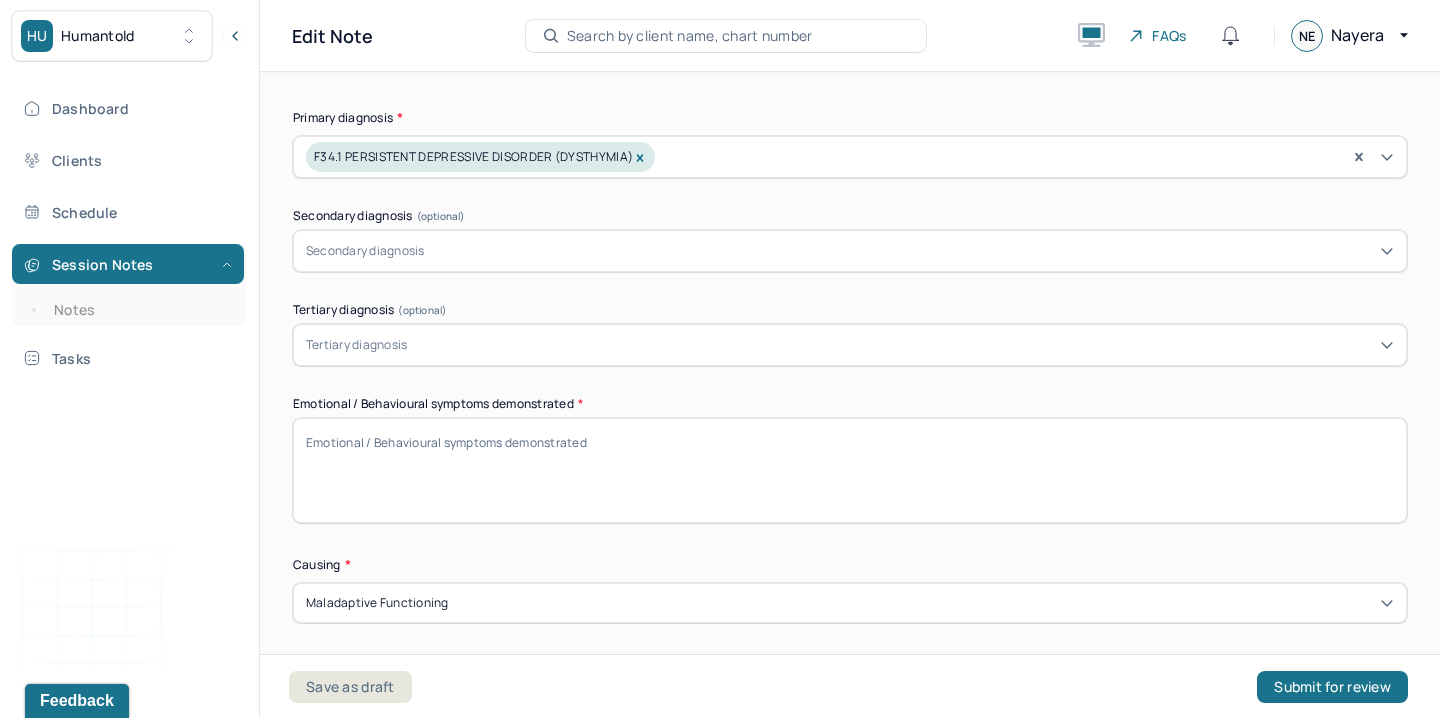 paste on "Scattered, fatigue, exhaustion" 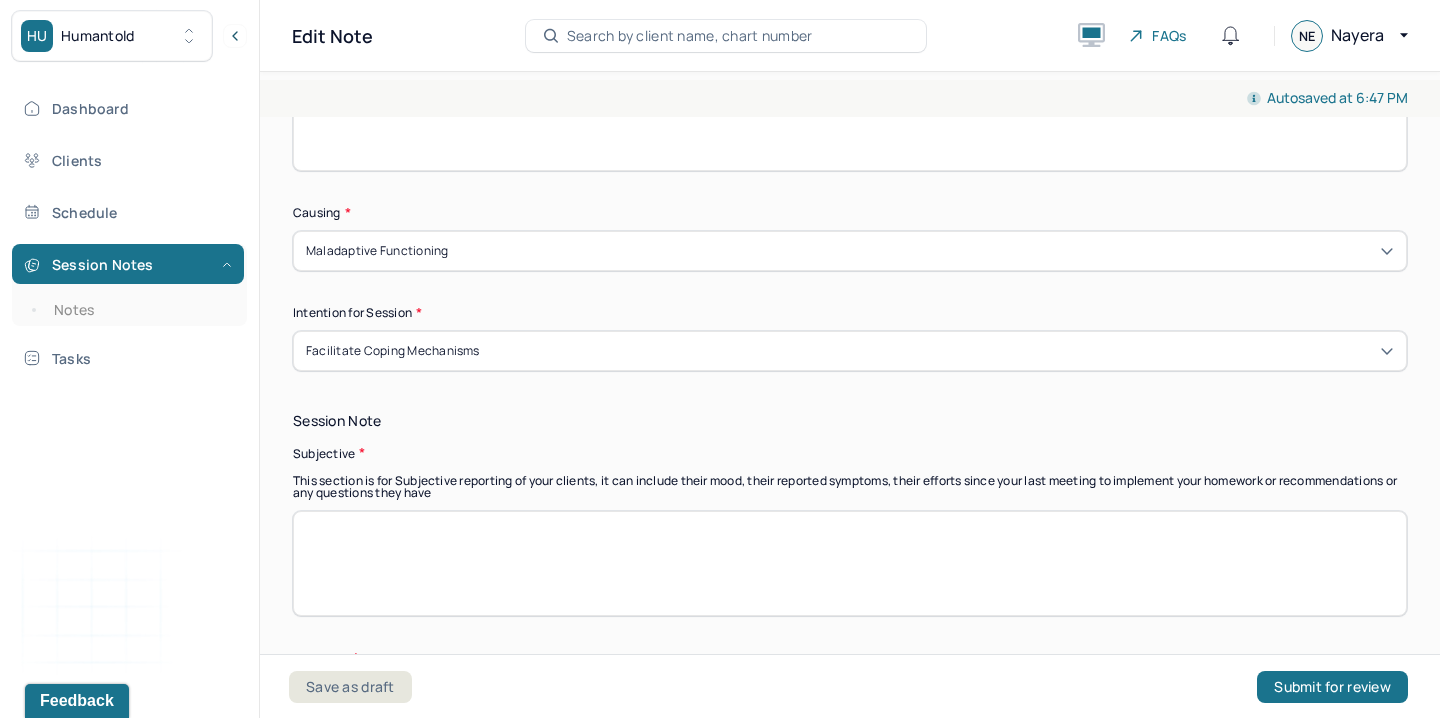 scroll, scrollTop: 1118, scrollLeft: 0, axis: vertical 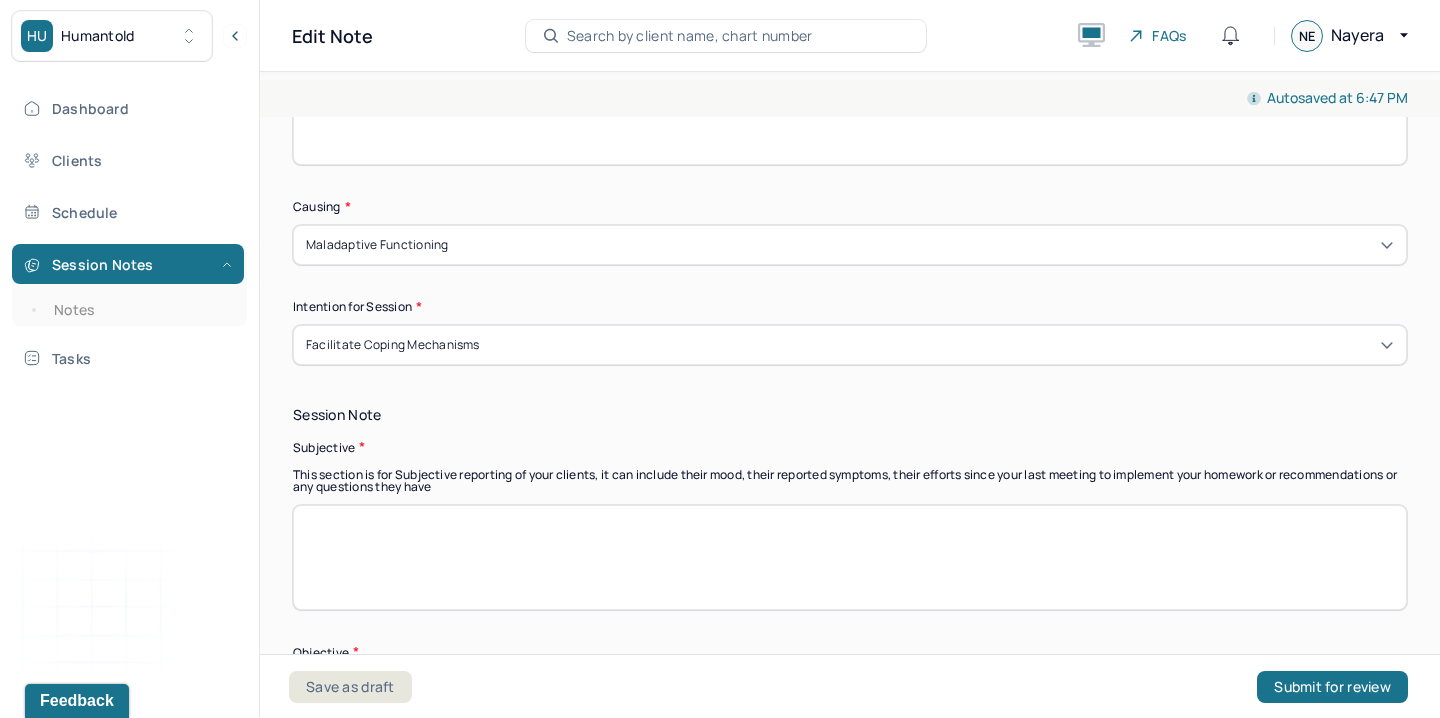 type on "Scattered, fatigue, exhaustion" 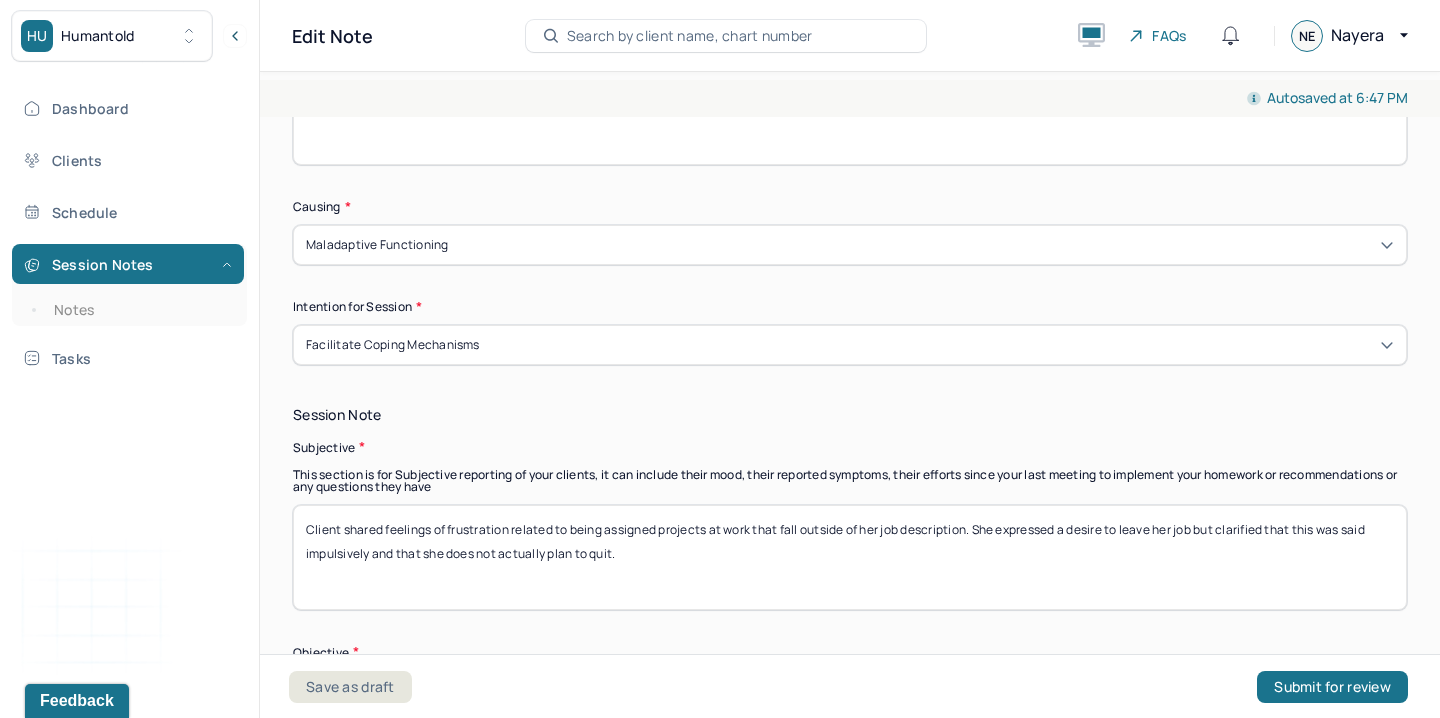 drag, startPoint x: 979, startPoint y: 524, endPoint x: 998, endPoint y: 592, distance: 70.60453 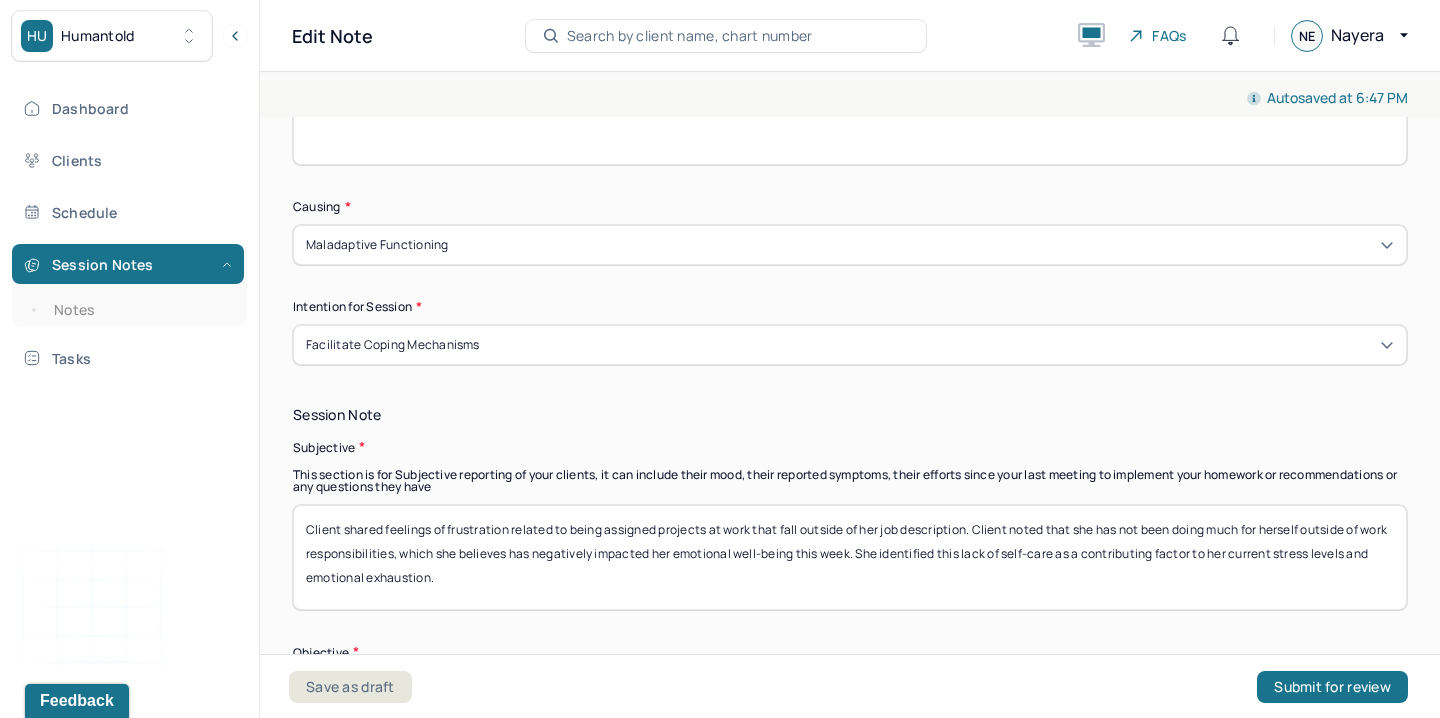 click on "Client shared feelings of frustration related to being assigned projects at work that fall outside of her job description. She expressed a desire to leave her job but clarified that this was said impulsively and that she does not actually plan to quit." at bounding box center (850, 557) 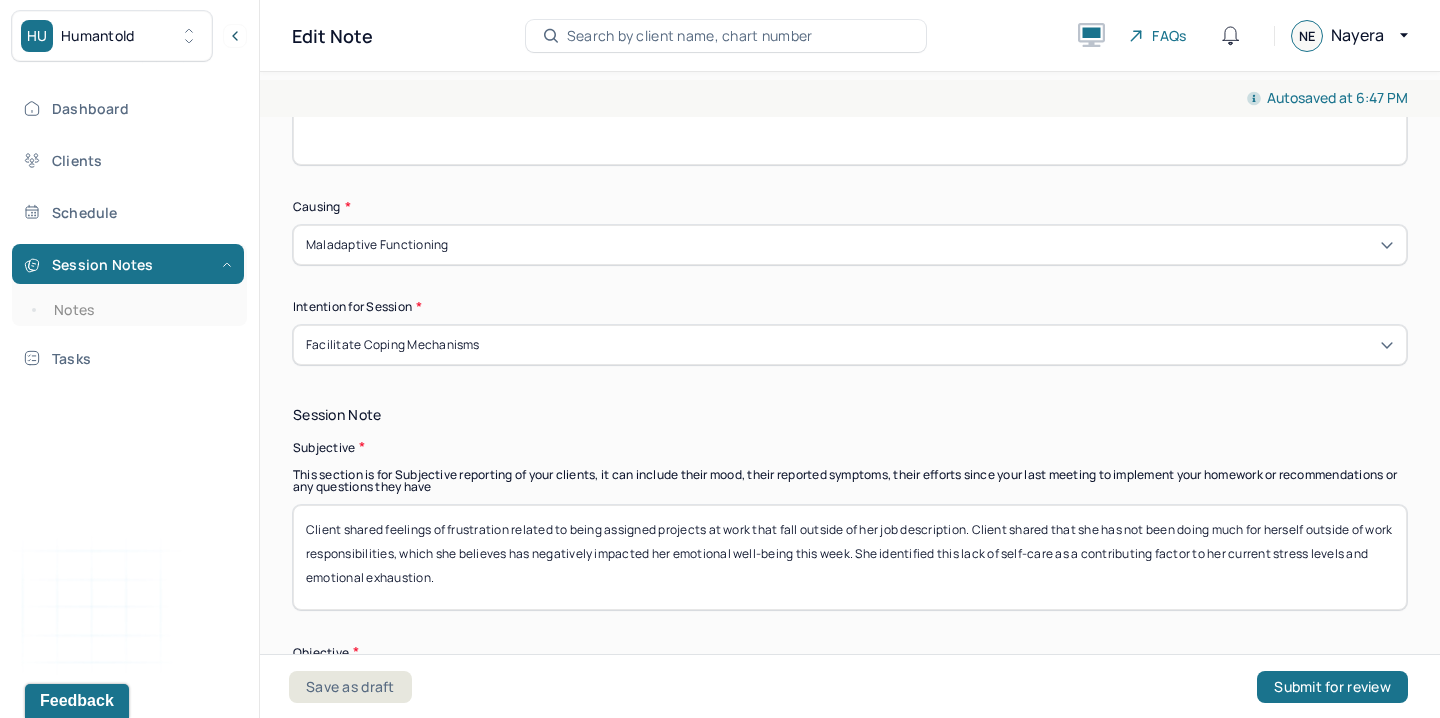 click on "Client shared feelings of frustration related to being assigned projects at work that fall outside of her job description. Client shared that she has not been doing much for herself outside of work responsibilities, which she believes has negatively impacted her emotional well-being this week. She identified this lack of self-care as a contributing factor to her current stress levels and emotional exhaustion." at bounding box center (850, 557) 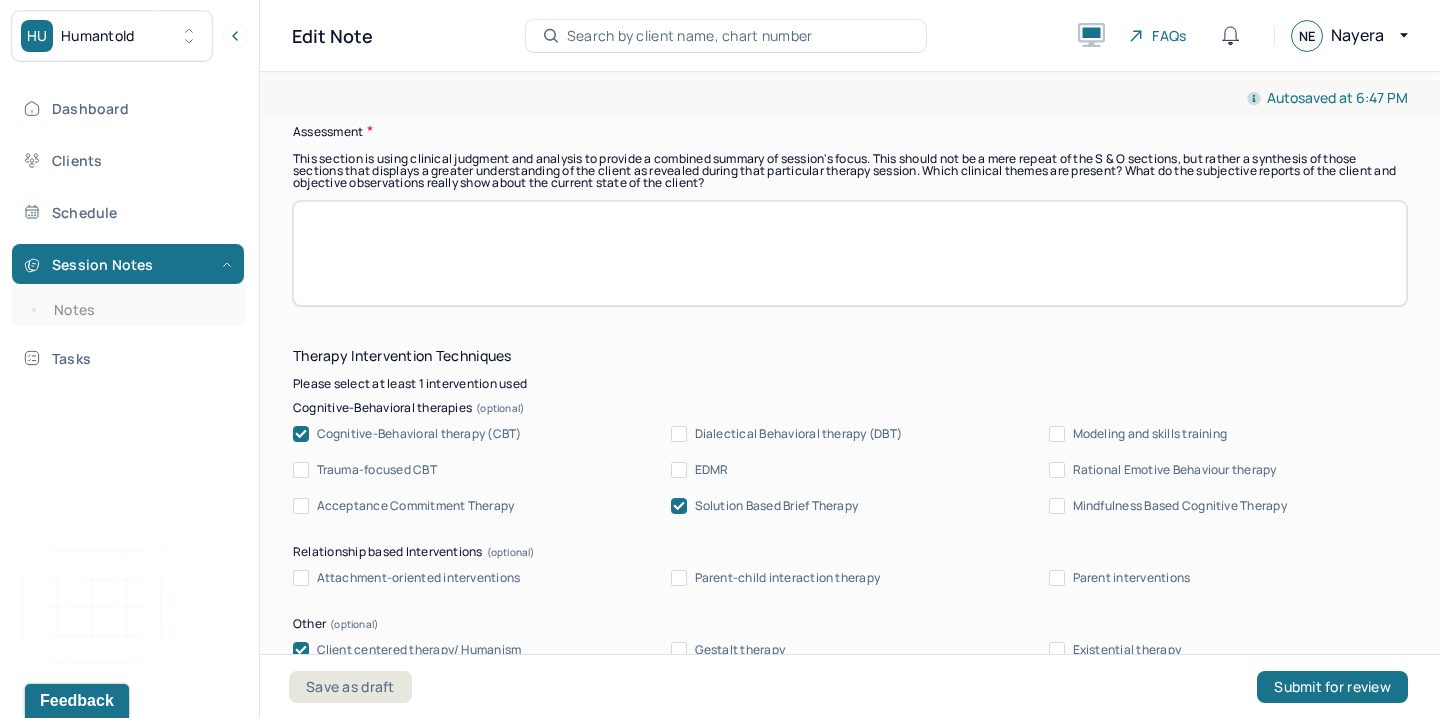 scroll, scrollTop: 1692, scrollLeft: 0, axis: vertical 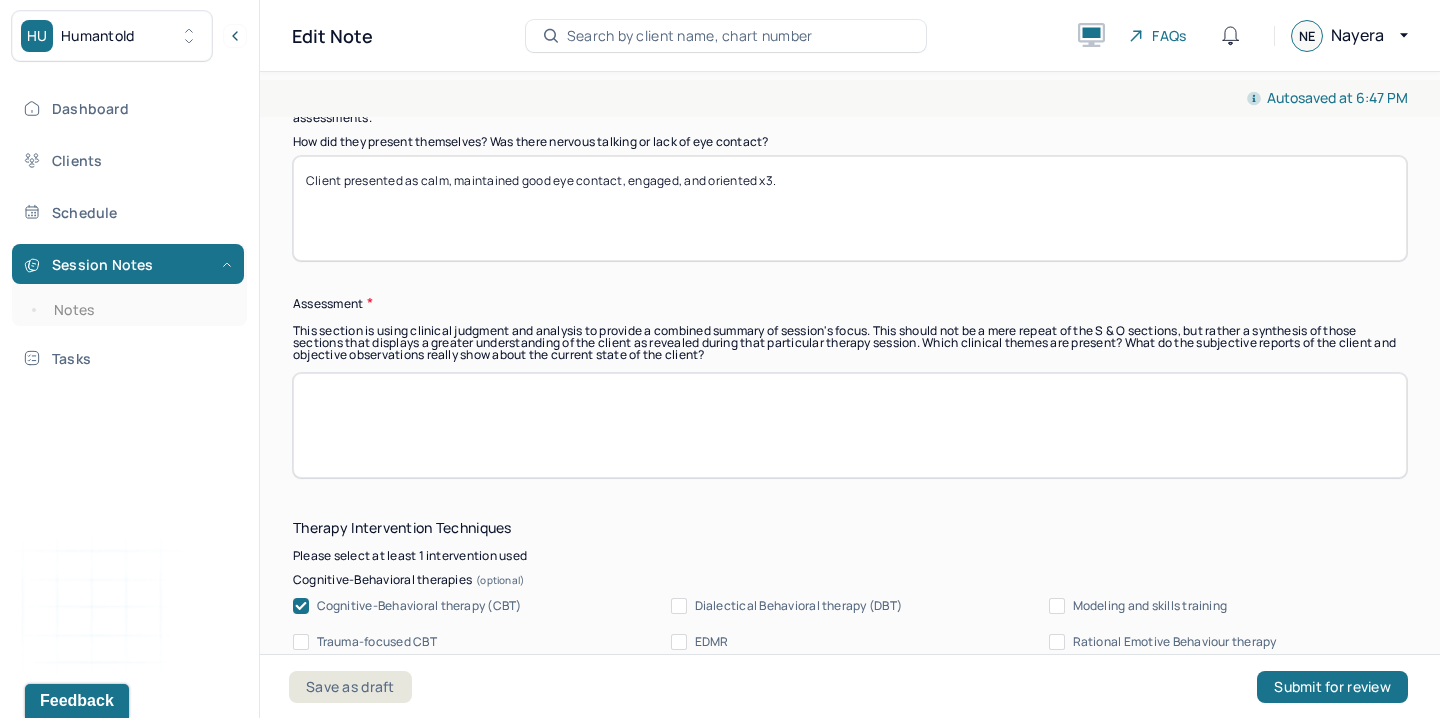 type on "Client shared feelings of frustration related to being assigned projects at work that fall outside of her job description. She shared that she has not been doing much for herself outside of work responsibilities, which she believes has negatively impacted her emotional well-being this week. She identified this lack of self-care as a contributing factor to her current stress levels and emotional exhaustion." 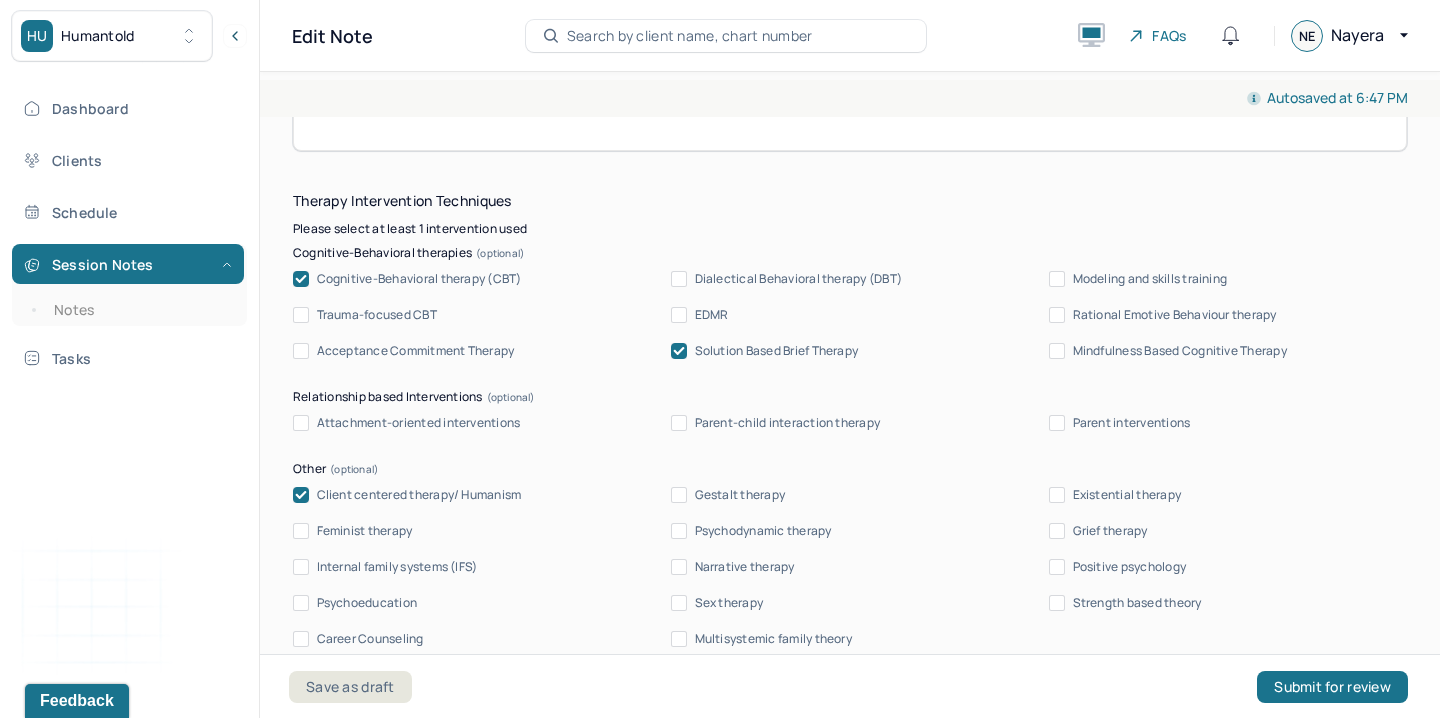 scroll, scrollTop: 2184, scrollLeft: 0, axis: vertical 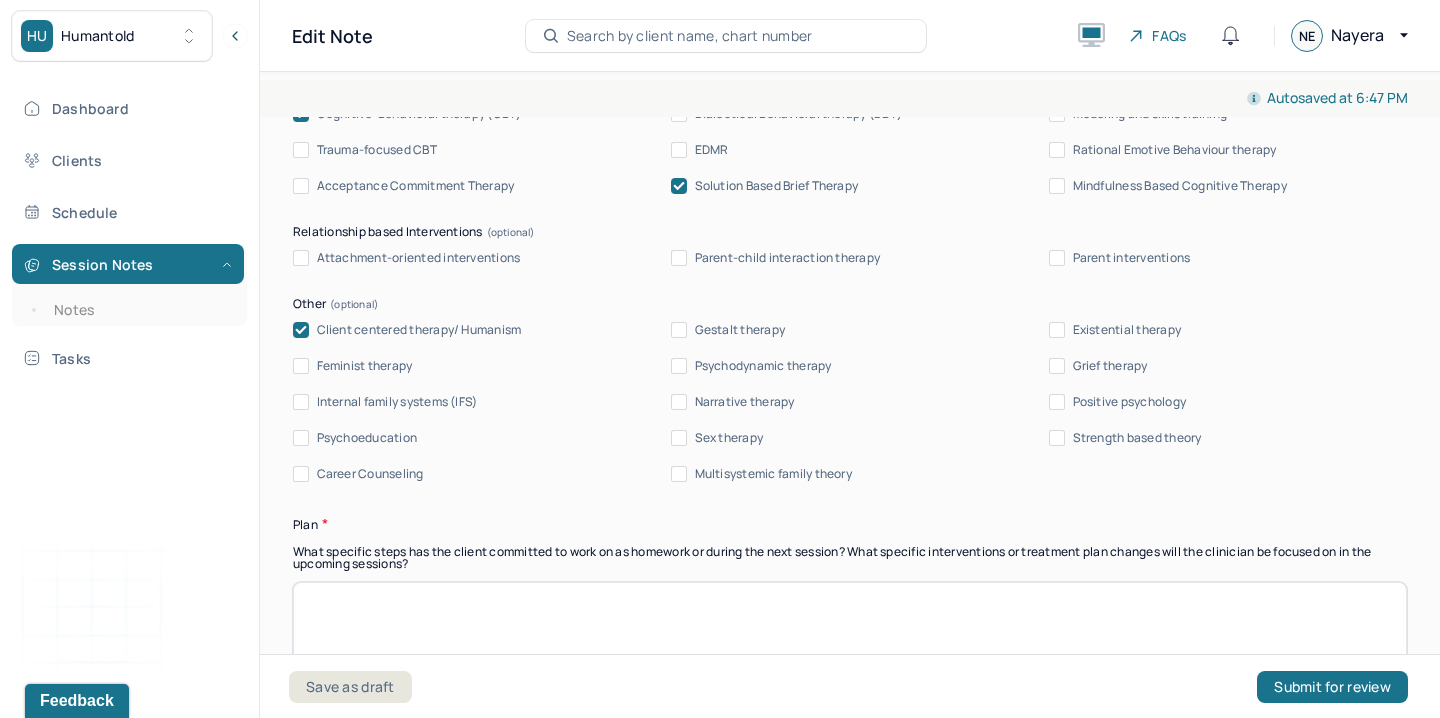 type on "Client continues to experience work-related stress and emotional burnout, with symptoms indicative of depression including low mood, decreased engagement in pleasurable activities, fatigue related to her current work-life balance. Therapist utilized CBT techniques to help the client identify and reframe negative thought patterns related to work stress and self-worth." 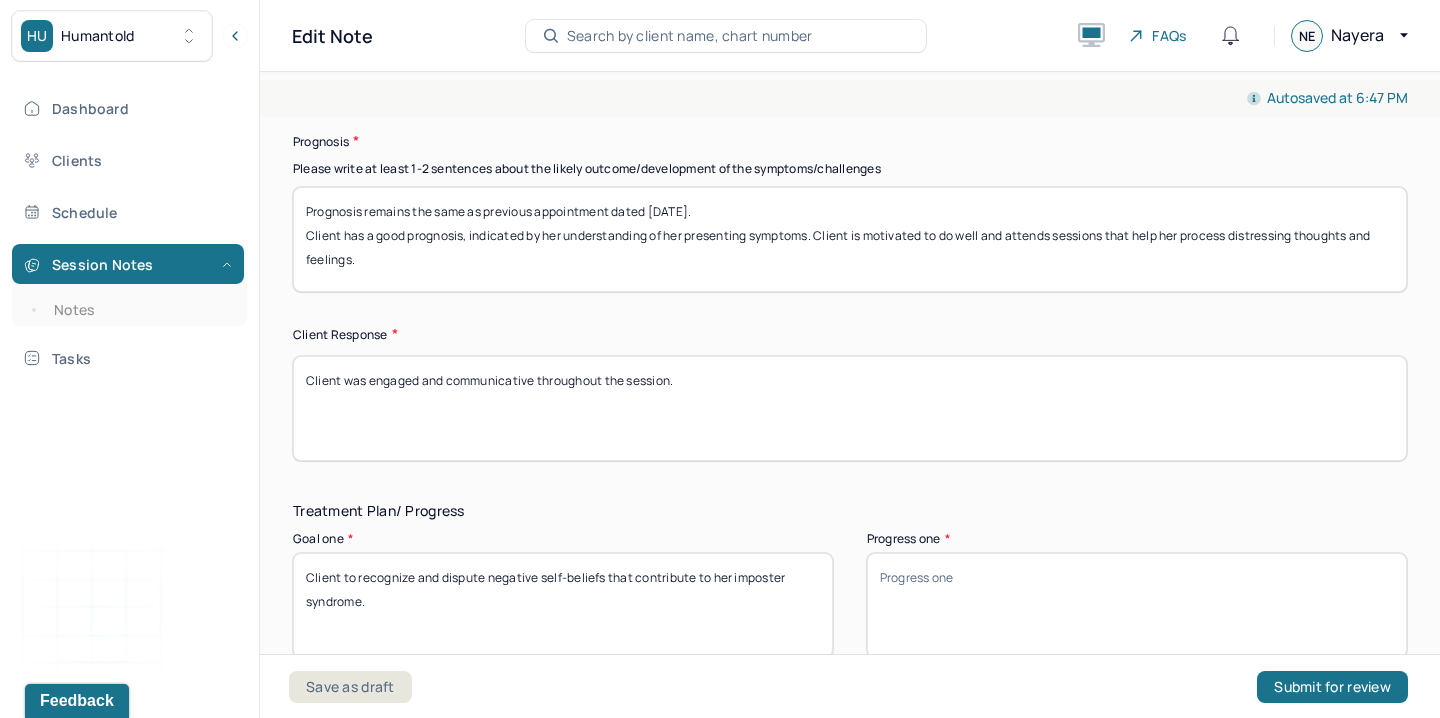 scroll, scrollTop: 3145, scrollLeft: 0, axis: vertical 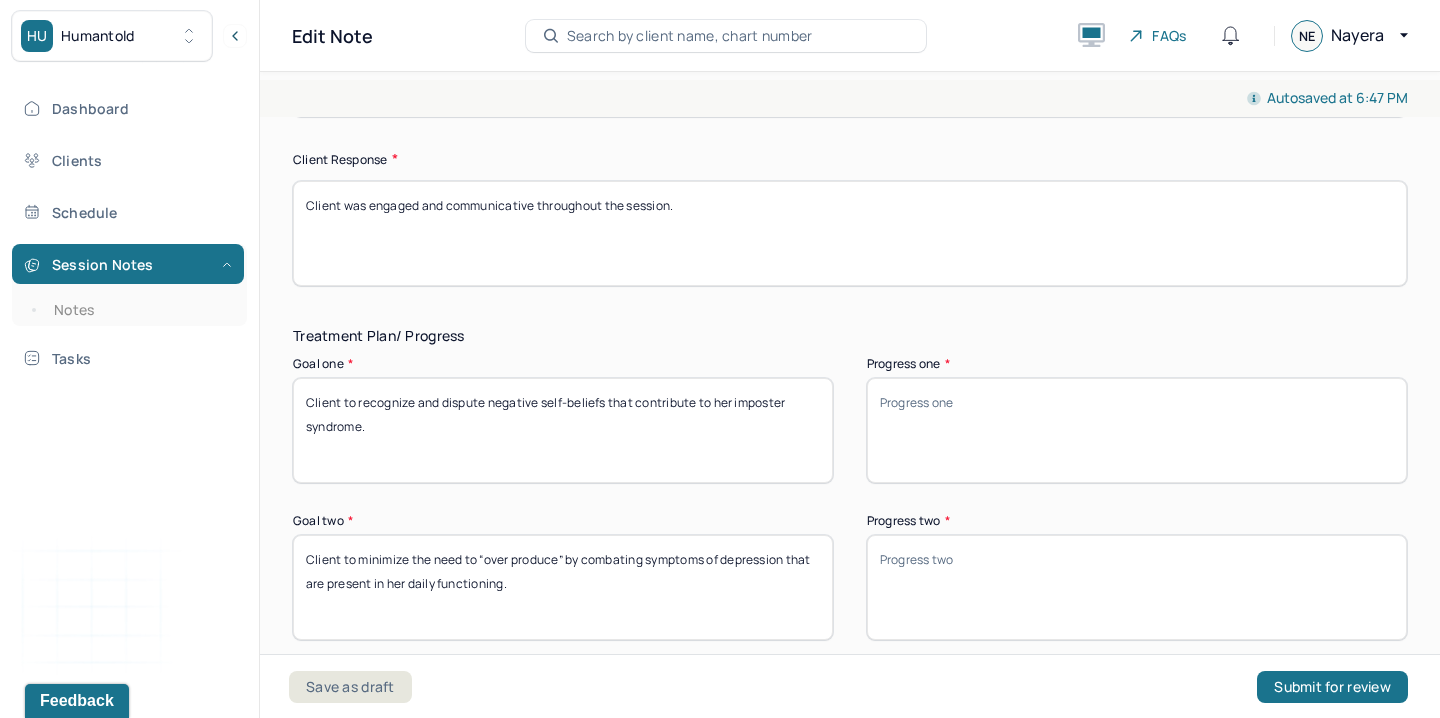 paste on "Client identified the lack of self-care as a contributing factor to her current stress levels." 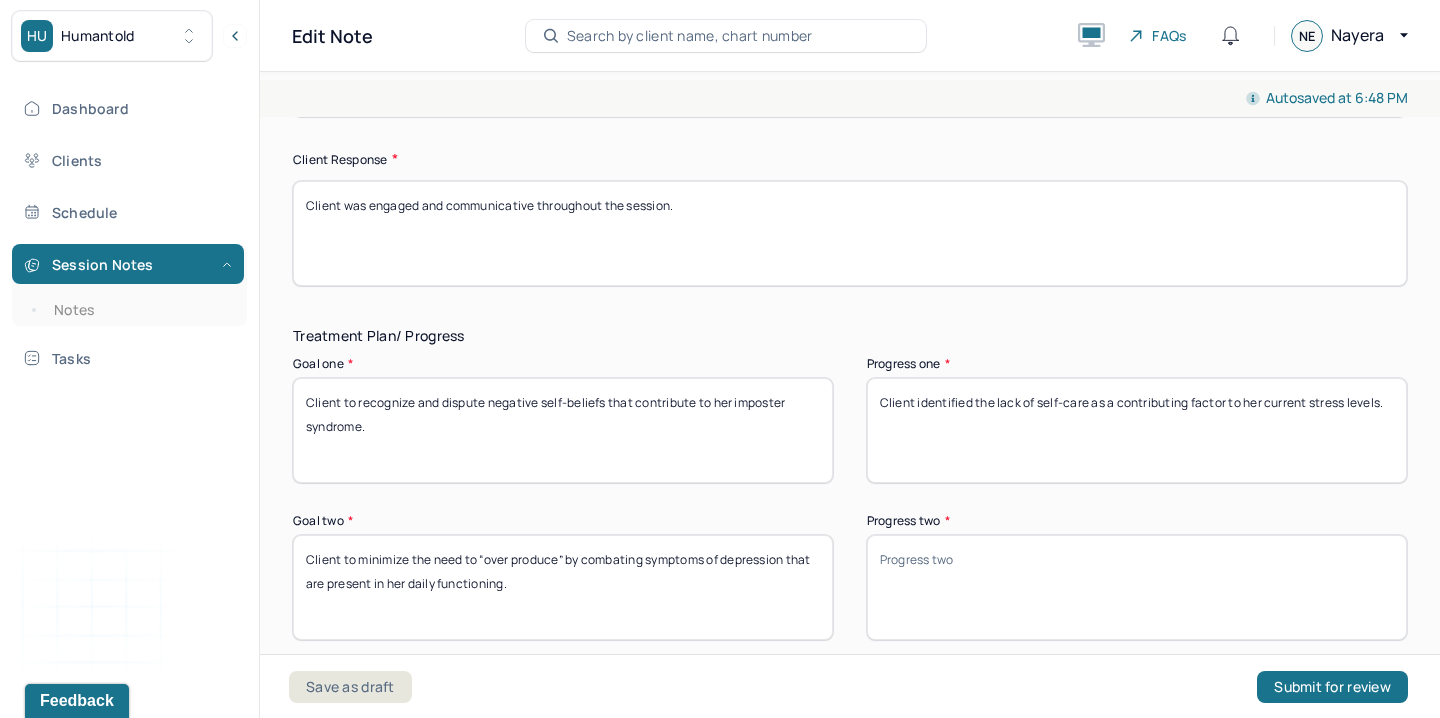 type on "Client identified the lack of self-care as a contributing factor to her current stress levels." 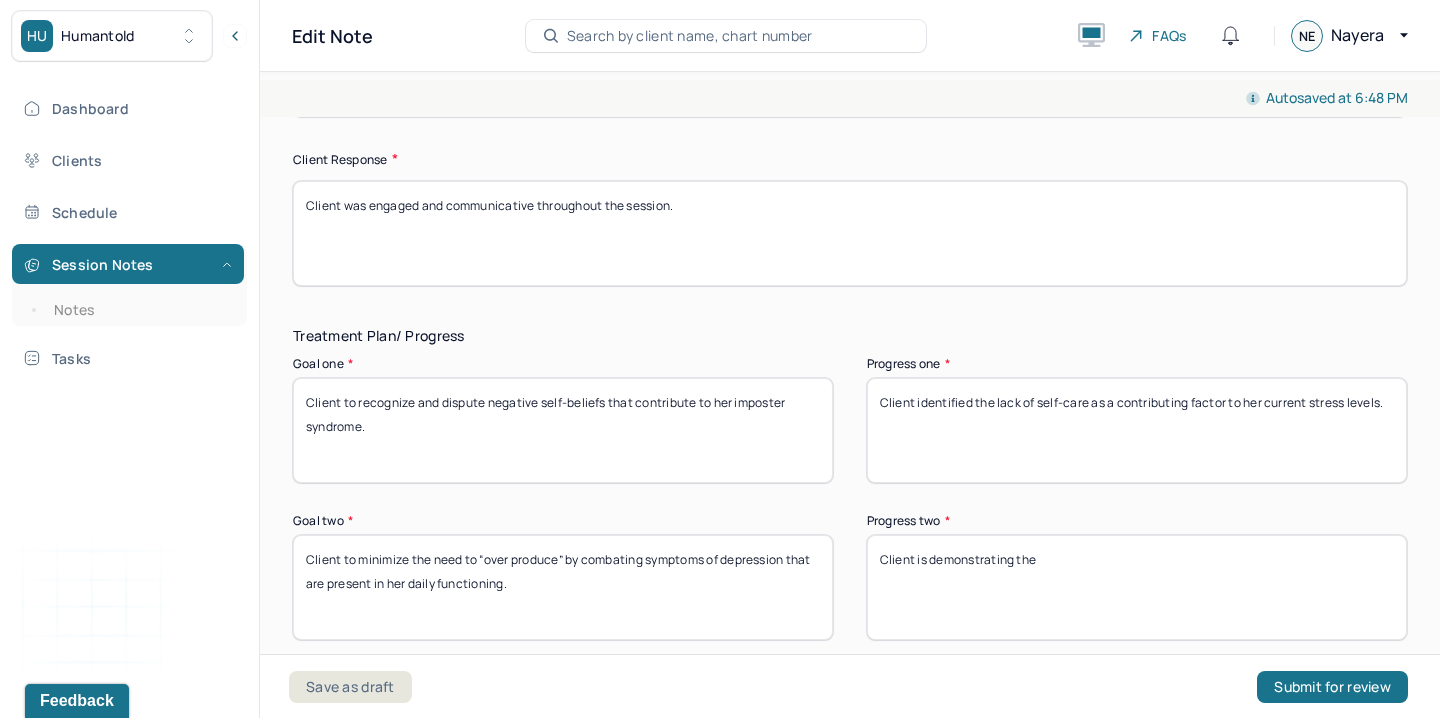 drag, startPoint x: 1202, startPoint y: 571, endPoint x: 1062, endPoint y: 534, distance: 144.80676 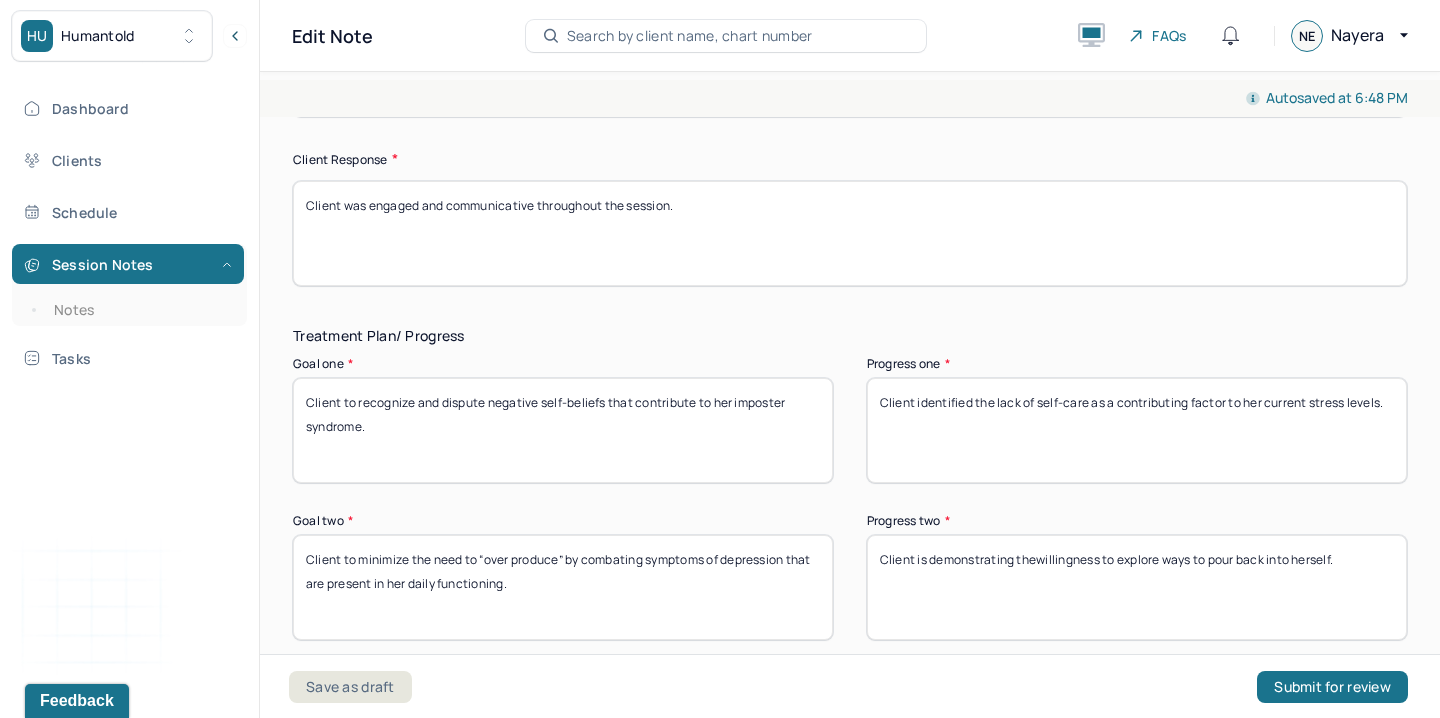click on "Client is demonstrating the" at bounding box center (1137, 587) 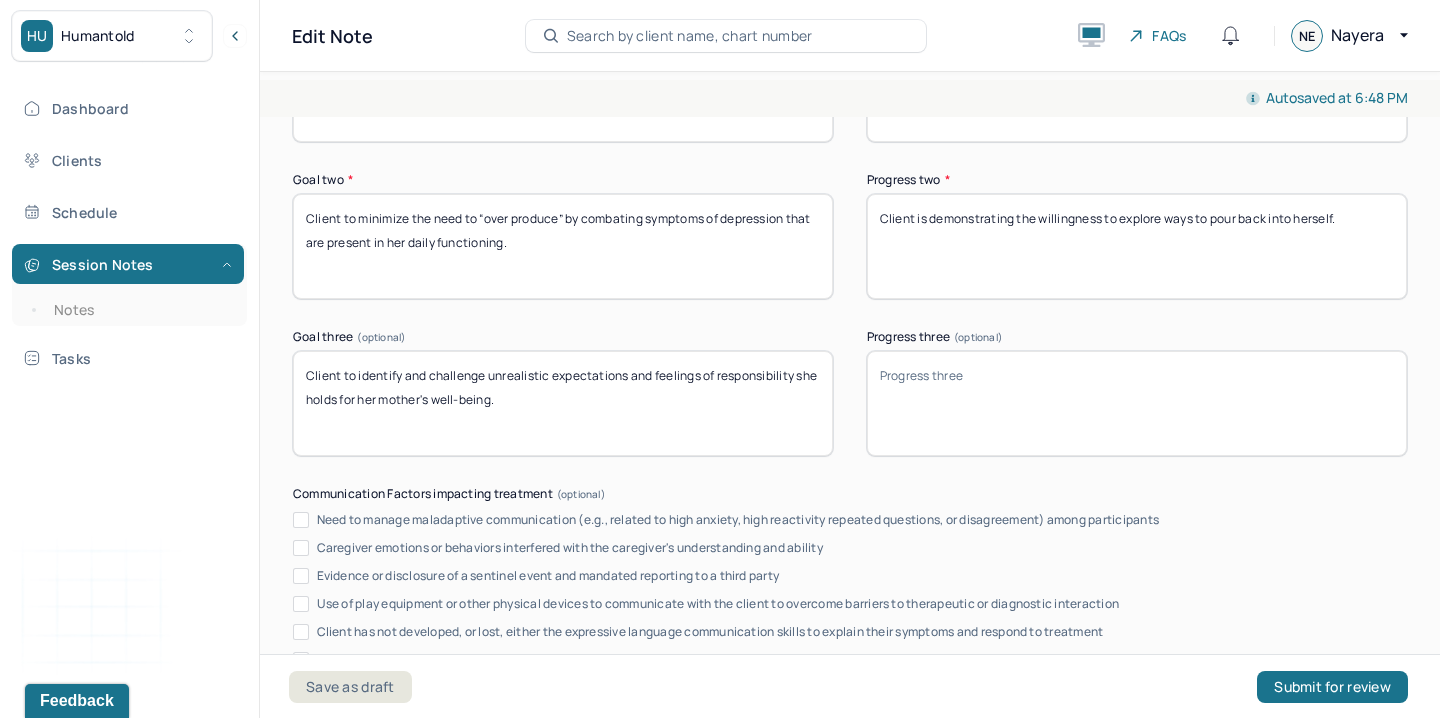 scroll, scrollTop: 3493, scrollLeft: 0, axis: vertical 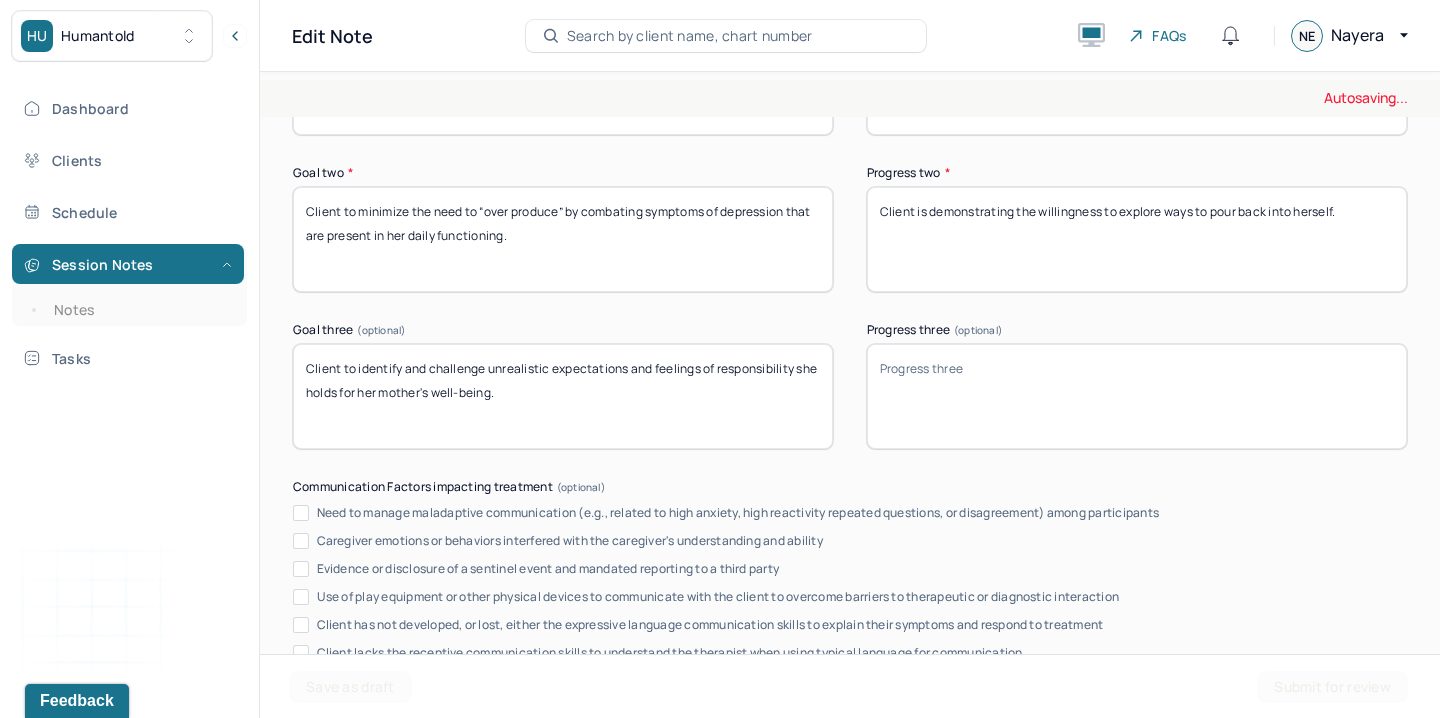 type on "Client is demonstrating the willingness to explore ways to pour back into herself." 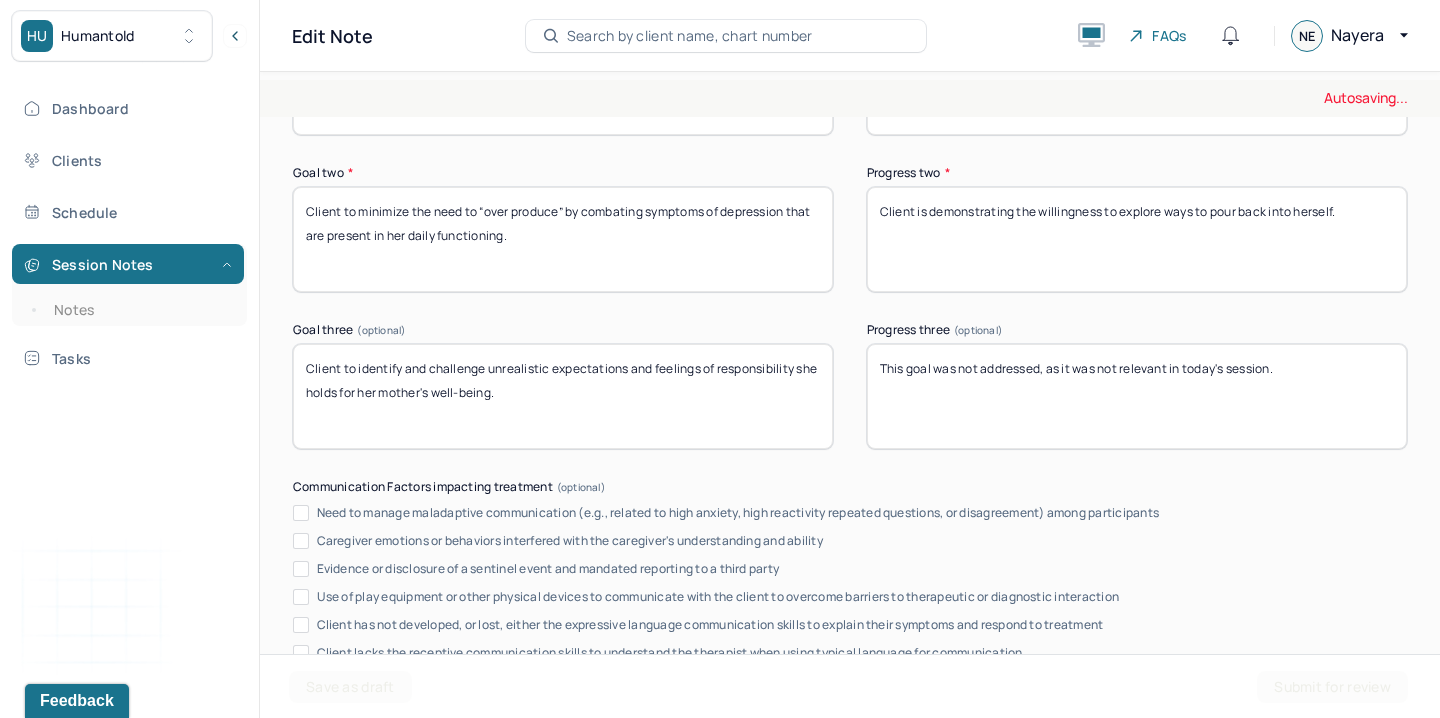 type on "This goal was not addressed, as it was not relevant in today's session." 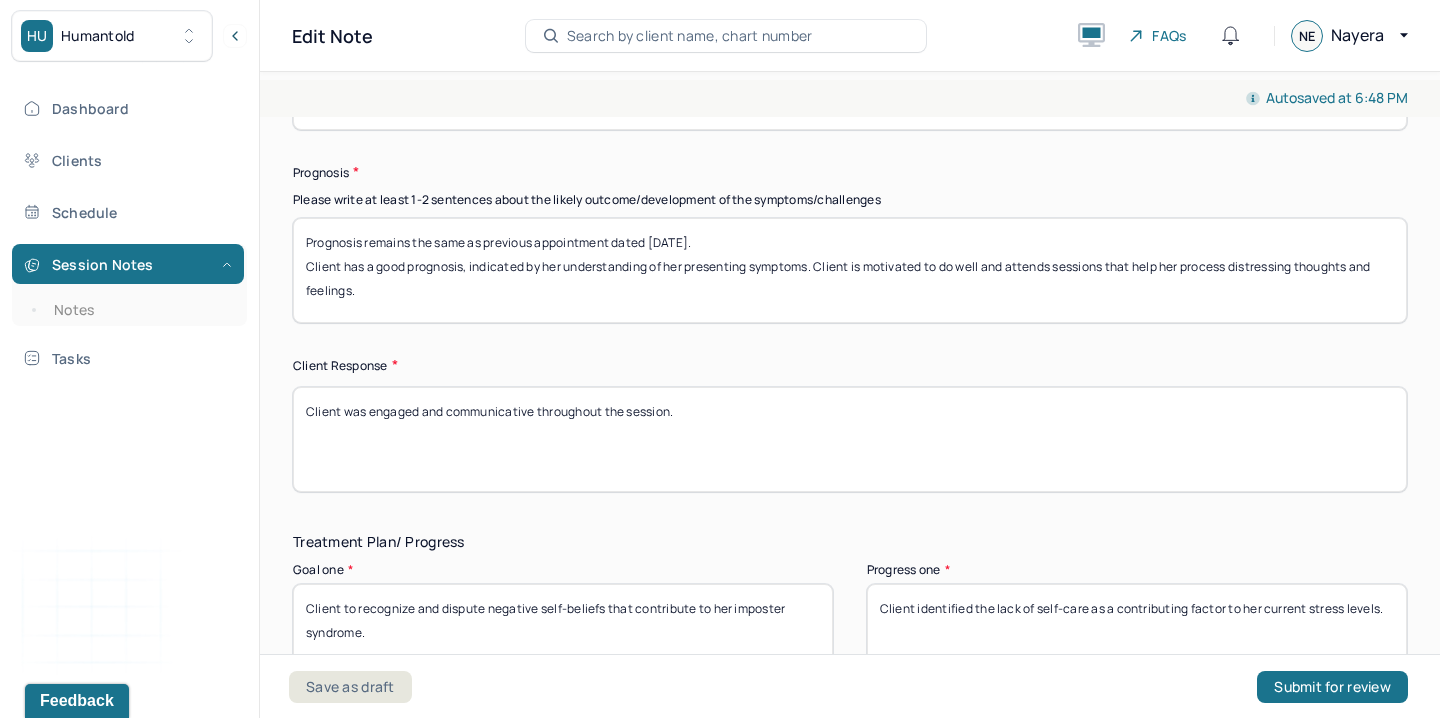 scroll, scrollTop: 2505, scrollLeft: 0, axis: vertical 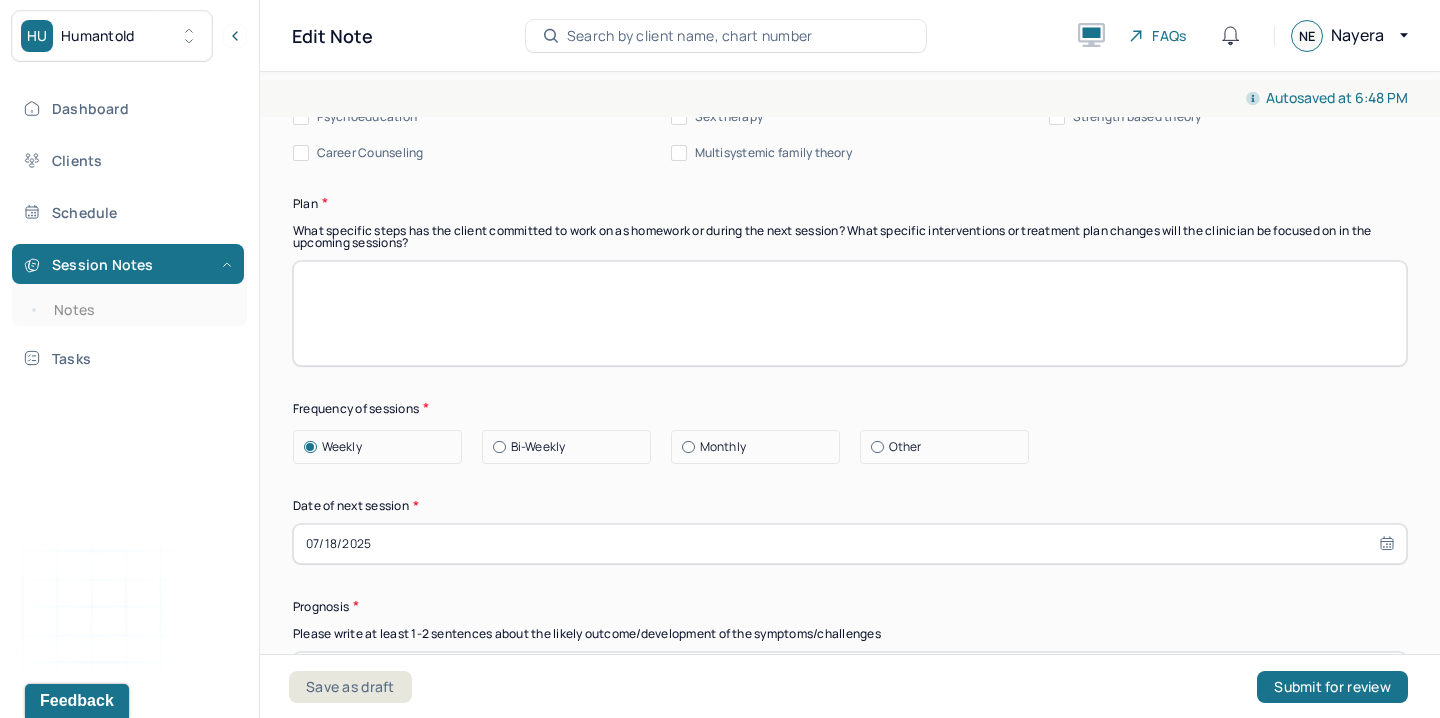 paste on "Client was reminded that next week will be her final session due to the therapist’s departure from the practice. Therapist will support client in preparing for this transition and provide appropriate referrals if needed." 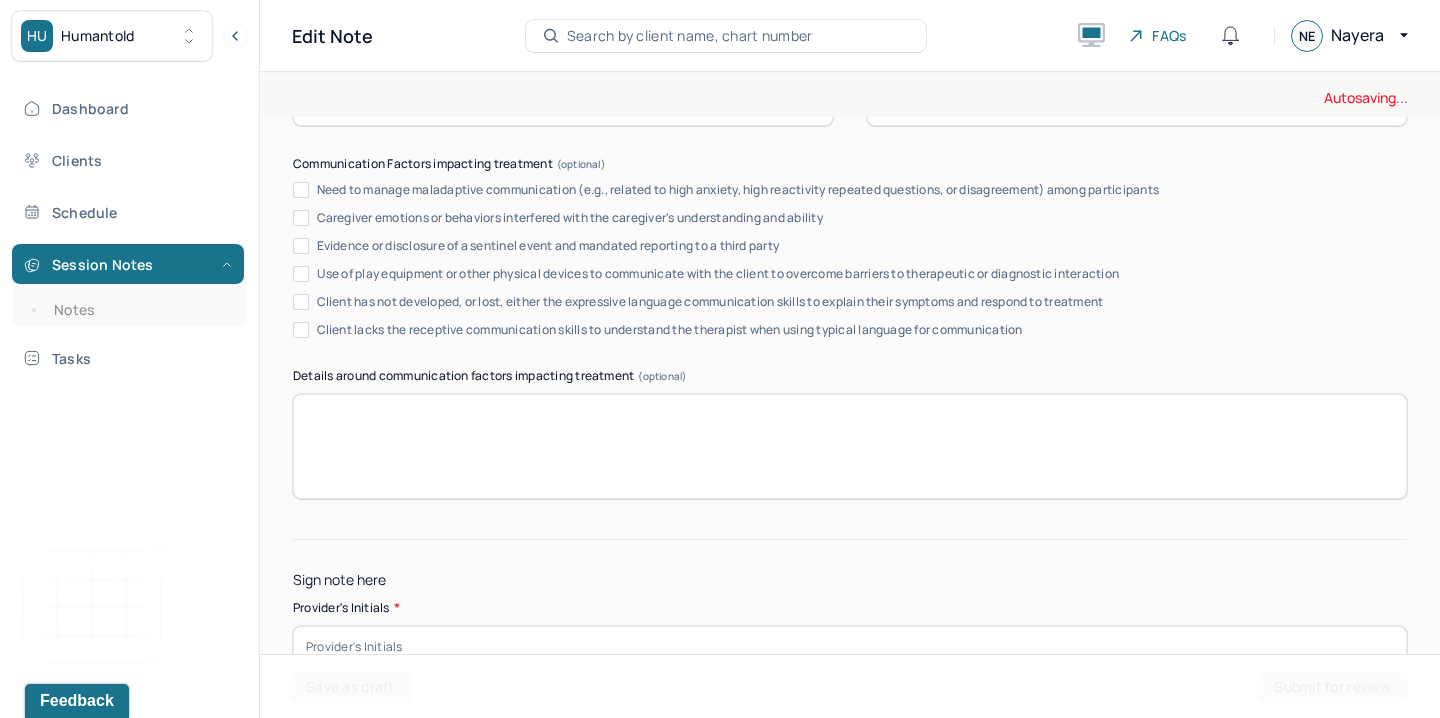 scroll, scrollTop: 3941, scrollLeft: 0, axis: vertical 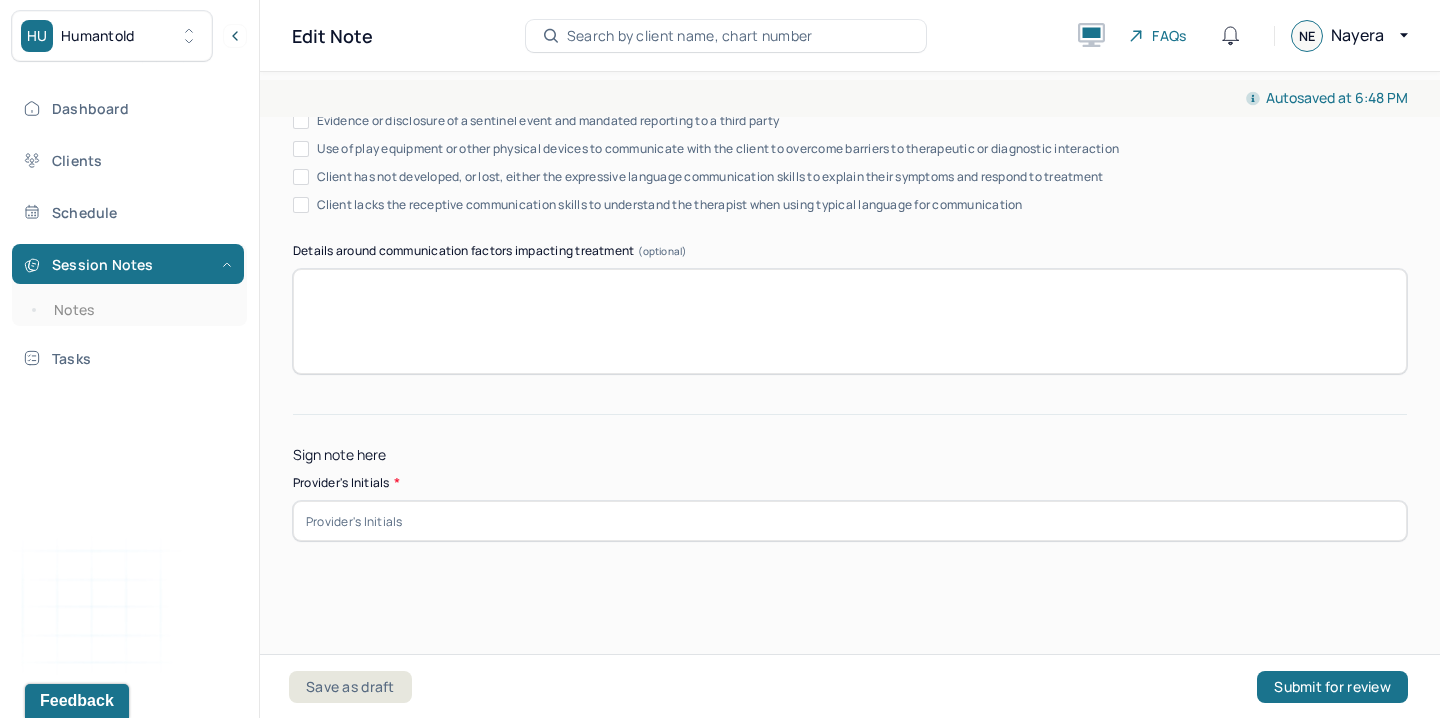 type on "Client was reminded that next week will be her final session due to the therapist’s departure from the practice. Therapist will support client in preparing for this transition and provide appropriate referrals if needed." 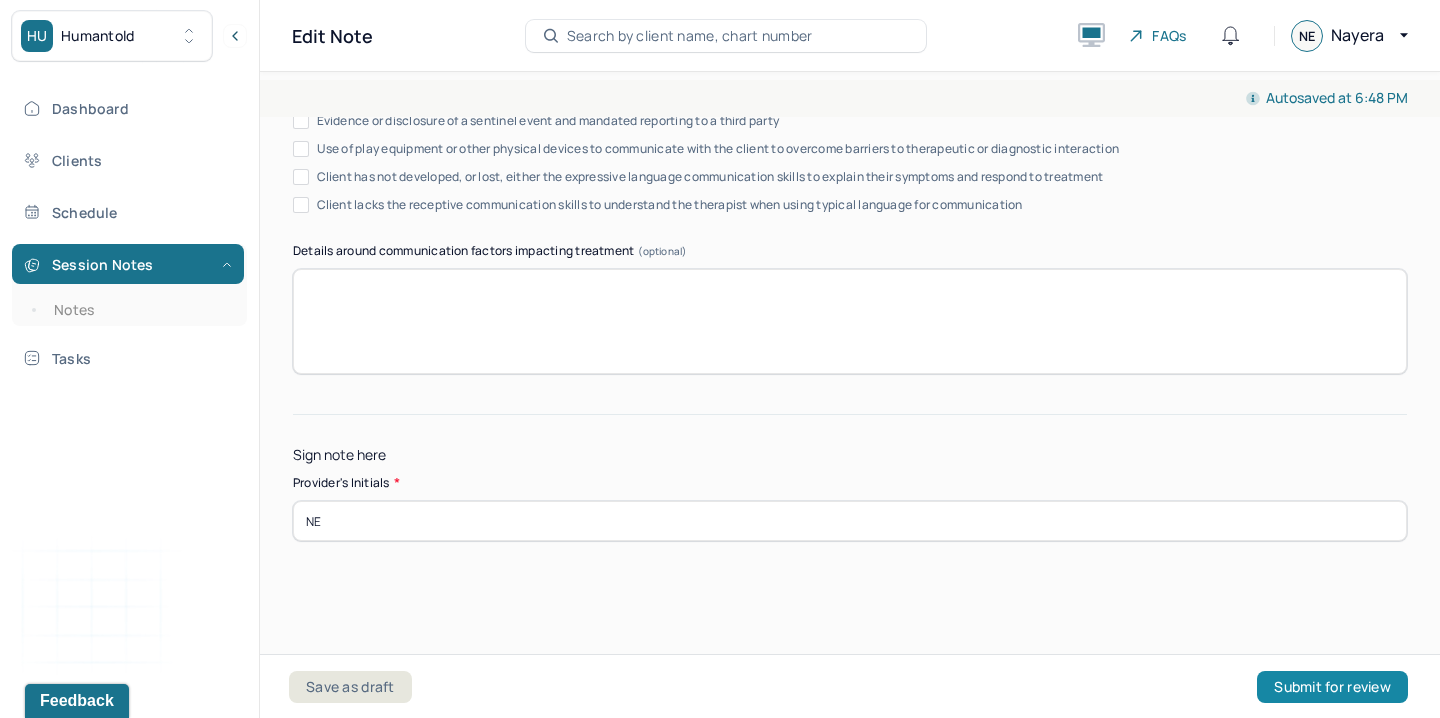 type on "NE" 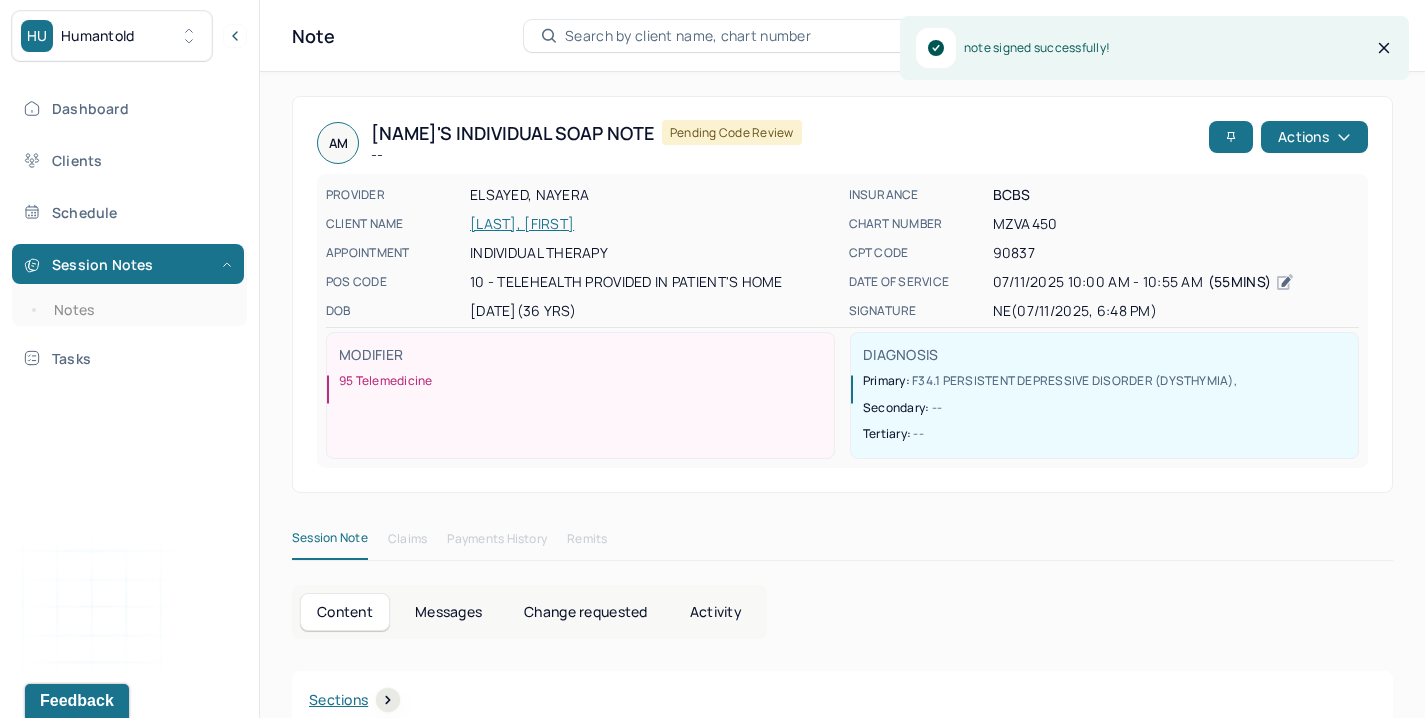 click on "Session Notes Notes" at bounding box center (129, 285) 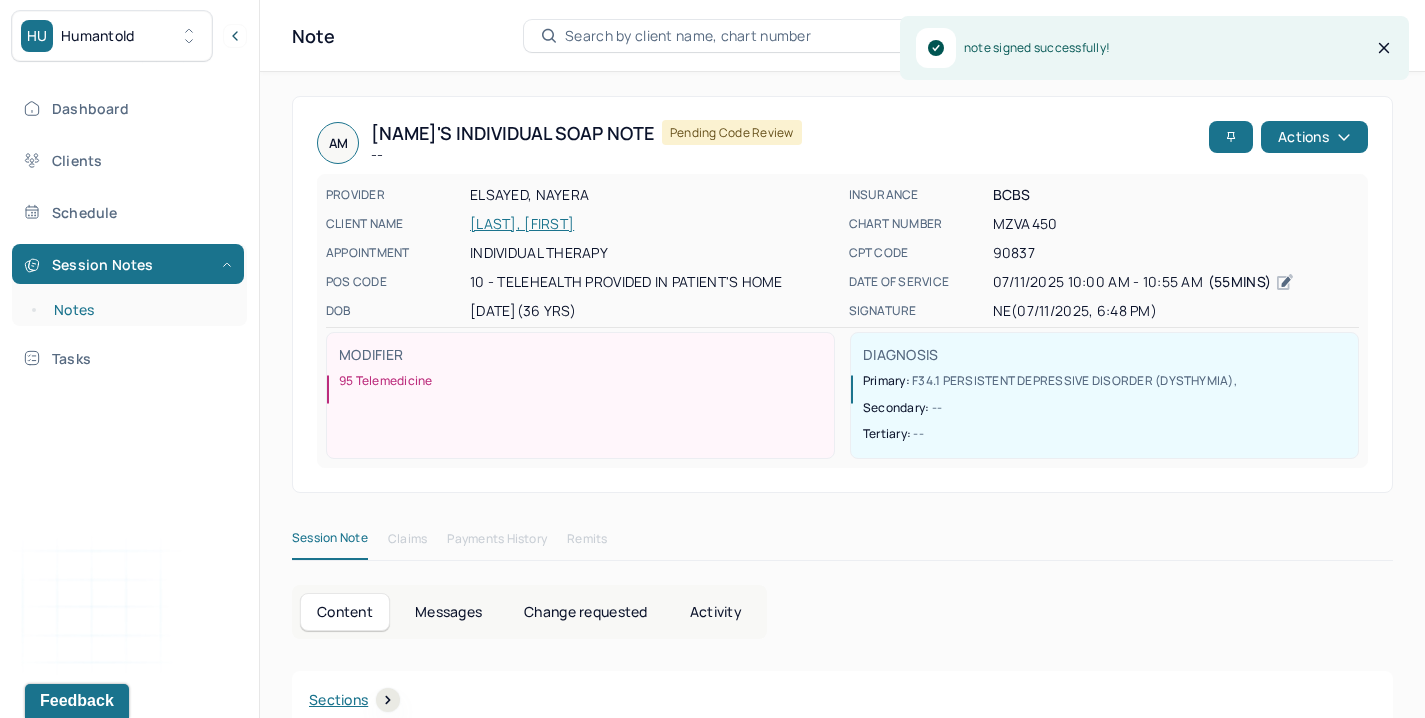 click on "Notes" at bounding box center (139, 310) 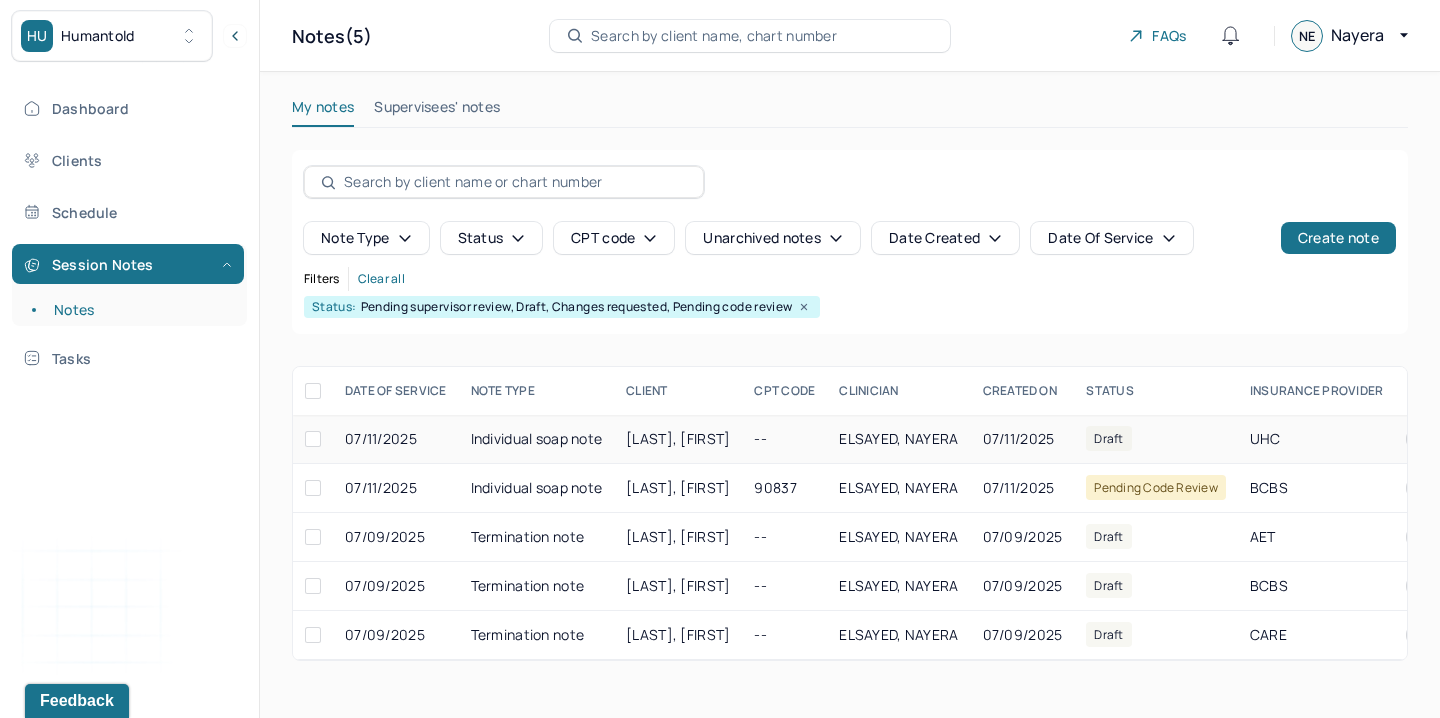 click on "Individual soap note" at bounding box center [537, 439] 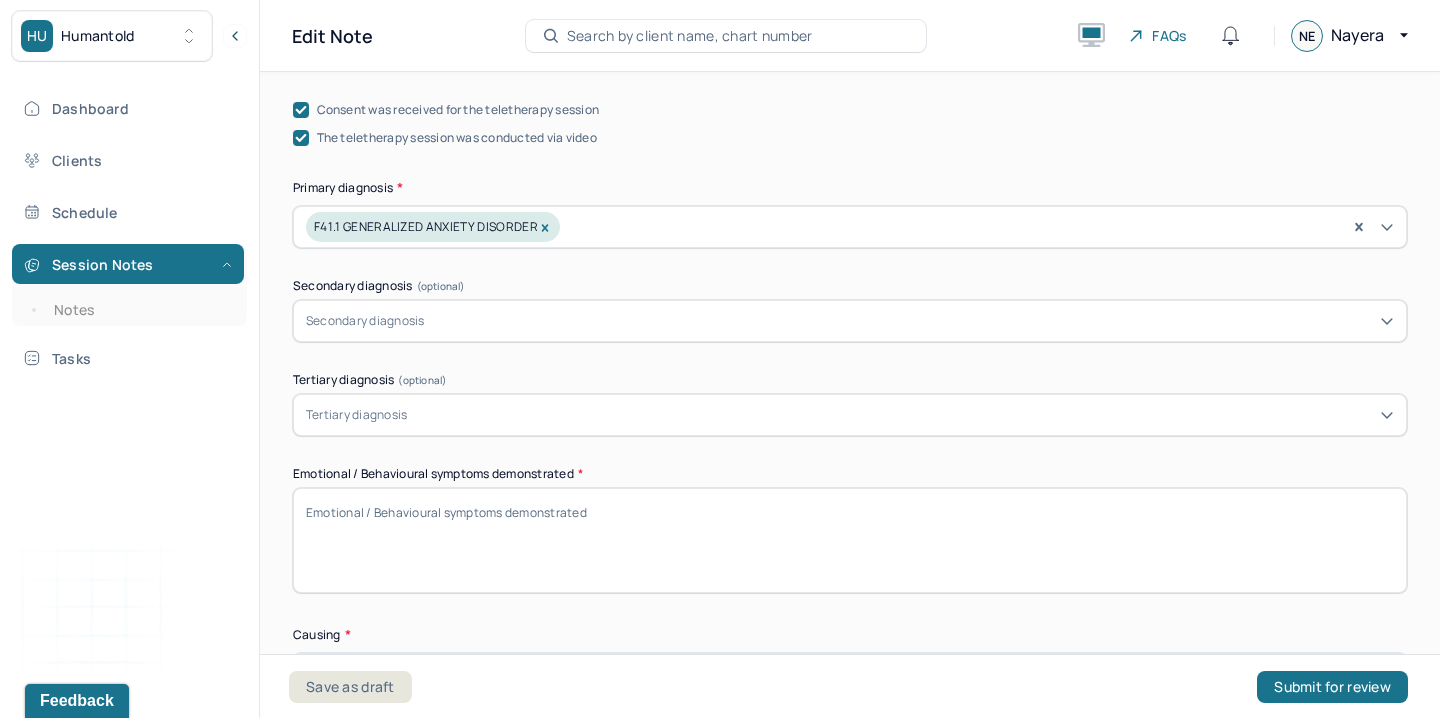scroll, scrollTop: 691, scrollLeft: 0, axis: vertical 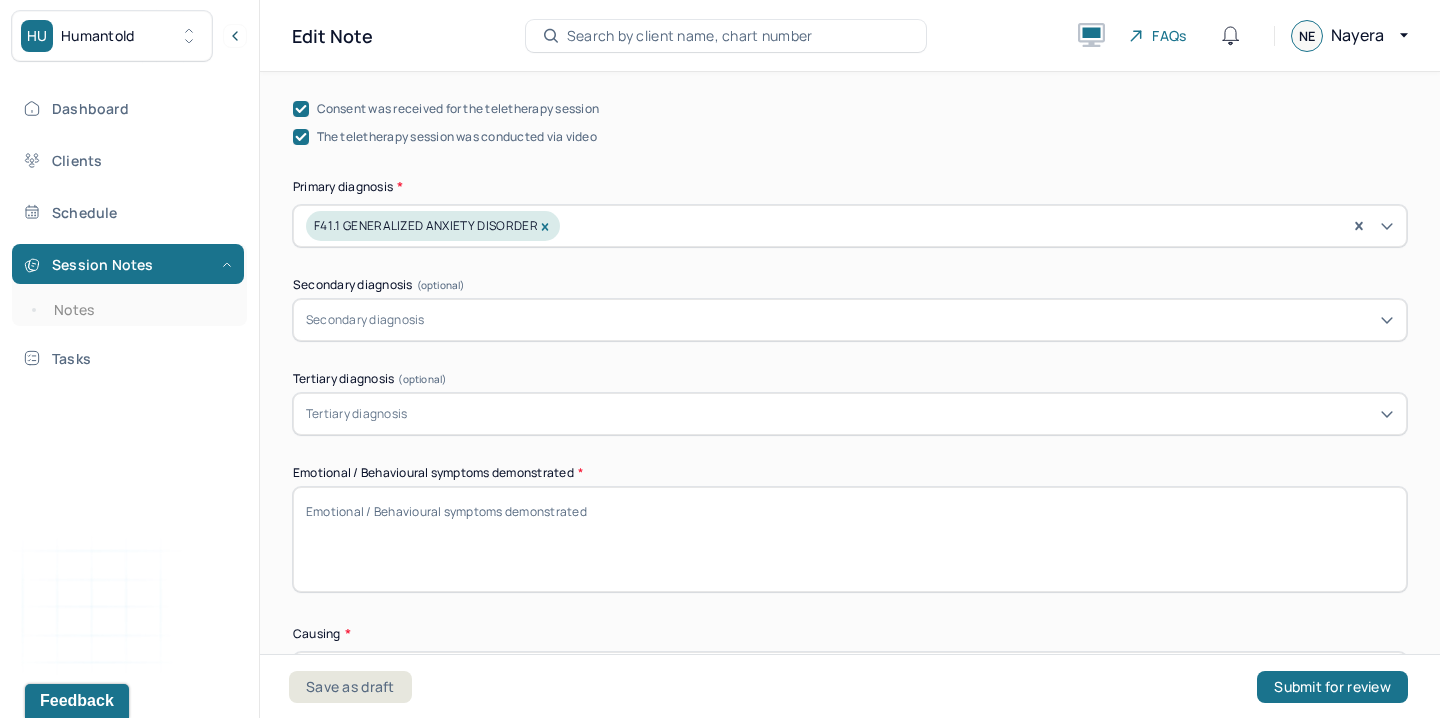 paste on "Contemplative, uncertainty, confusion" 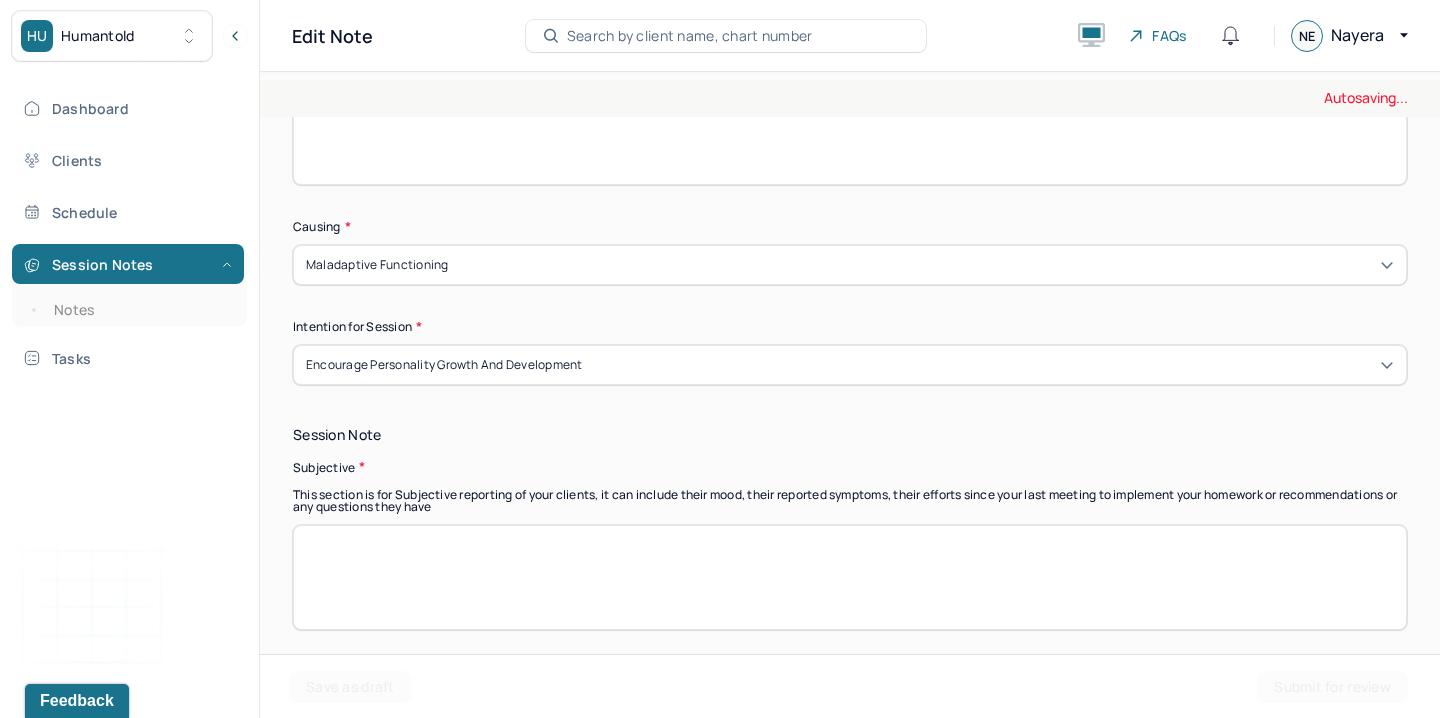 scroll, scrollTop: 1203, scrollLeft: 0, axis: vertical 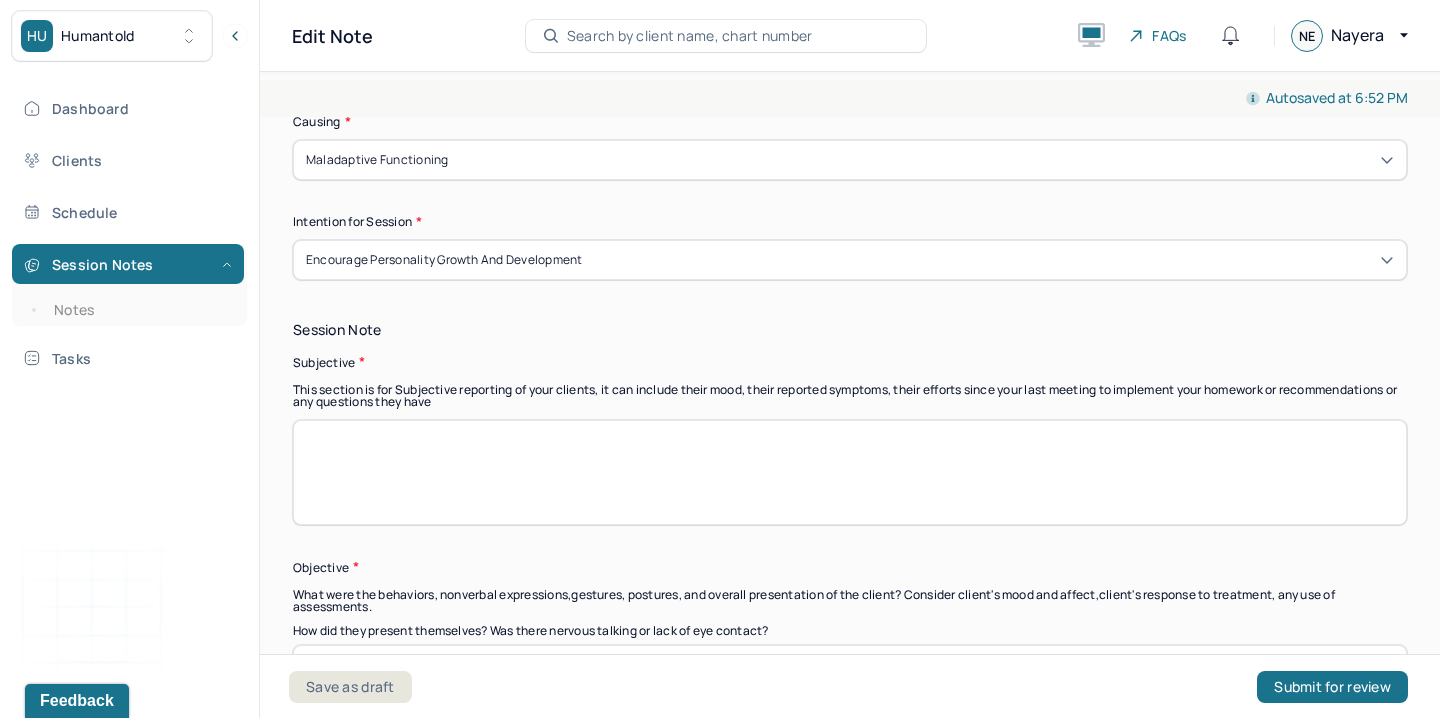 type on "Contemplative, uncertainty, confusion" 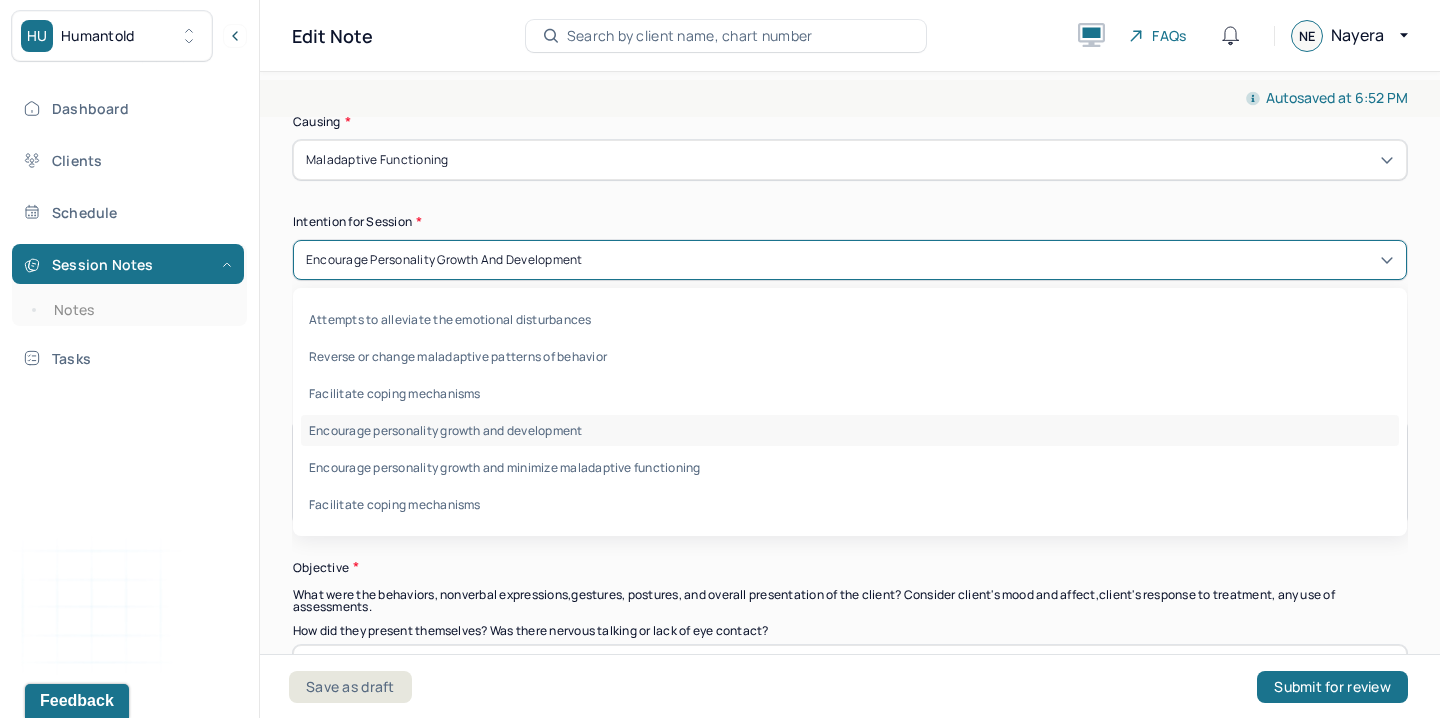 click on "Encourage personality growth and development" at bounding box center [850, 260] 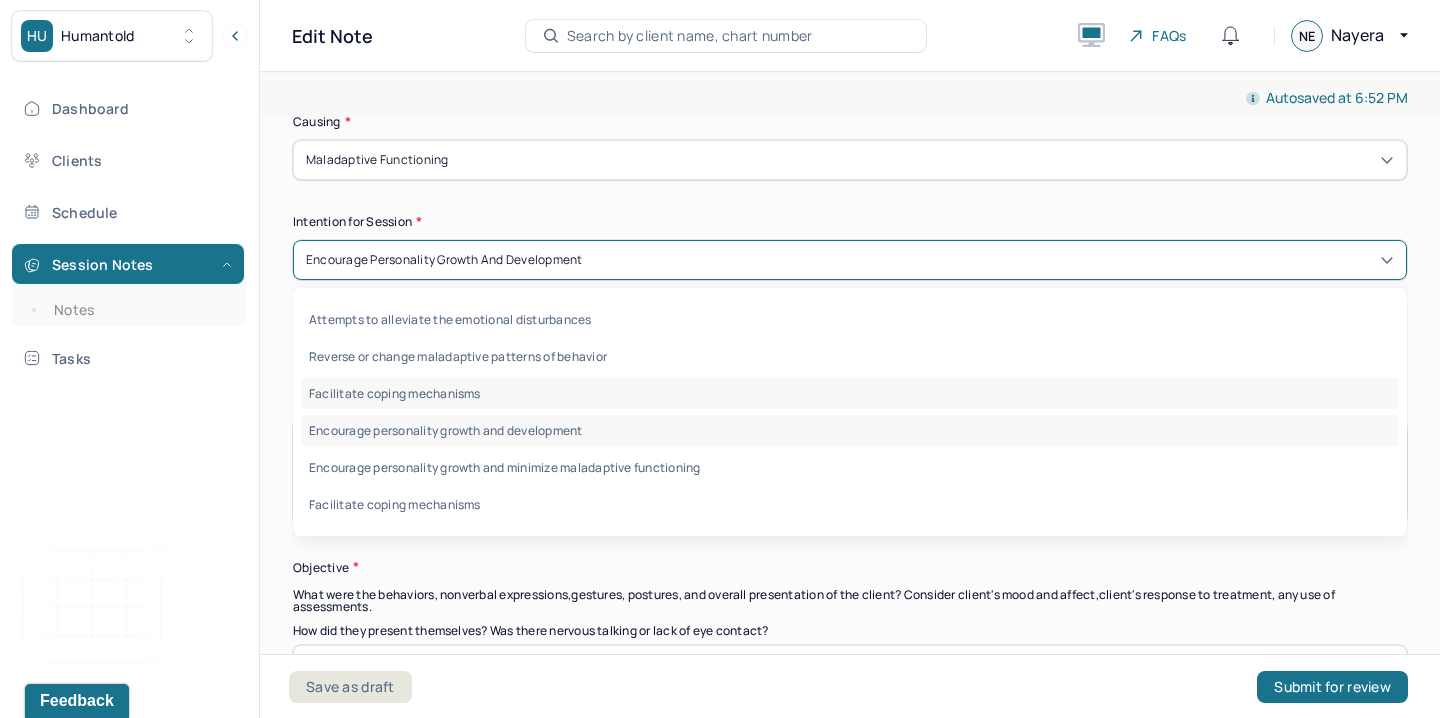click on "Facilitate coping mechanisms" at bounding box center [850, 393] 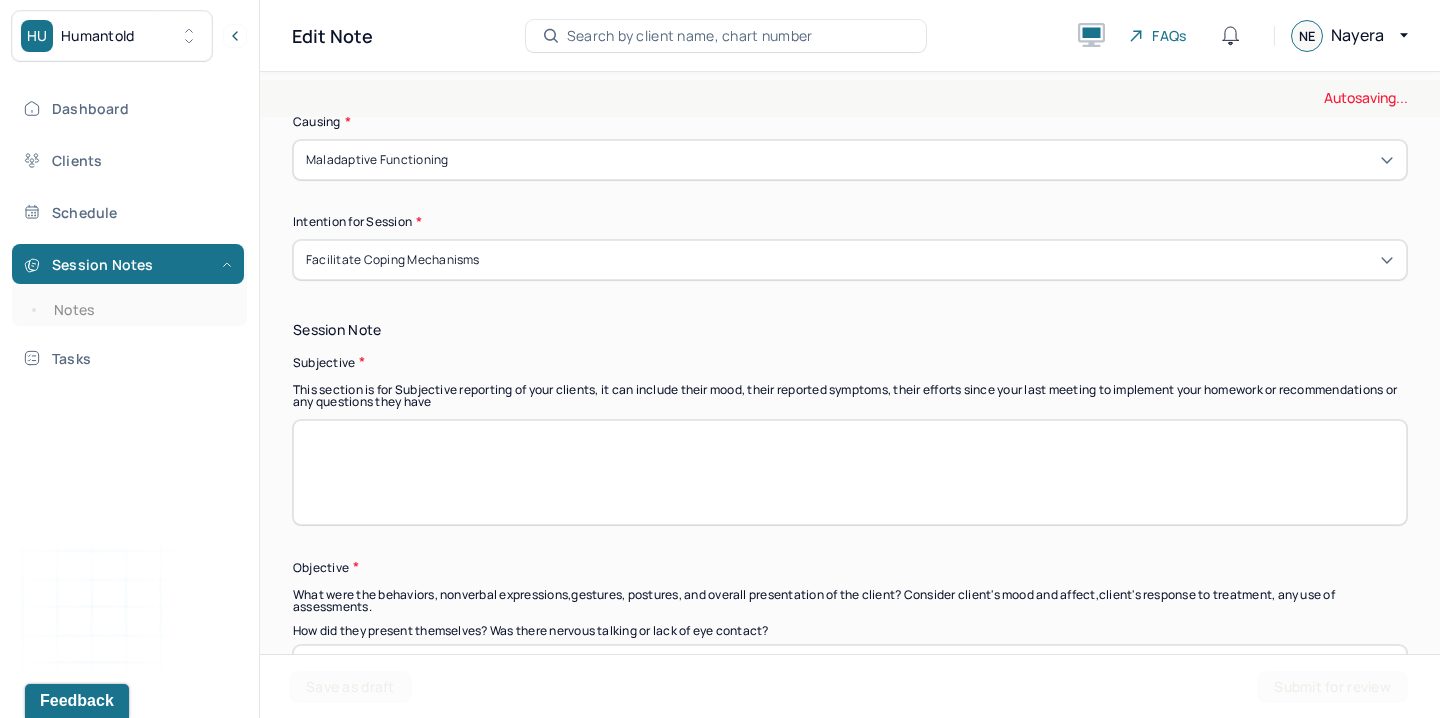 paste on "Client shared recent observations about changes in a close friend’s communication style and behaviors that have led her to feel less eager to spend time with this friend. She expressed confusion about how the dynamic in the friendship has shifted but also noted feeling a sense of relief that no explicit conflict occurred." 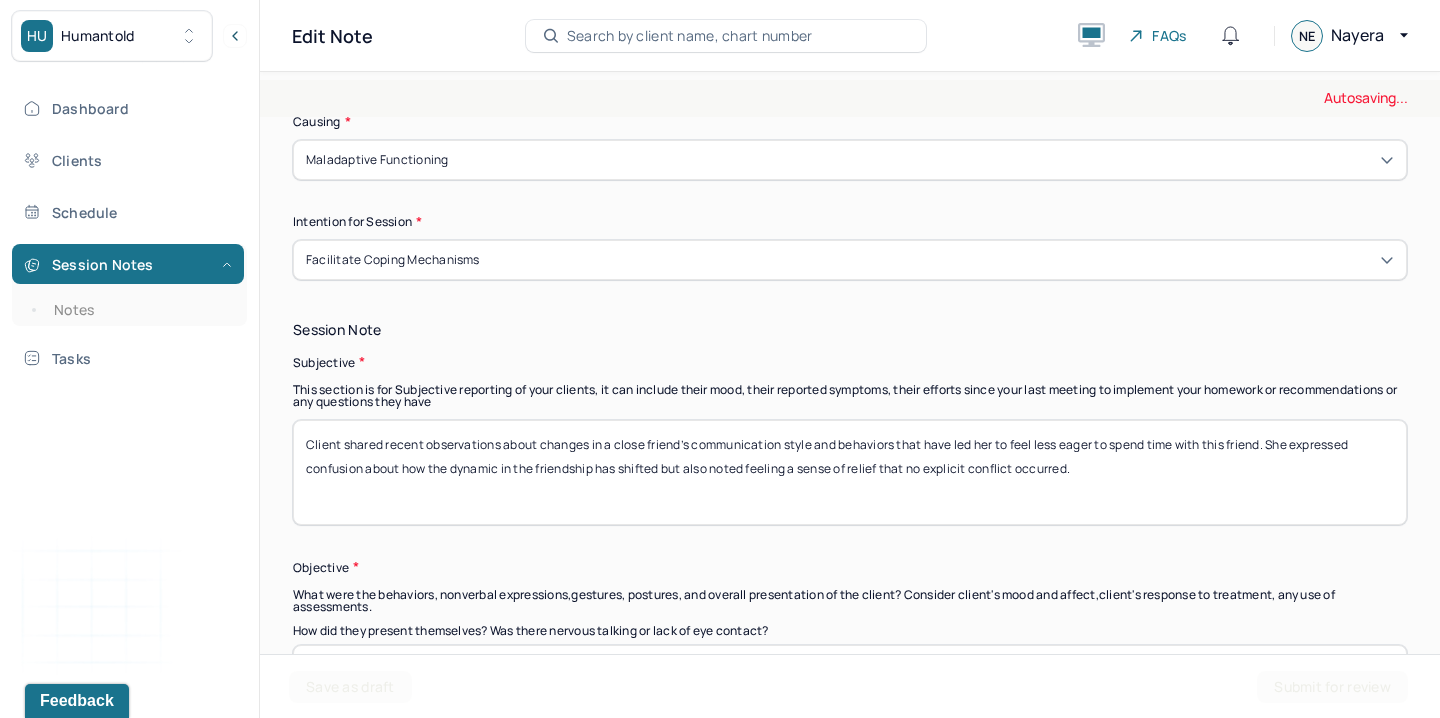 type on "Client shared recent observations about changes in a close friend’s communication style and behaviors that have led her to feel less eager to spend time with this friend. She expressed confusion about how the dynamic in the friendship has shifted but also noted feeling a sense of relief that no explicit conflict occurred." 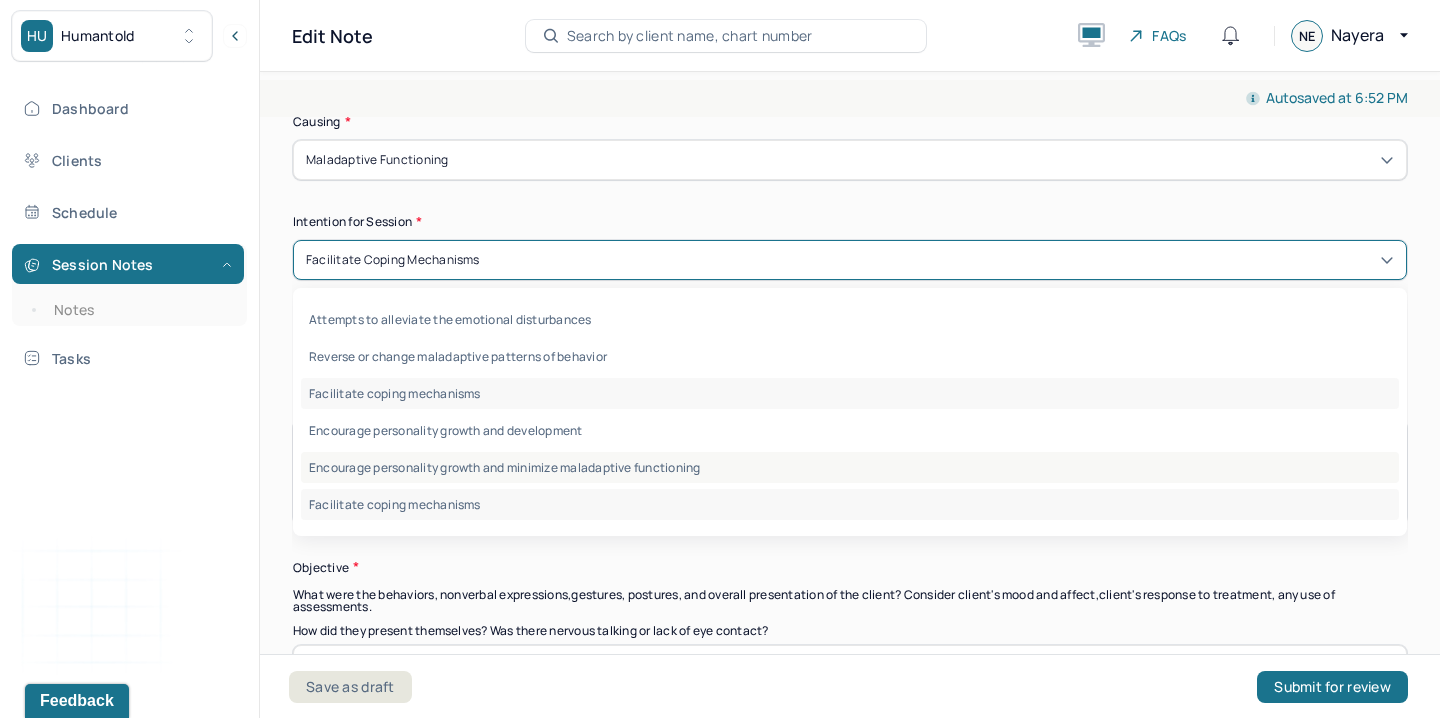 click on "Encourage personality growth and minimize maladaptive functioning" at bounding box center (850, 467) 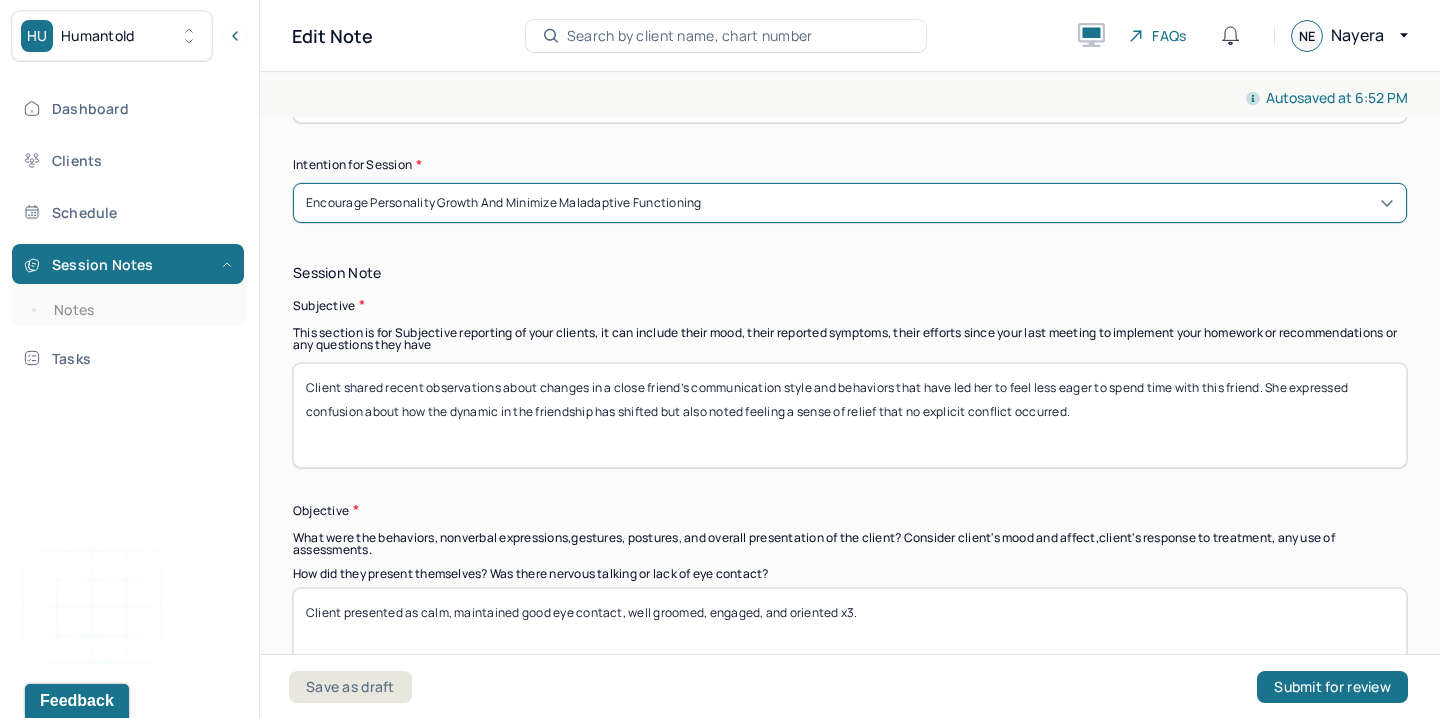 scroll, scrollTop: 1373, scrollLeft: 0, axis: vertical 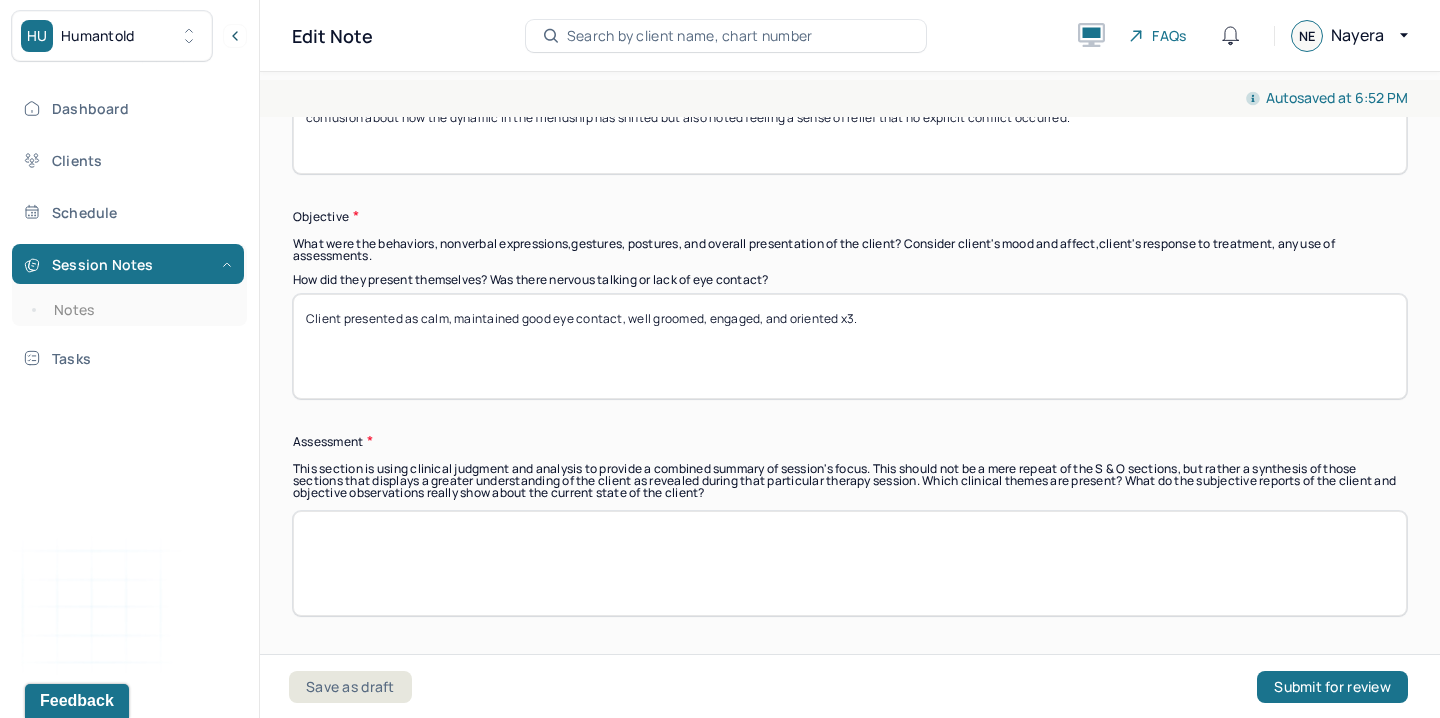 click at bounding box center (850, 563) 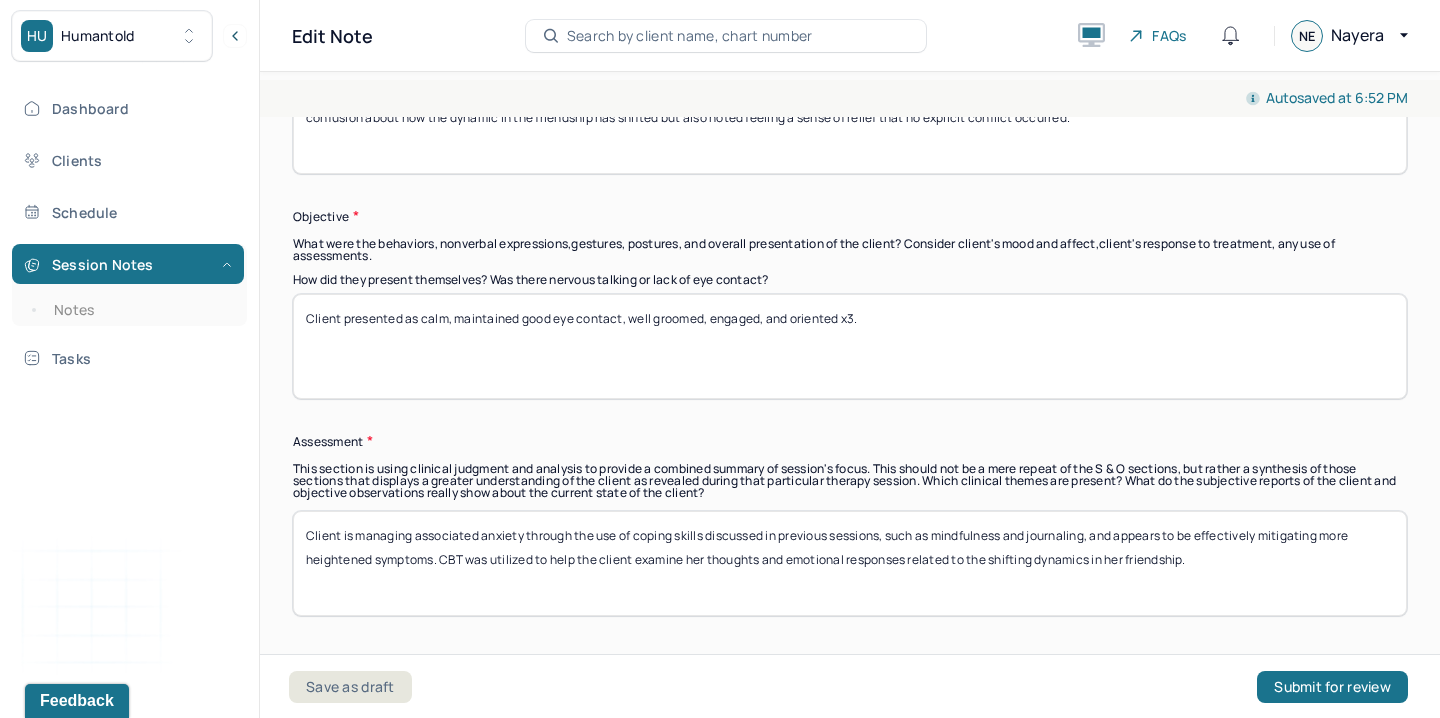 type on "Client is managing associated anxiety through the use of coping skills discussed in previous sessions, such as mindfulness and journaling, and appears to be effectively mitigating more heightened symptoms. CBT was utilized to help the client examine her thoughts and emotional responses related to the shifting dynamics in her friendship." 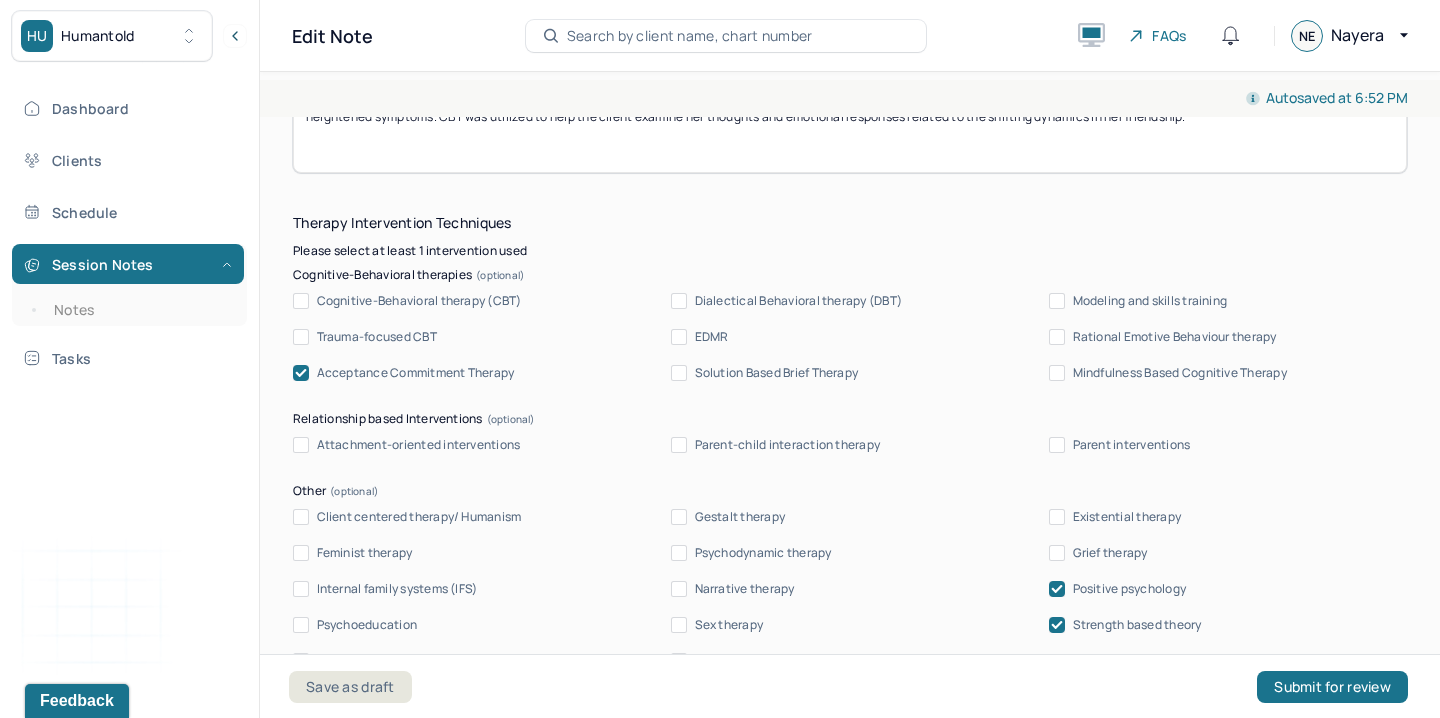 scroll, scrollTop: 2117, scrollLeft: 0, axis: vertical 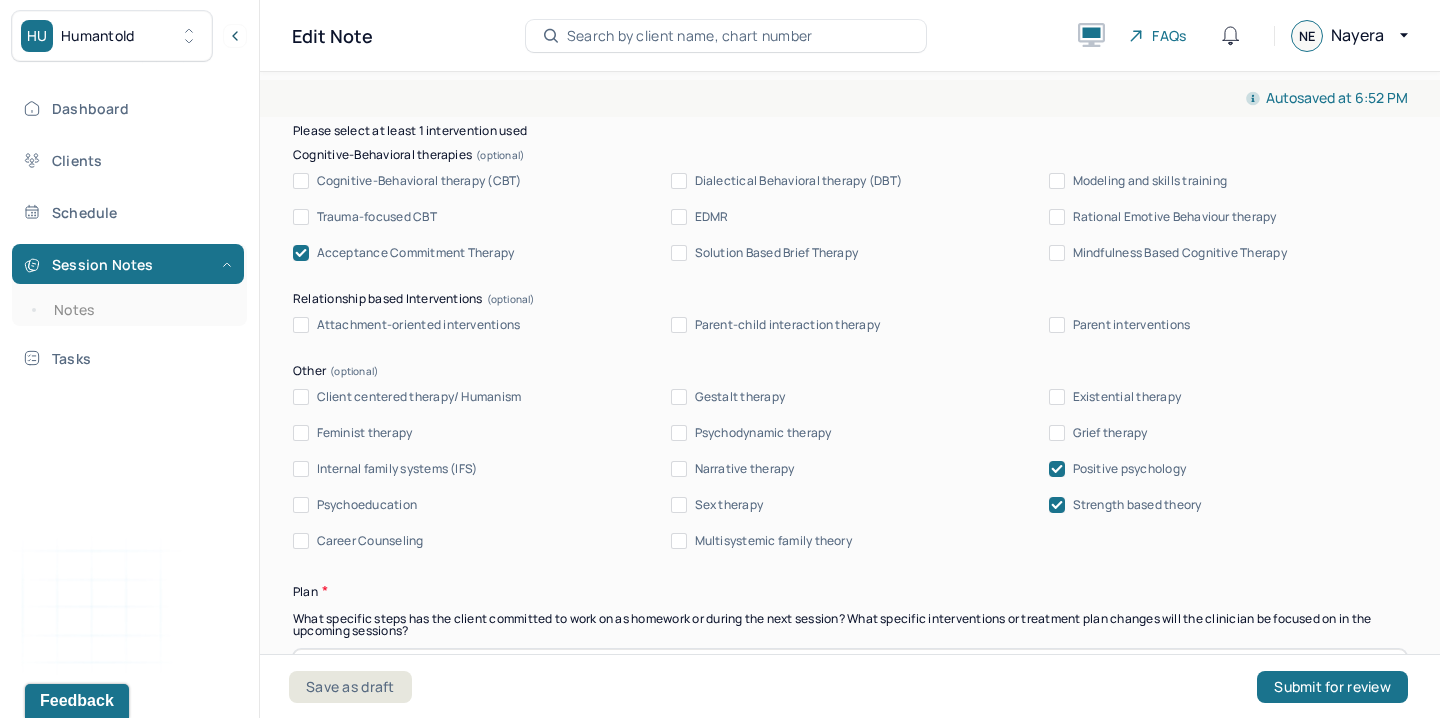 click on "Client centered therapy/ Humanism" at bounding box center [419, 397] 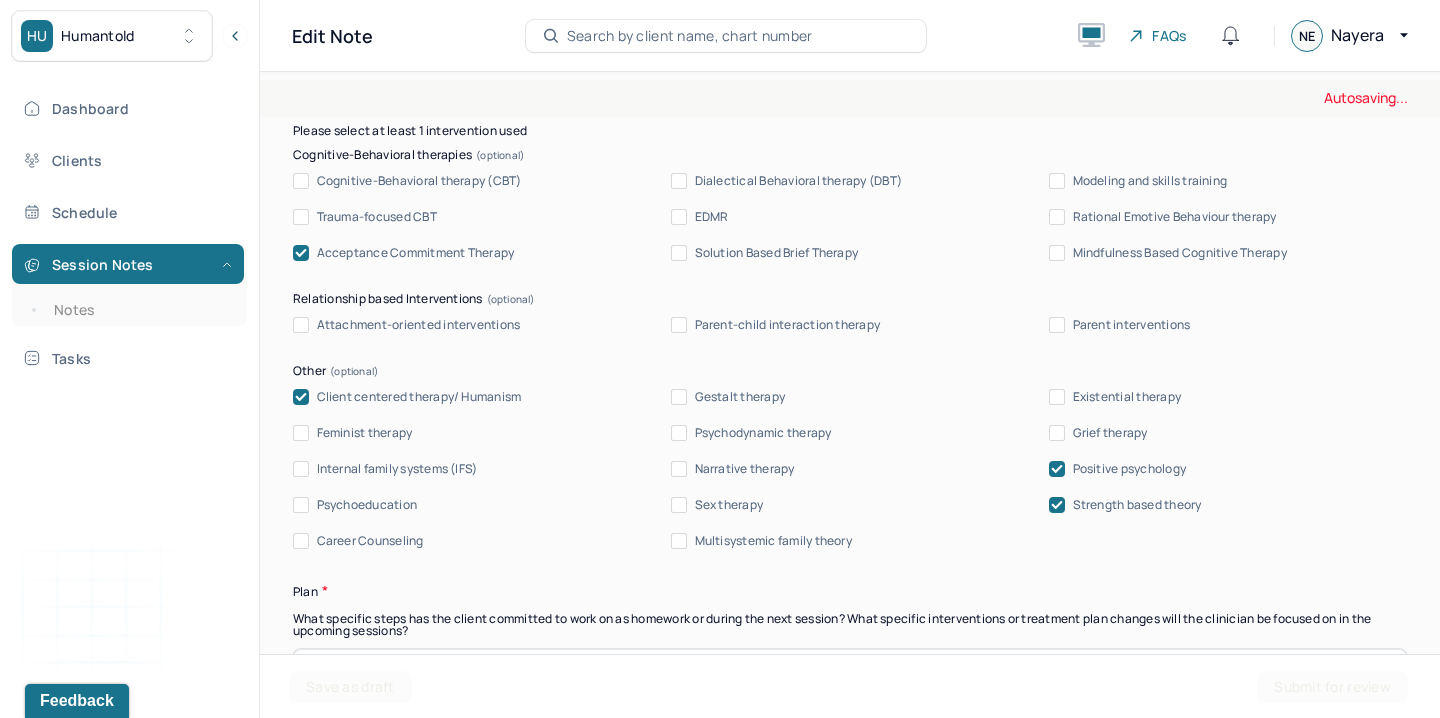 scroll, scrollTop: 2283, scrollLeft: 0, axis: vertical 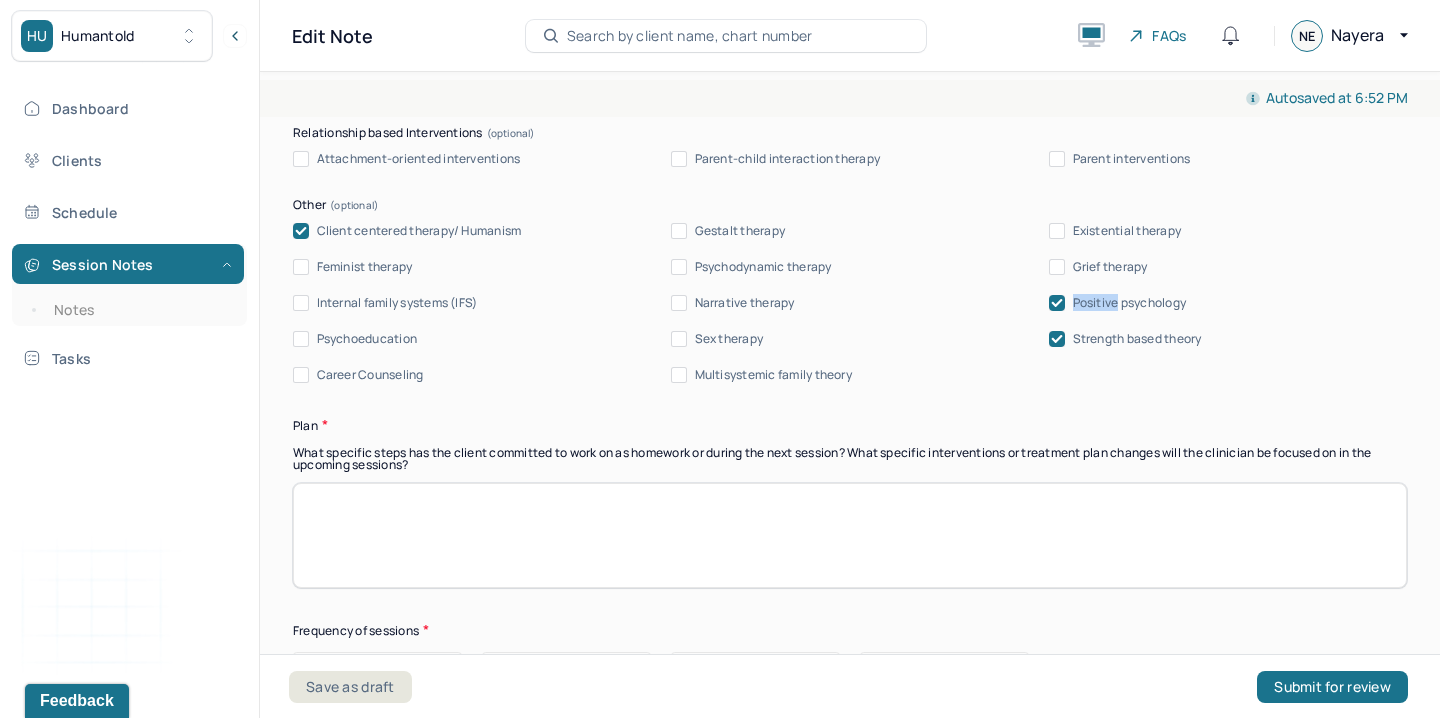 click on "Positive psychology" at bounding box center (1130, 303) 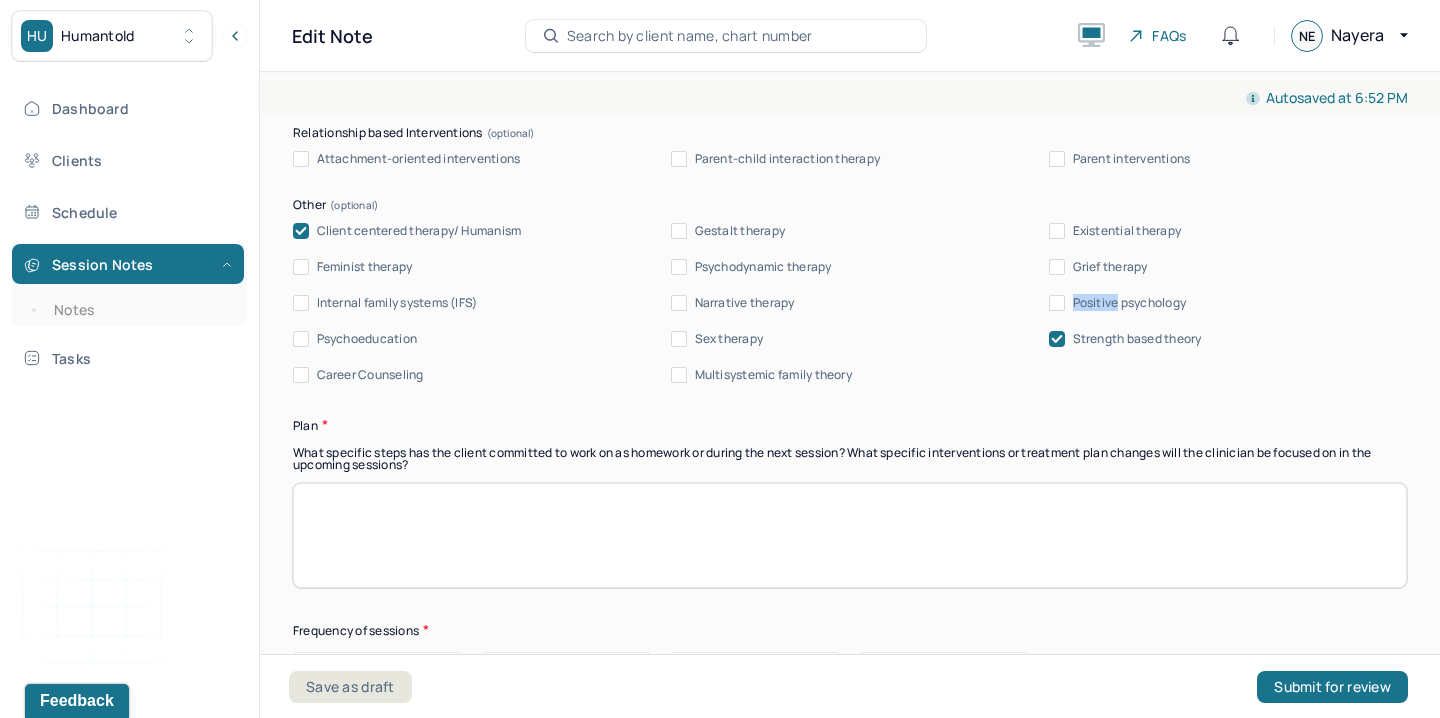 click at bounding box center [850, 535] 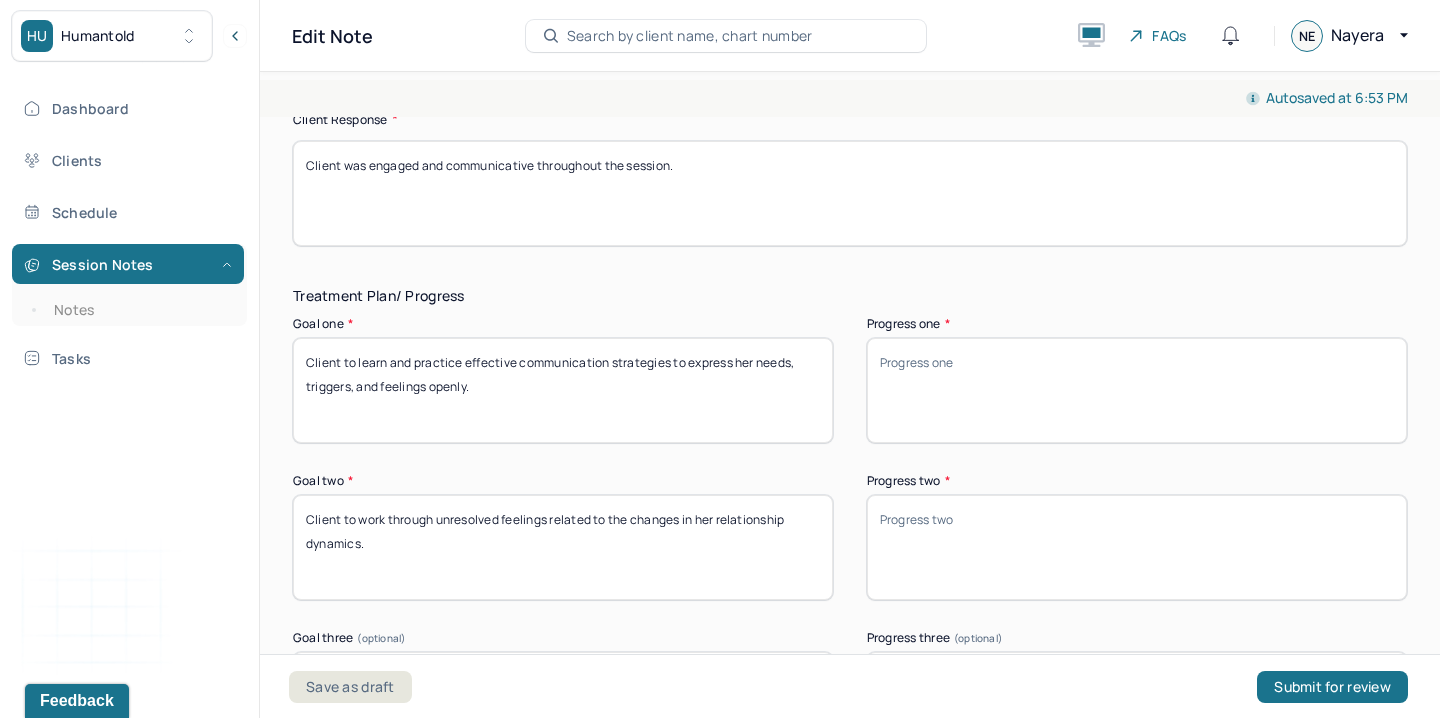 scroll, scrollTop: 3306, scrollLeft: 0, axis: vertical 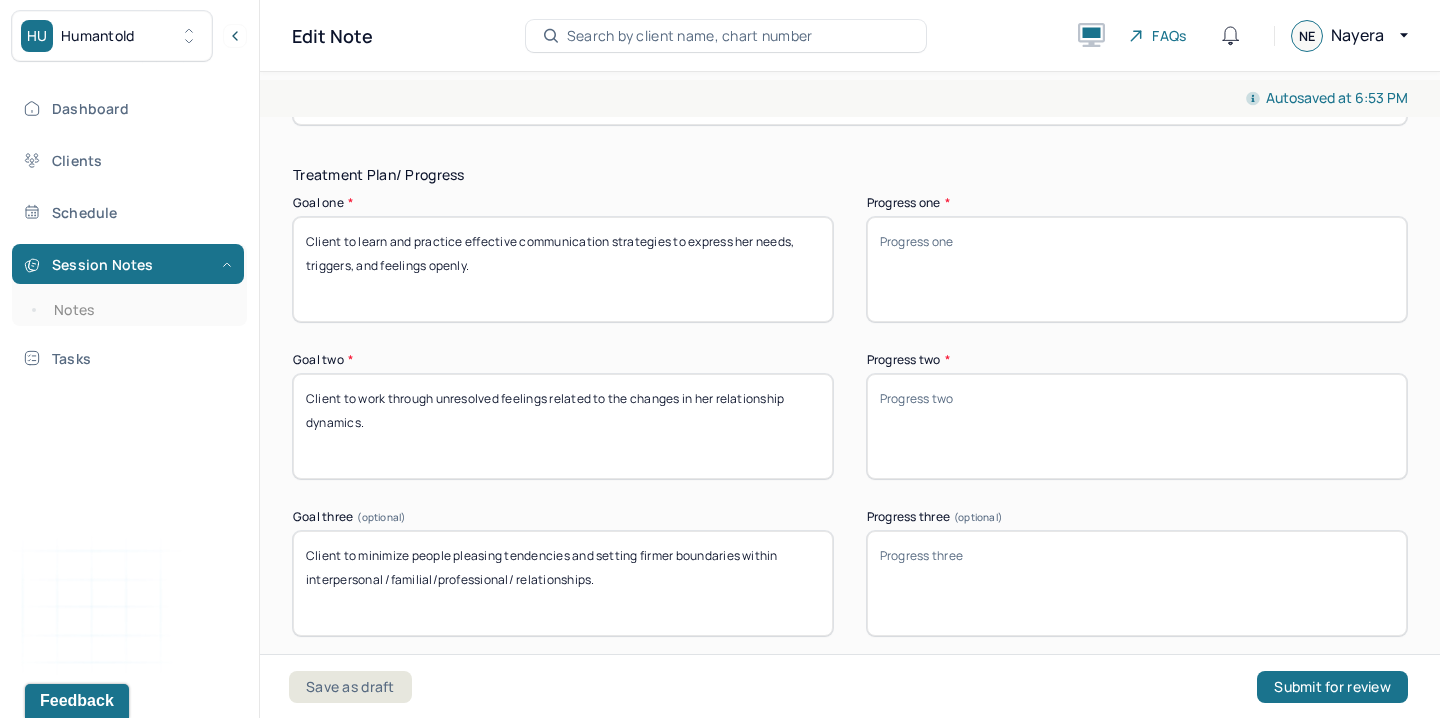 type on "Client was informed that next week will be her final session due to the therapist’s departure from the practice. Therapist will assist in preparing for termination and provide referrals as needed." 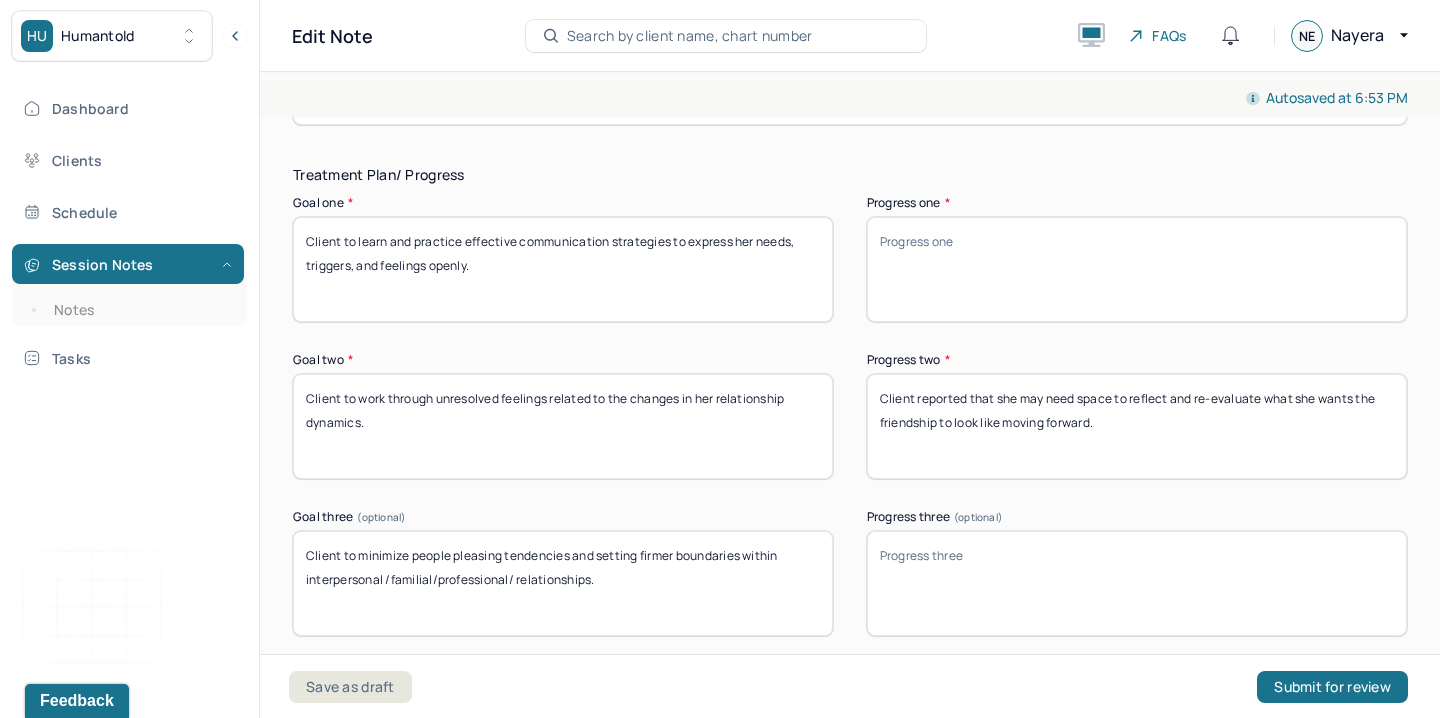 type on "Client reported that she may need space to reflect and re-evaluate what she wants the friendship to look like moving forward." 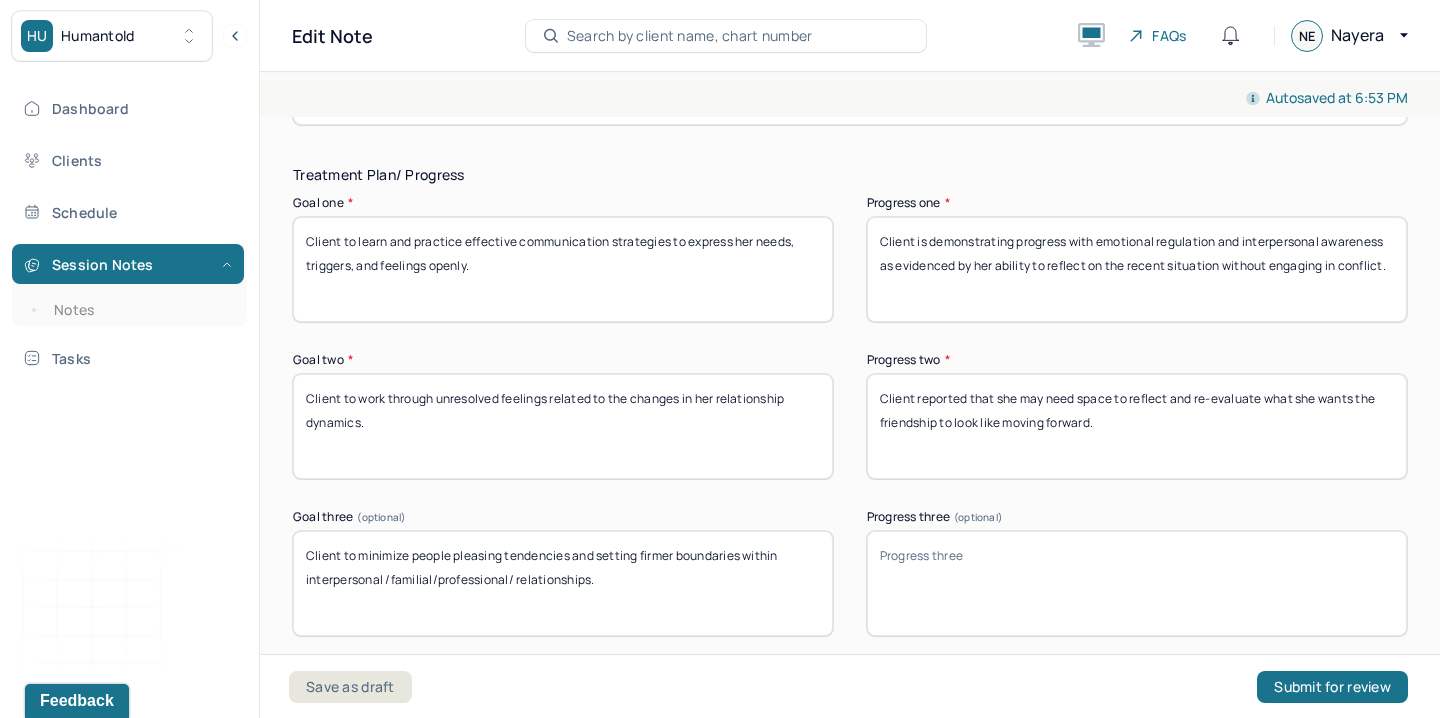 type on "Client is demonstrating progress with emotional regulation and interpersonal awareness as evidenced by her ability to reflect on the recent situation without engaging in conflict." 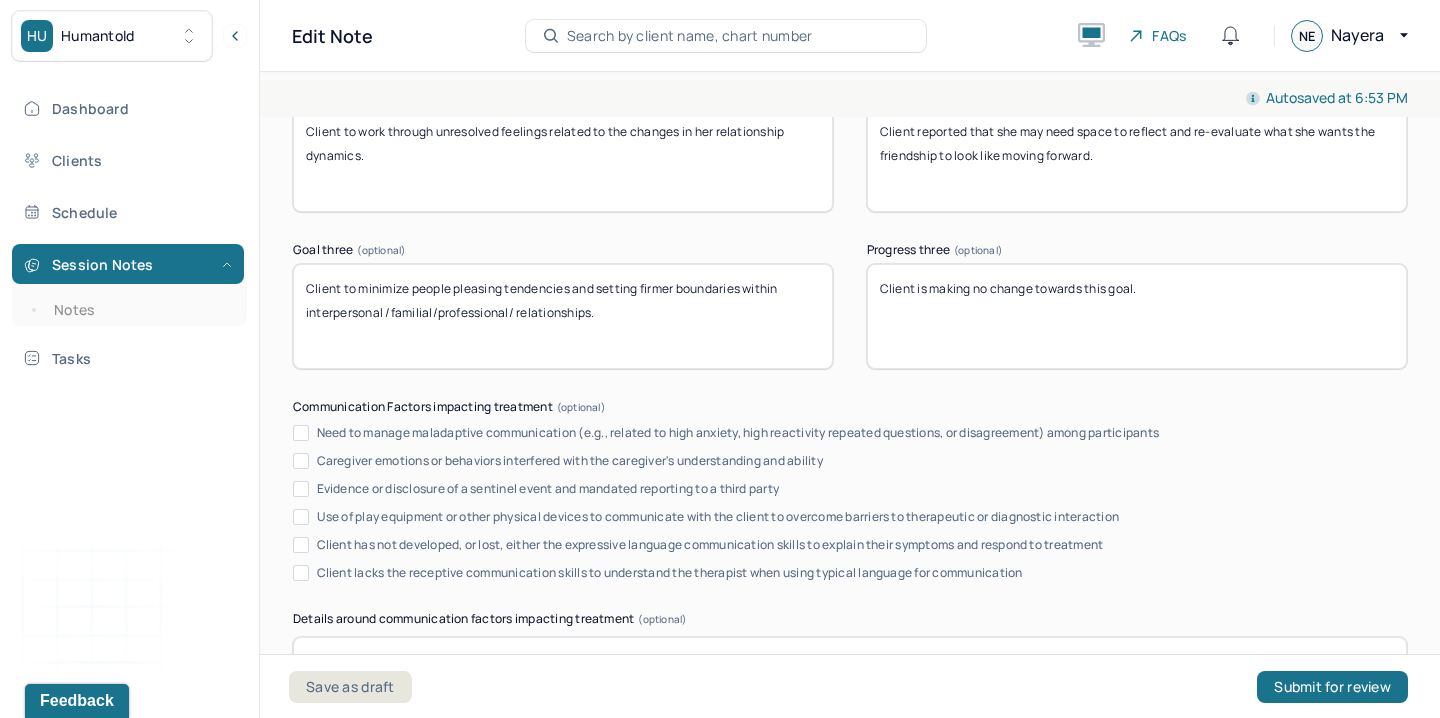scroll, scrollTop: 3941, scrollLeft: 0, axis: vertical 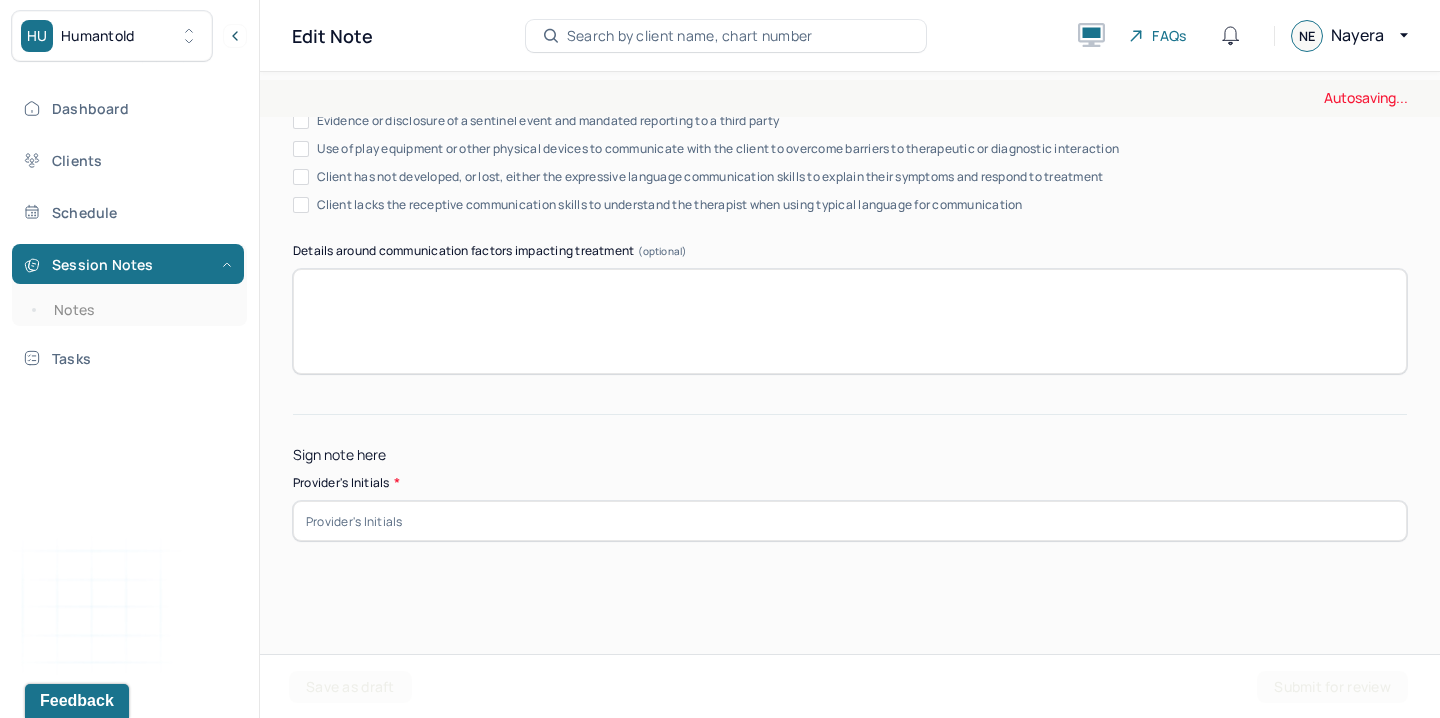 type on "Client is making no change towards this goal." 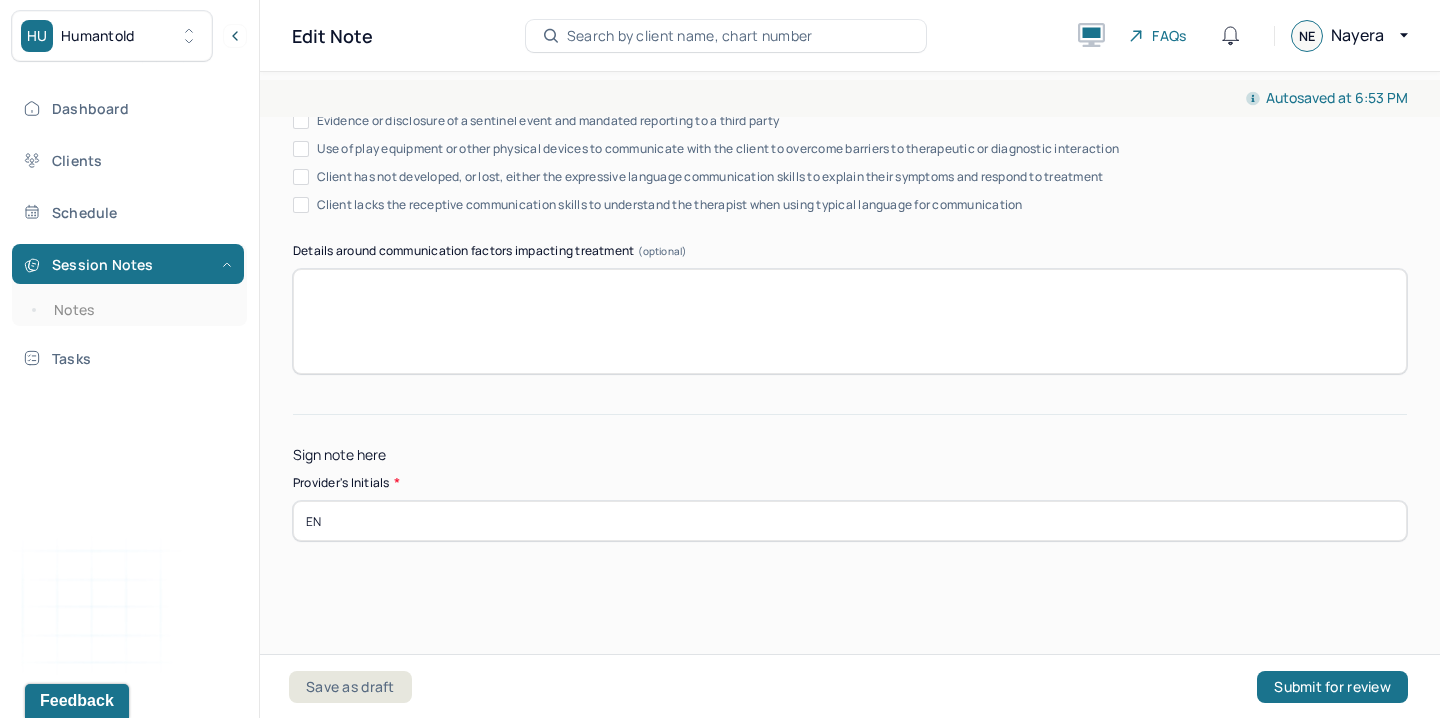 type on "E" 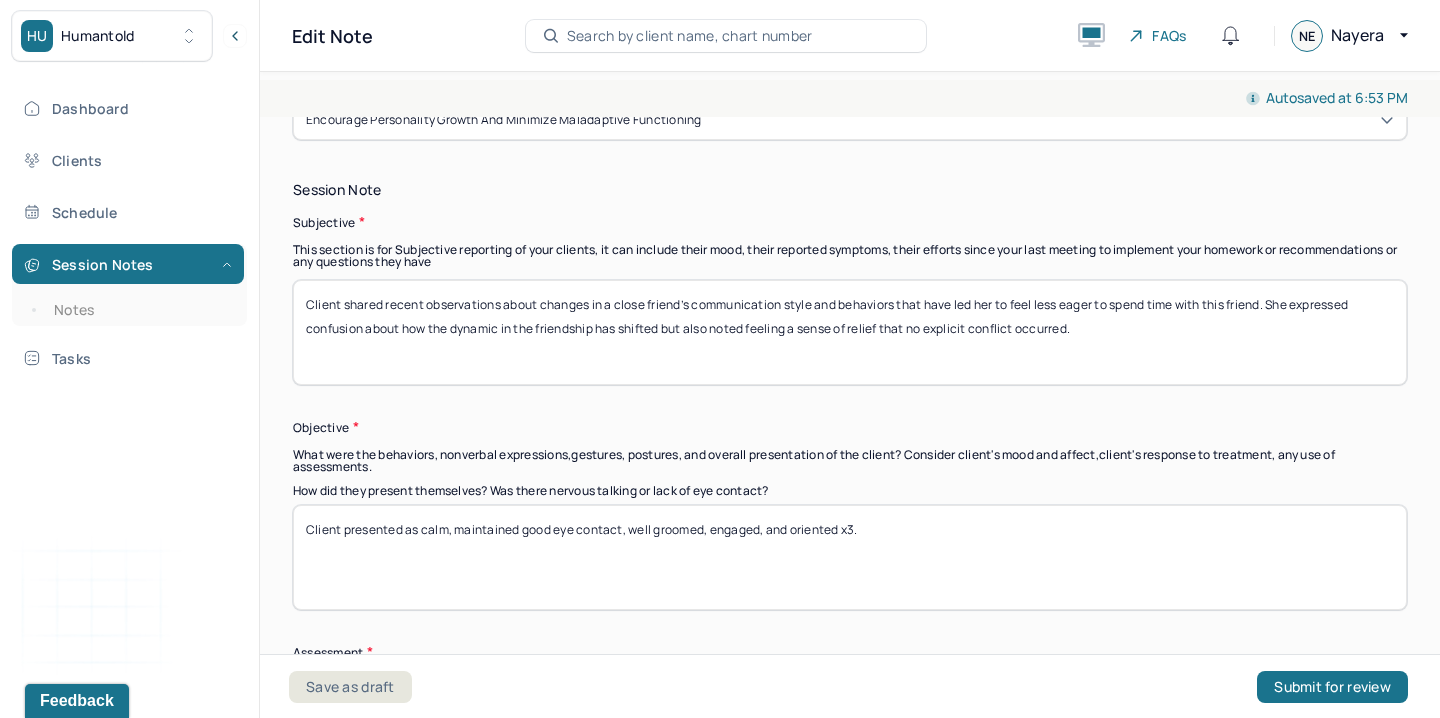 scroll, scrollTop: 873, scrollLeft: 0, axis: vertical 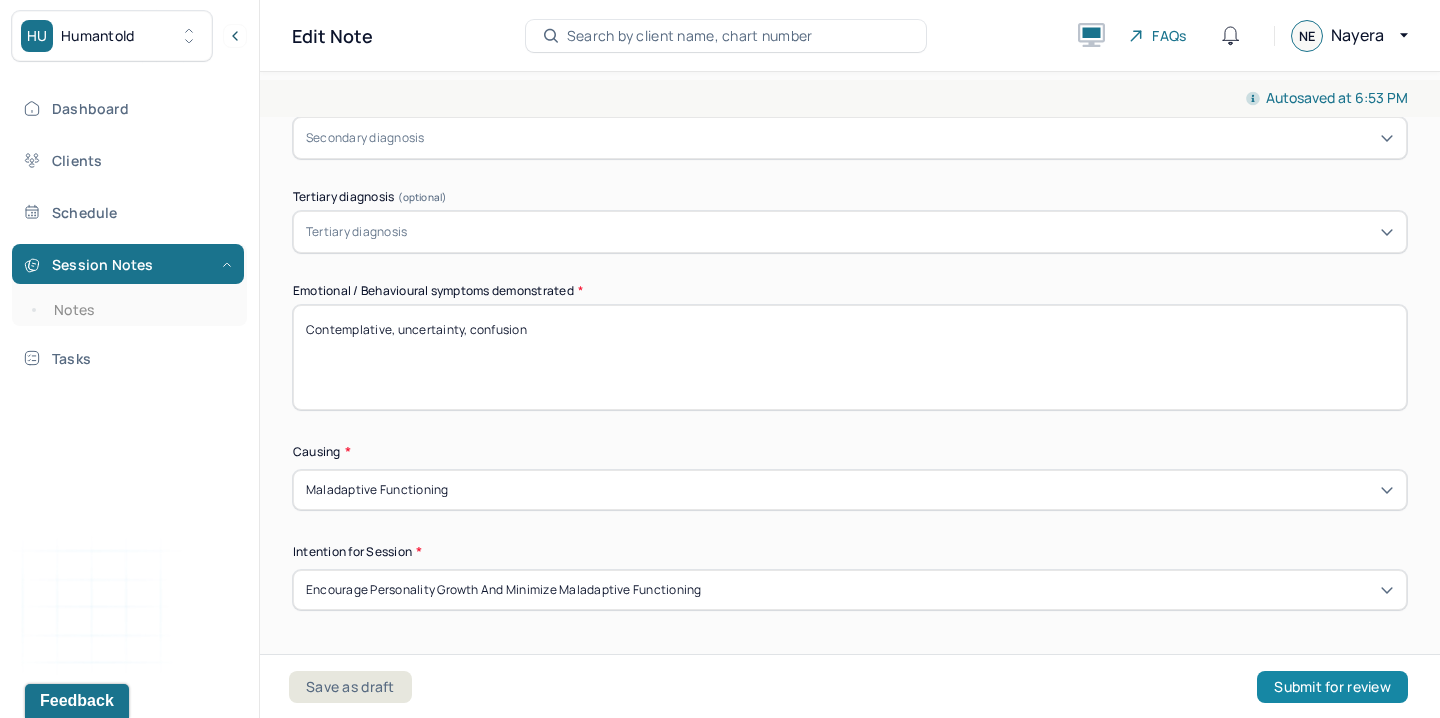 type on "NE" 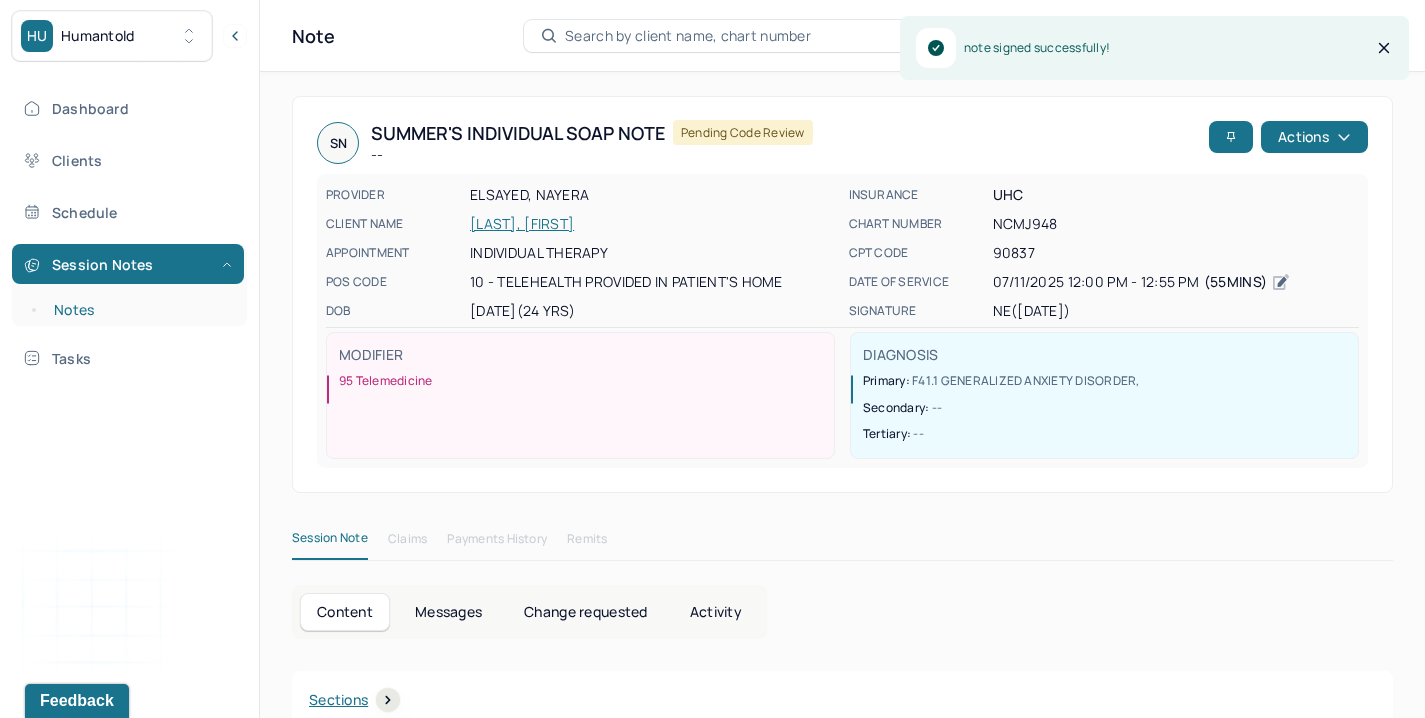 click on "Notes" at bounding box center (139, 310) 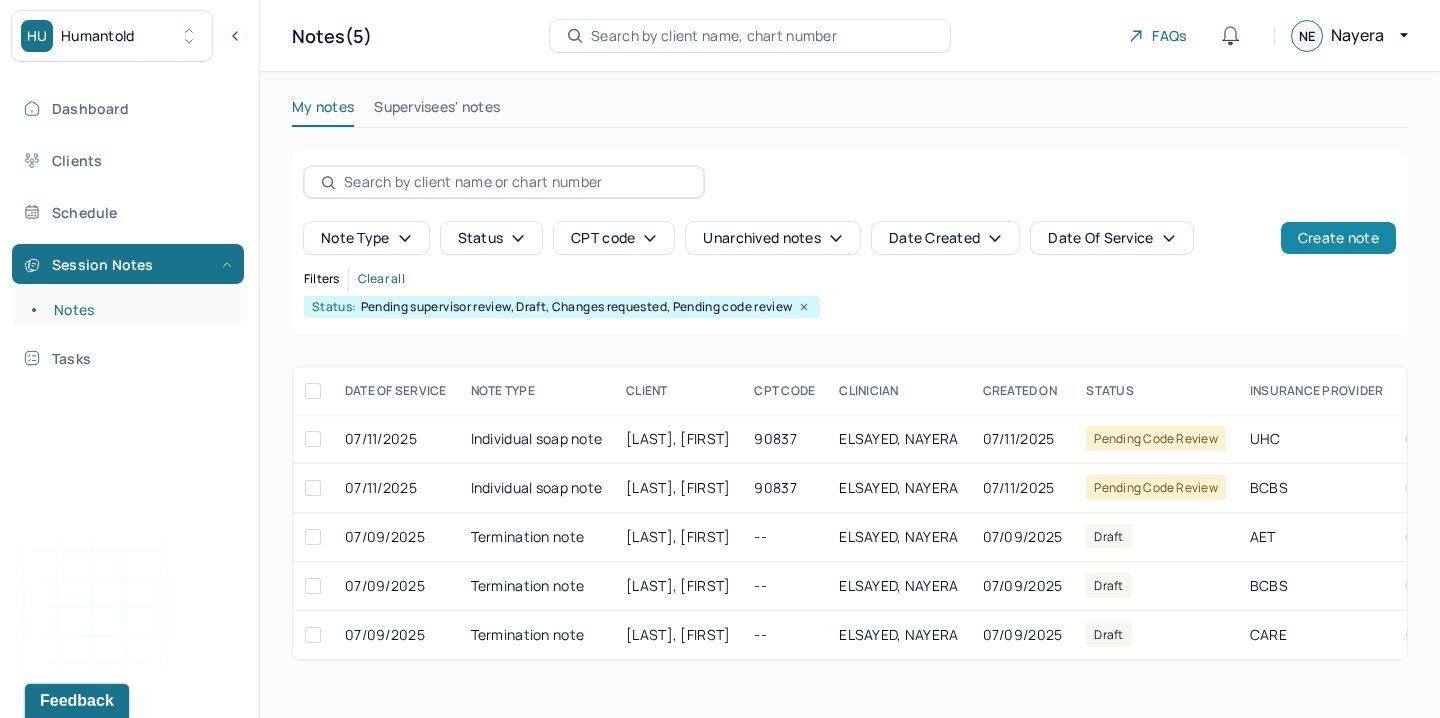 click on "Create note" at bounding box center [1338, 238] 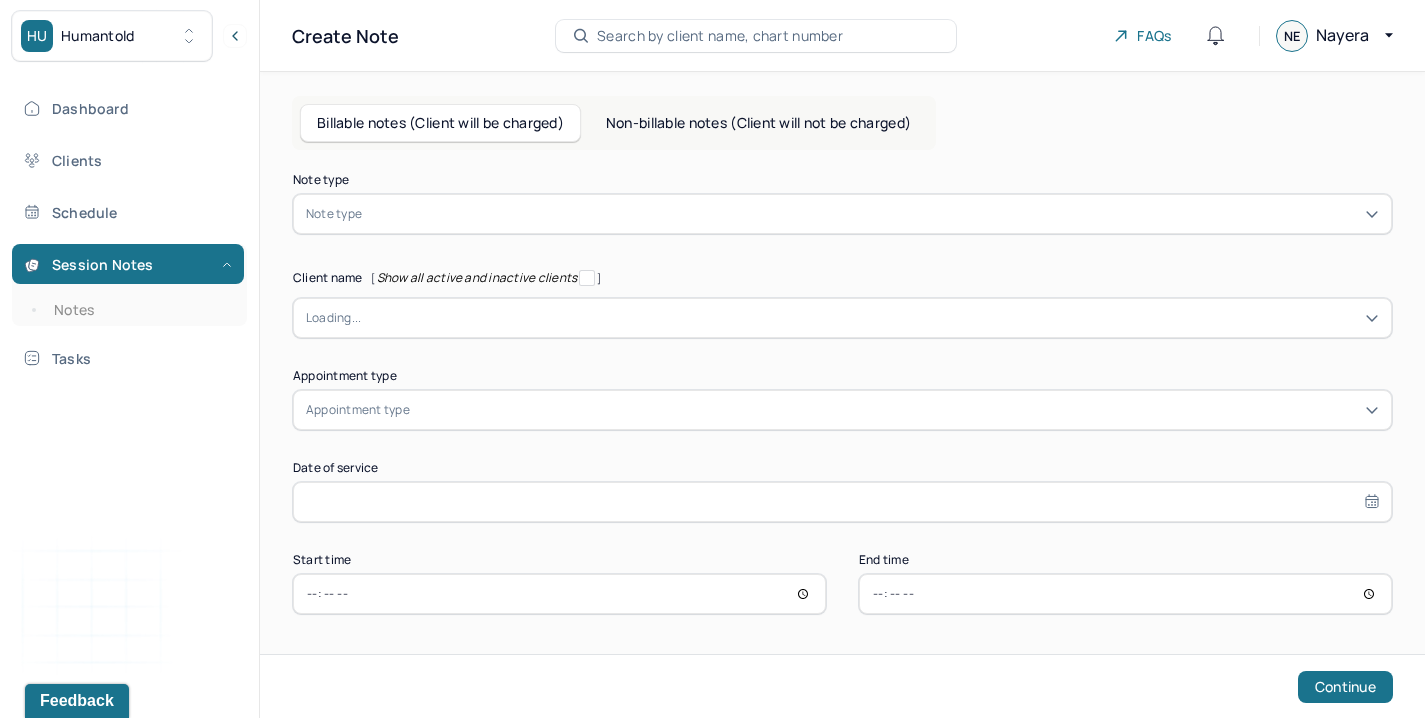 click on "Non-billable notes (Client will not be charged)" at bounding box center [758, 123] 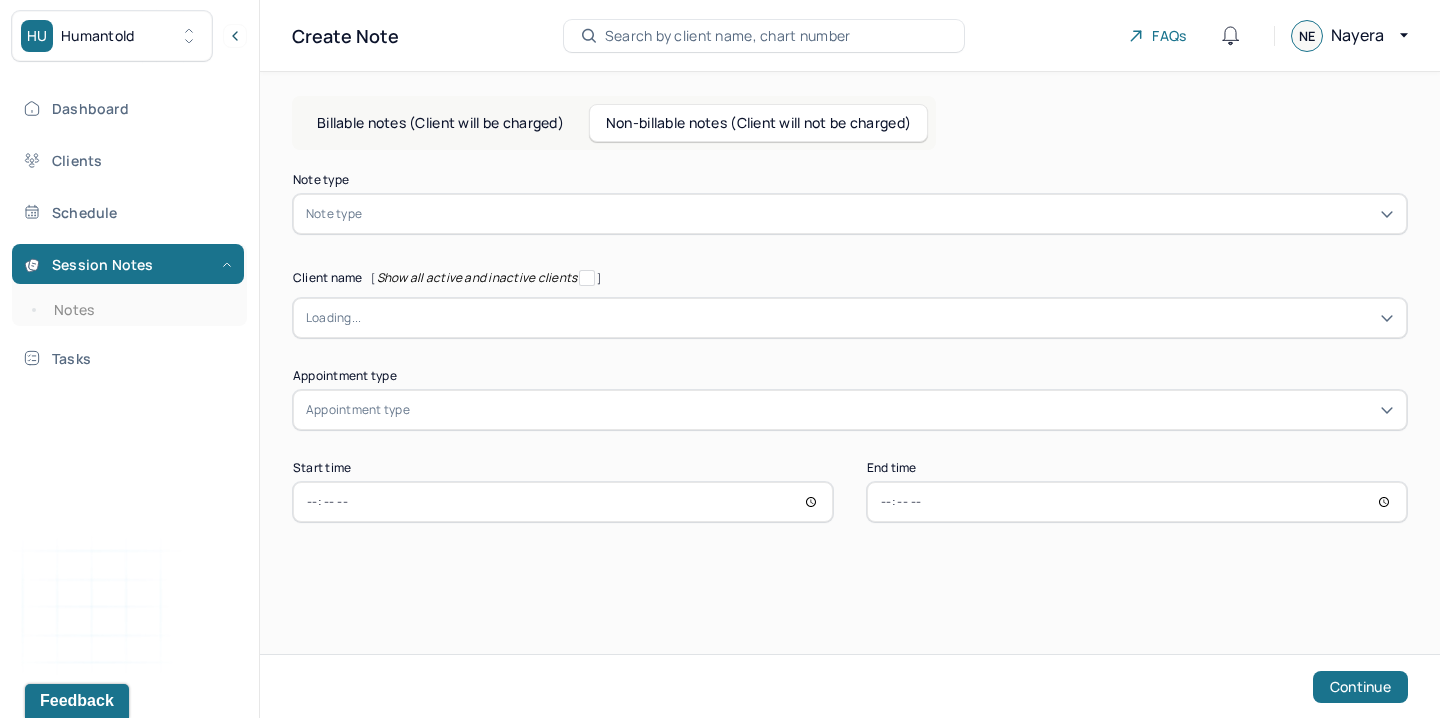click on "Note type Note type Client name [ Show all active and inactive clients ] Loading... Appointment type Appointment type Start time End time Continue" at bounding box center (850, 348) 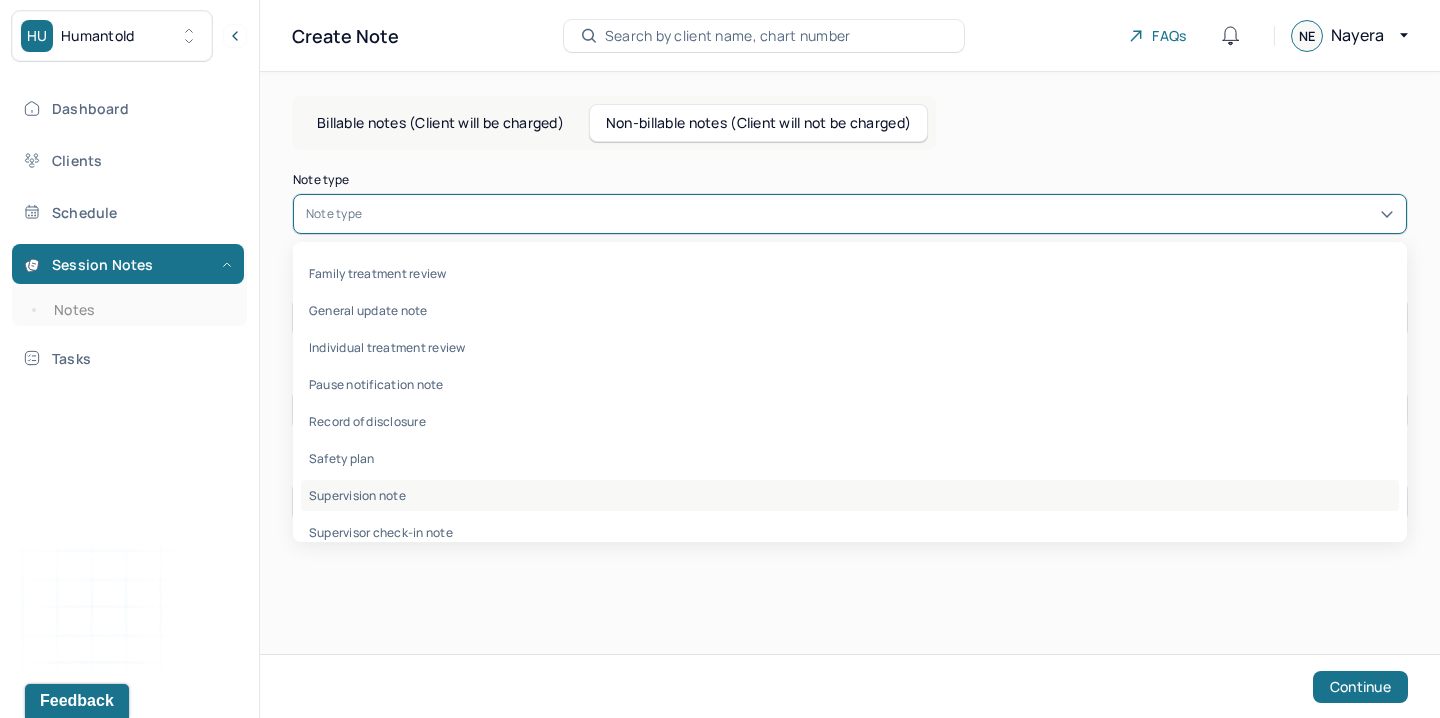 scroll, scrollTop: 59, scrollLeft: 0, axis: vertical 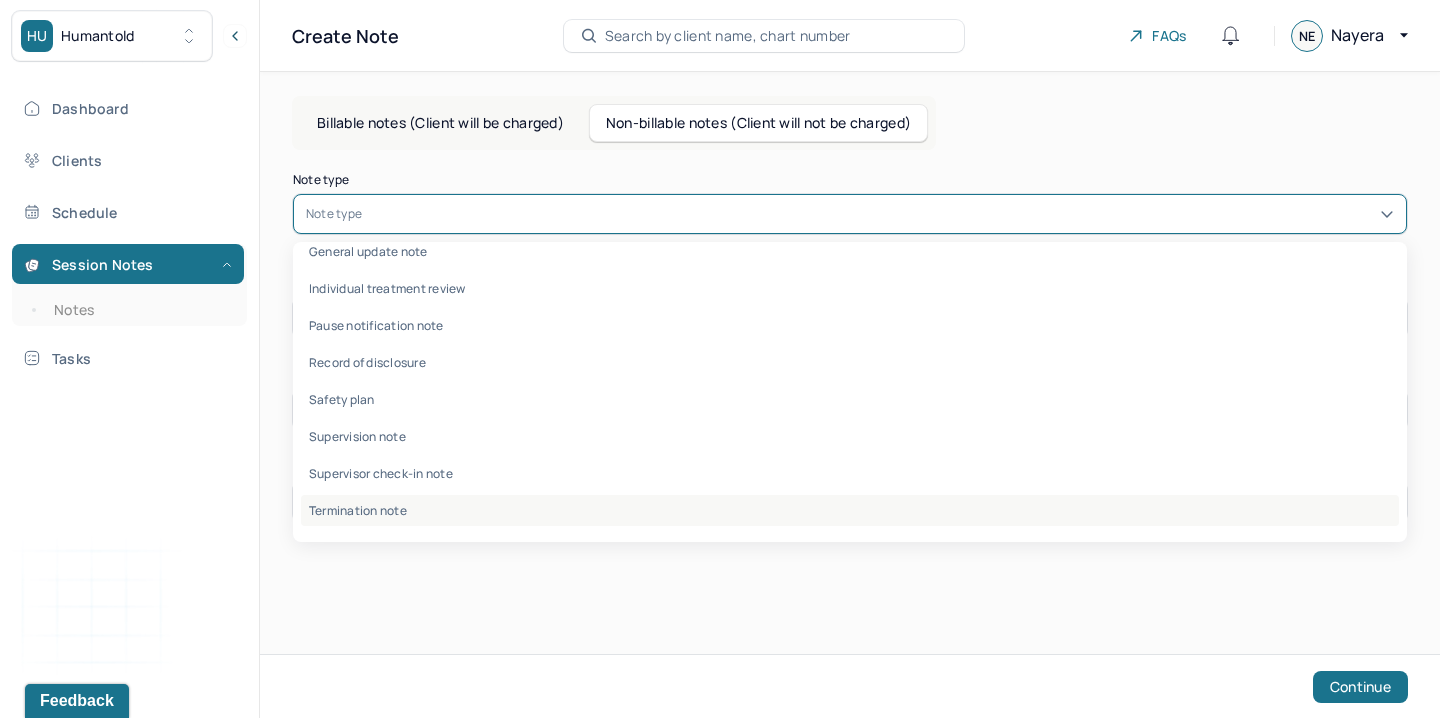 click on "Termination note" at bounding box center [850, 510] 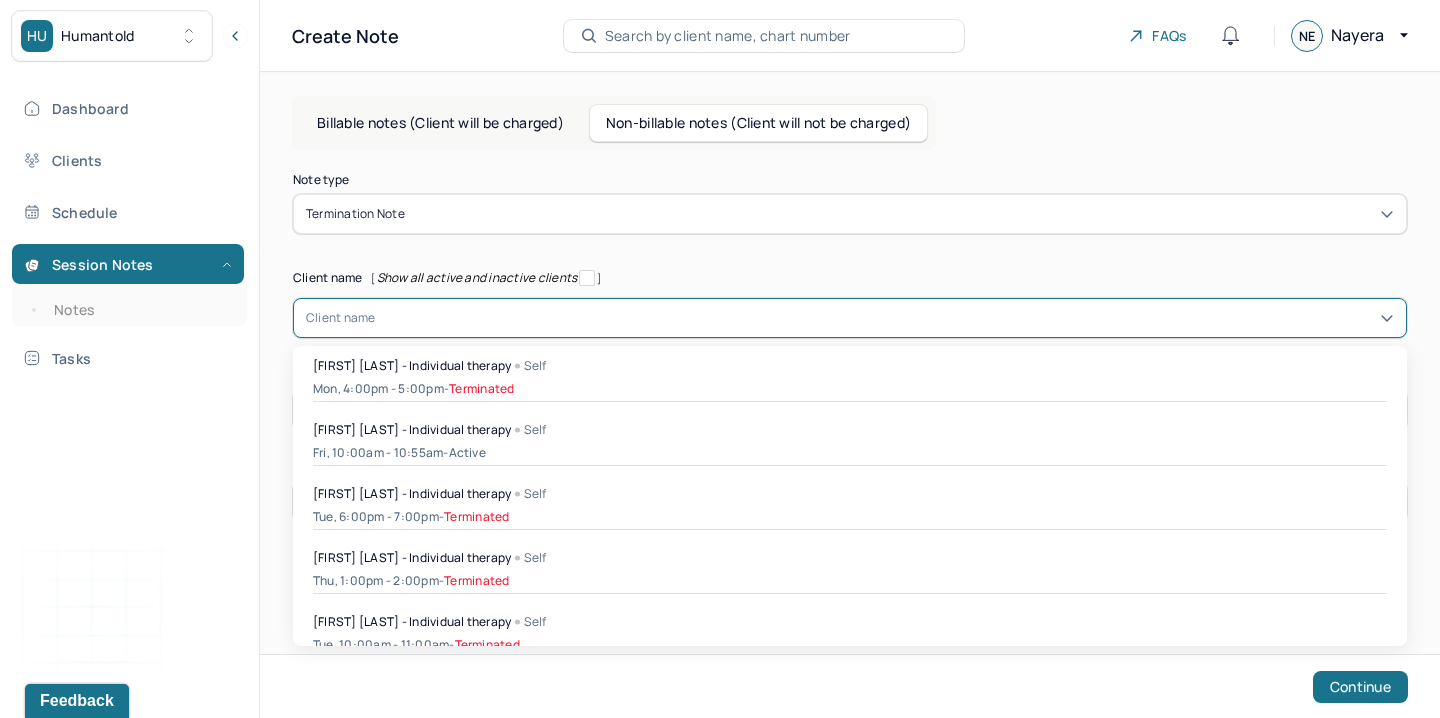 click on "Client name" at bounding box center [850, 318] 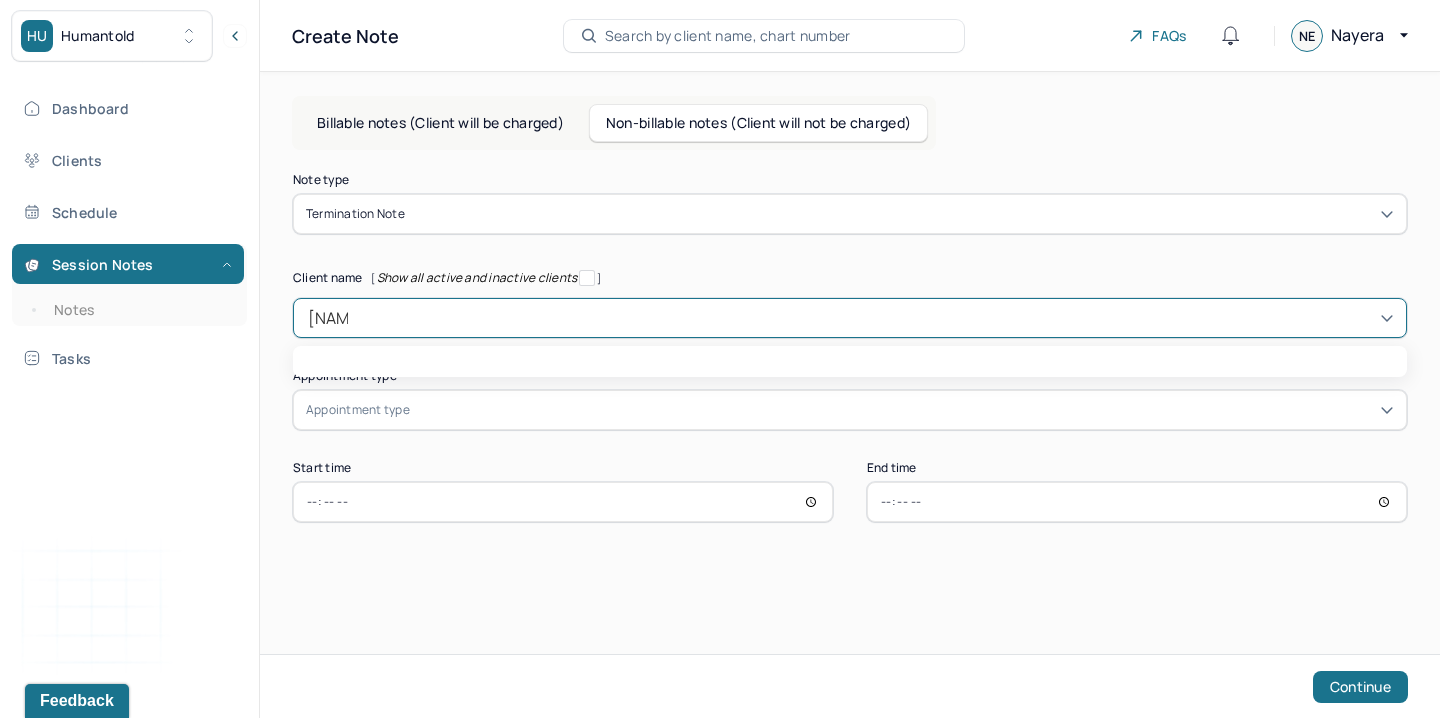 type on "[NAME]" 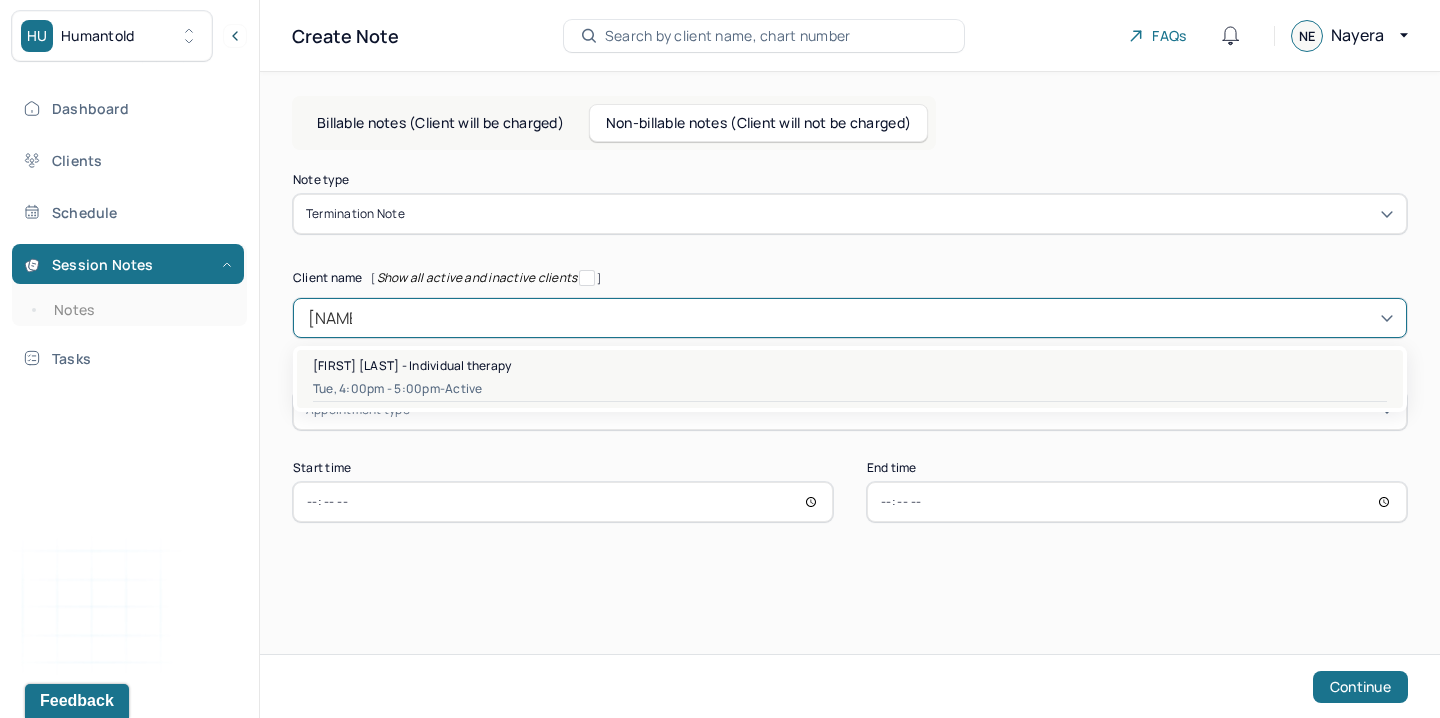 click on "[FIRST] [LAST] - Individual therapy" at bounding box center [412, 365] 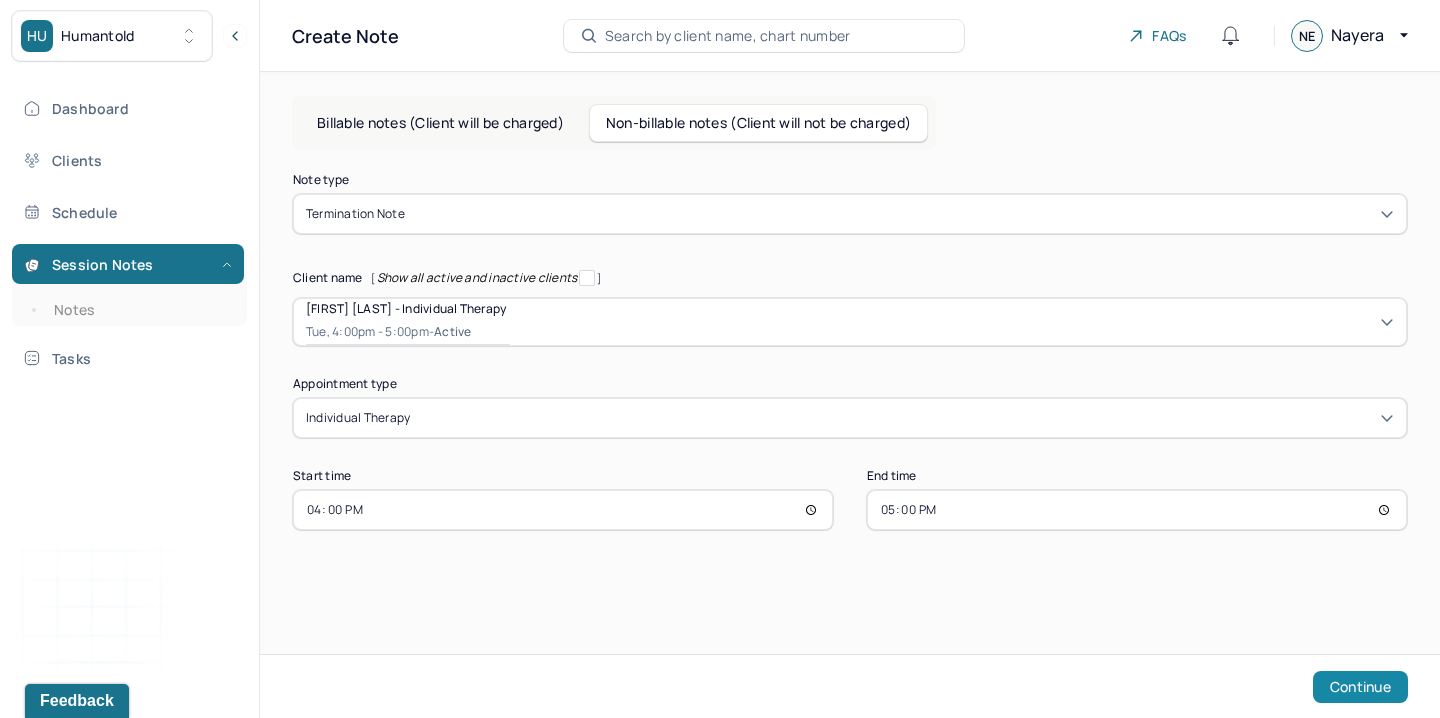 click on "Continue" at bounding box center [1360, 687] 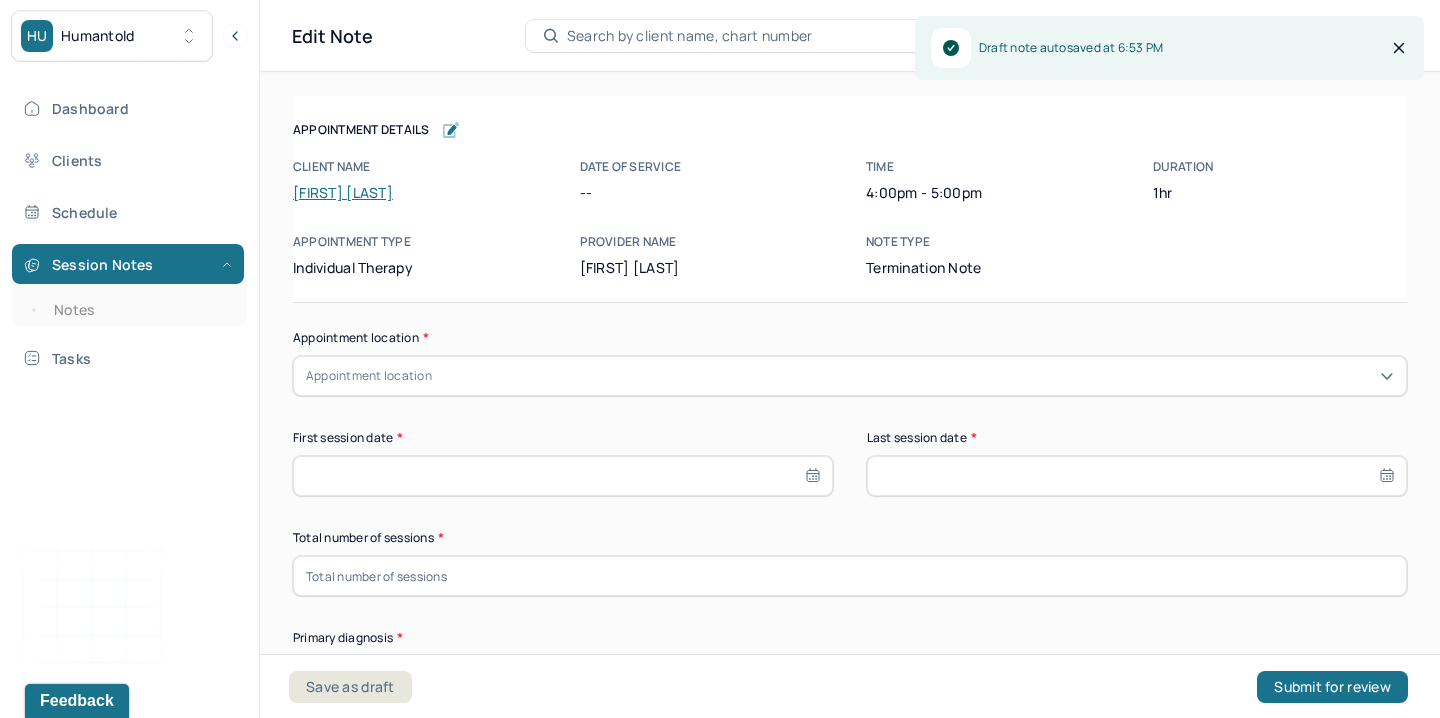 click on "Appointment location" at bounding box center (850, 376) 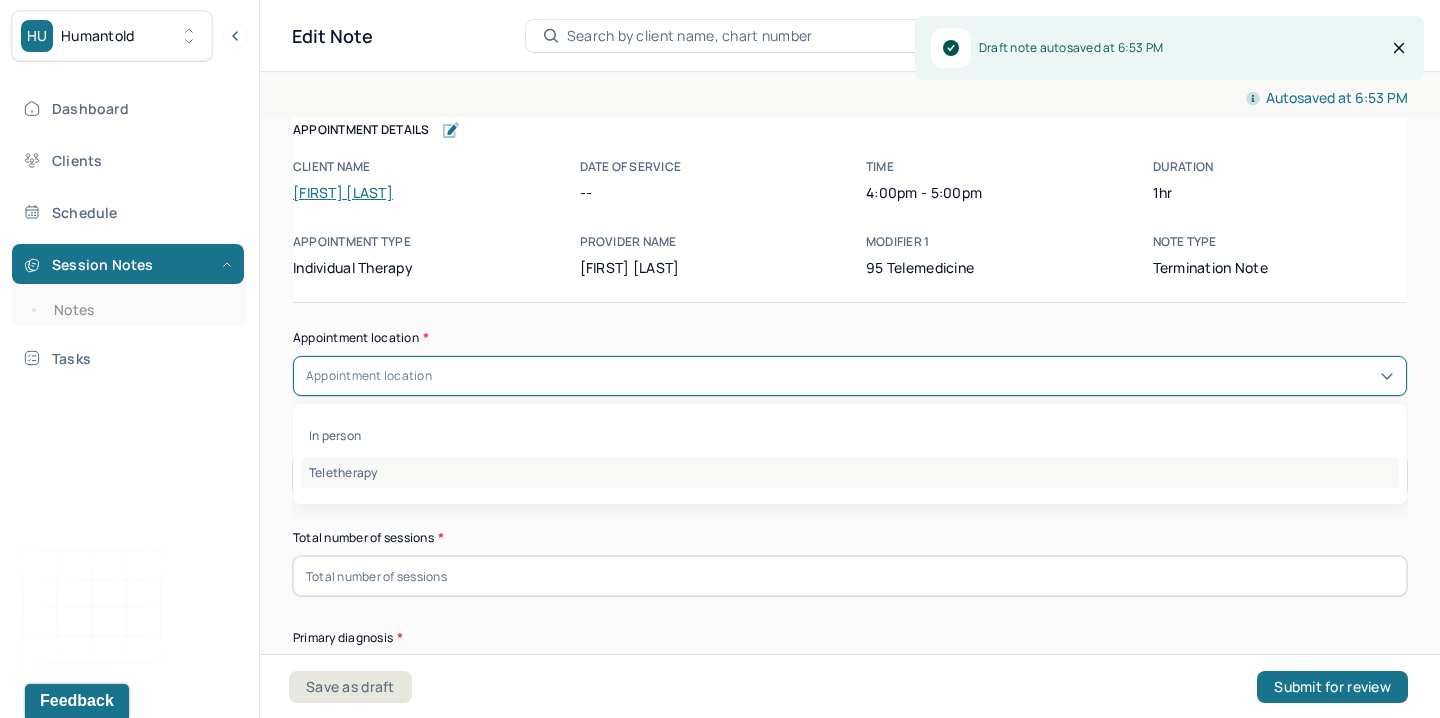 click on "Teletherapy" at bounding box center (850, 472) 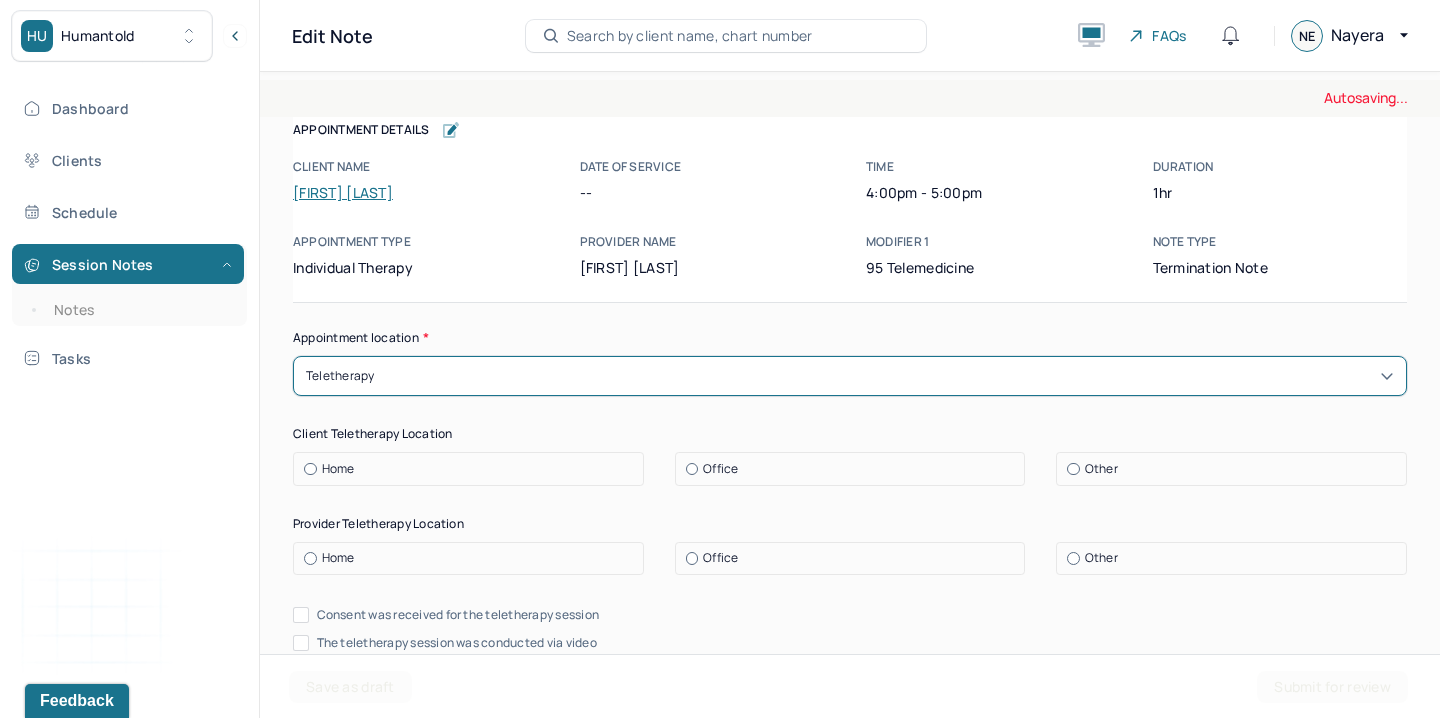 click on "Other" at bounding box center (1101, 469) 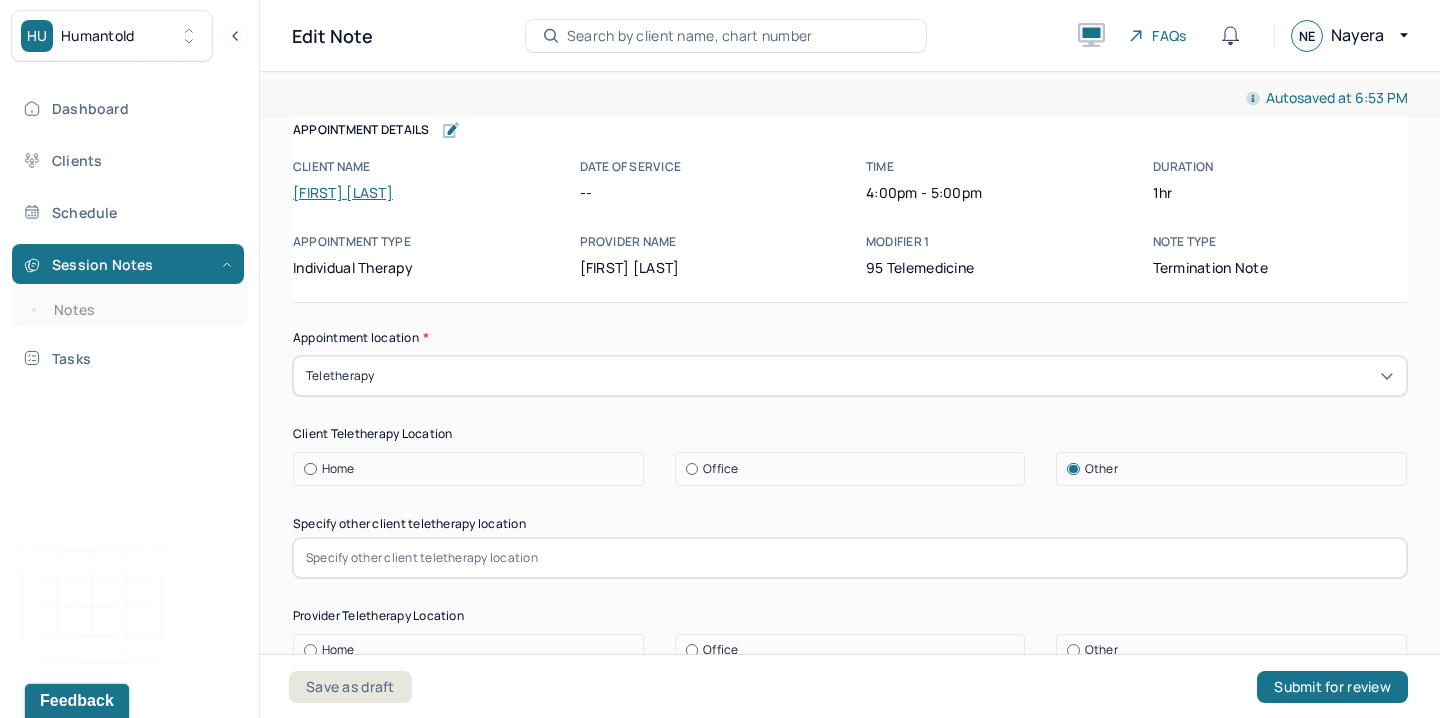 click at bounding box center (850, 558) 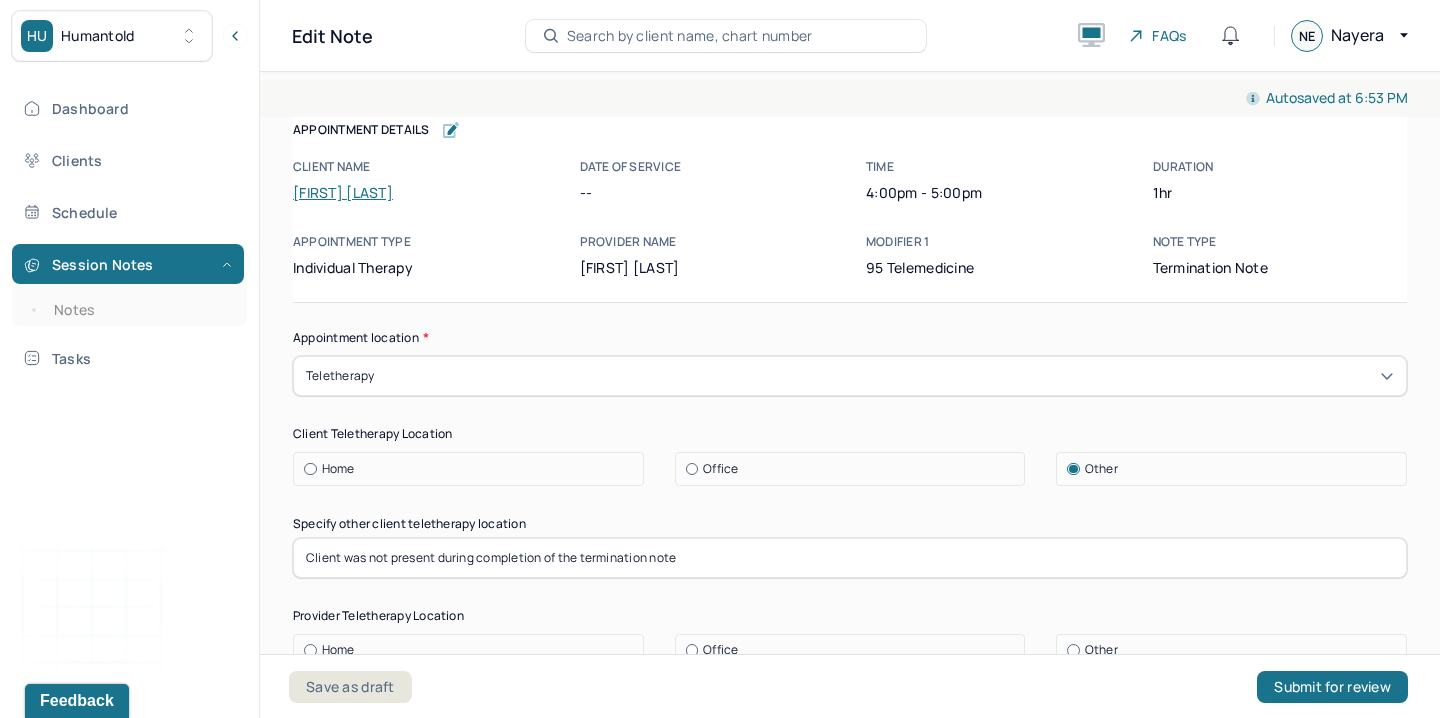 scroll, scrollTop: 40, scrollLeft: 0, axis: vertical 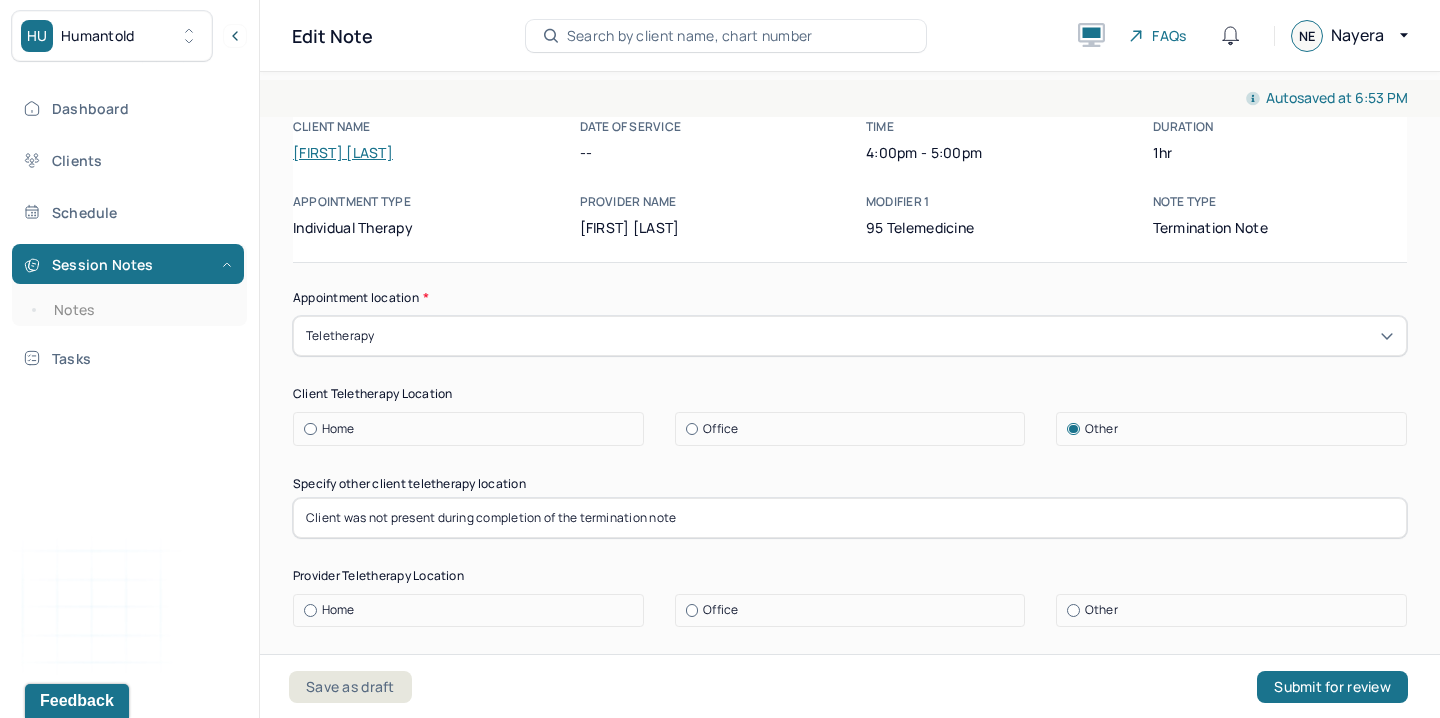 click on "Appointment location * Teletherapy Client Teletherapy Location Home Office Other Specify other client teletherapy location Client was not present during completion of the termination note Provider Teletherapy Location Home Office Other Consent was received for the teletherapy session The teletherapy session was conducted via video First session date * Last session date * Total number of sessions * Primary diagnosis * Primary diagnosis Secondary diagnosis (optional) Secondary diagnosis Tertiary diagnosis (optional) Tertiary diagnosis Presenting problems * Planned treatment and goals * Course of treatment * Patient final condition * Prognosis * Reason for termination * Discharge plan and follow-up * Date created * Sign note here Provider's Initials *   Save as draft     Submit for review" at bounding box center (850, 1437) 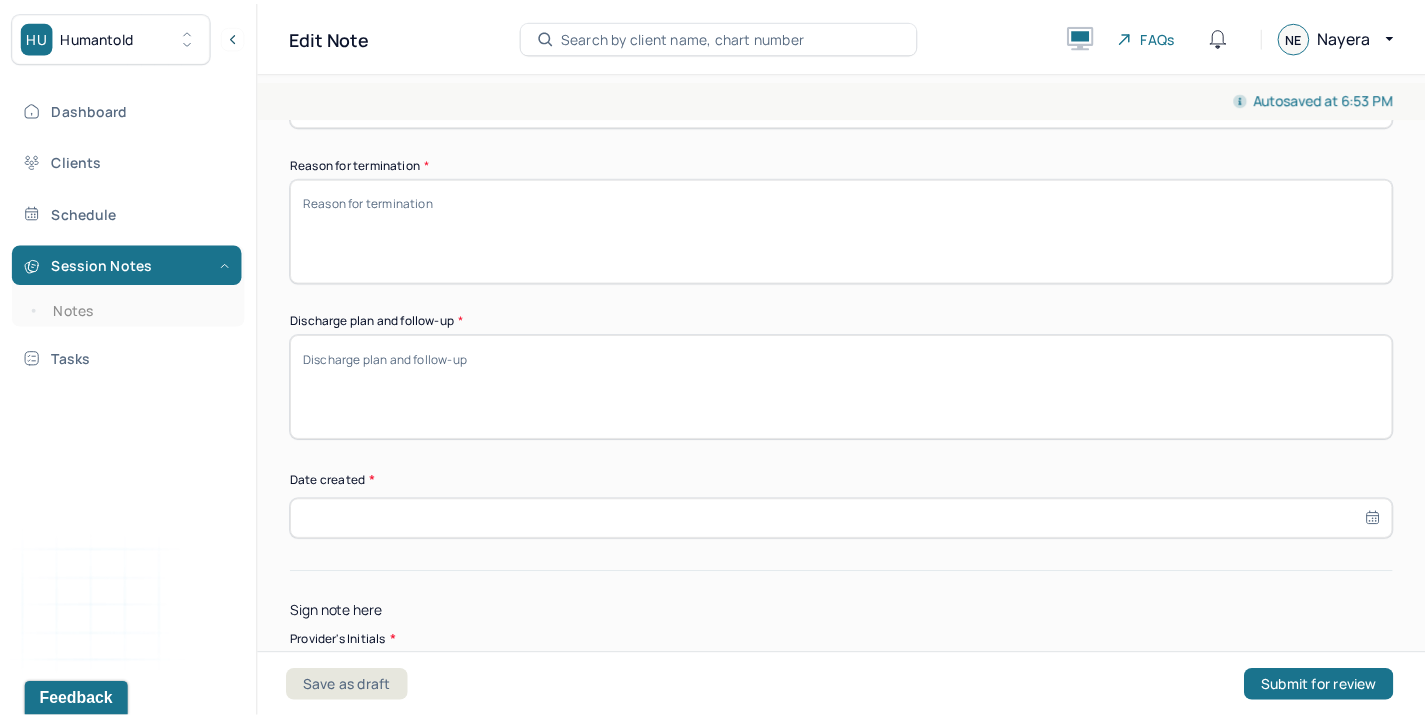 scroll, scrollTop: 1937, scrollLeft: 0, axis: vertical 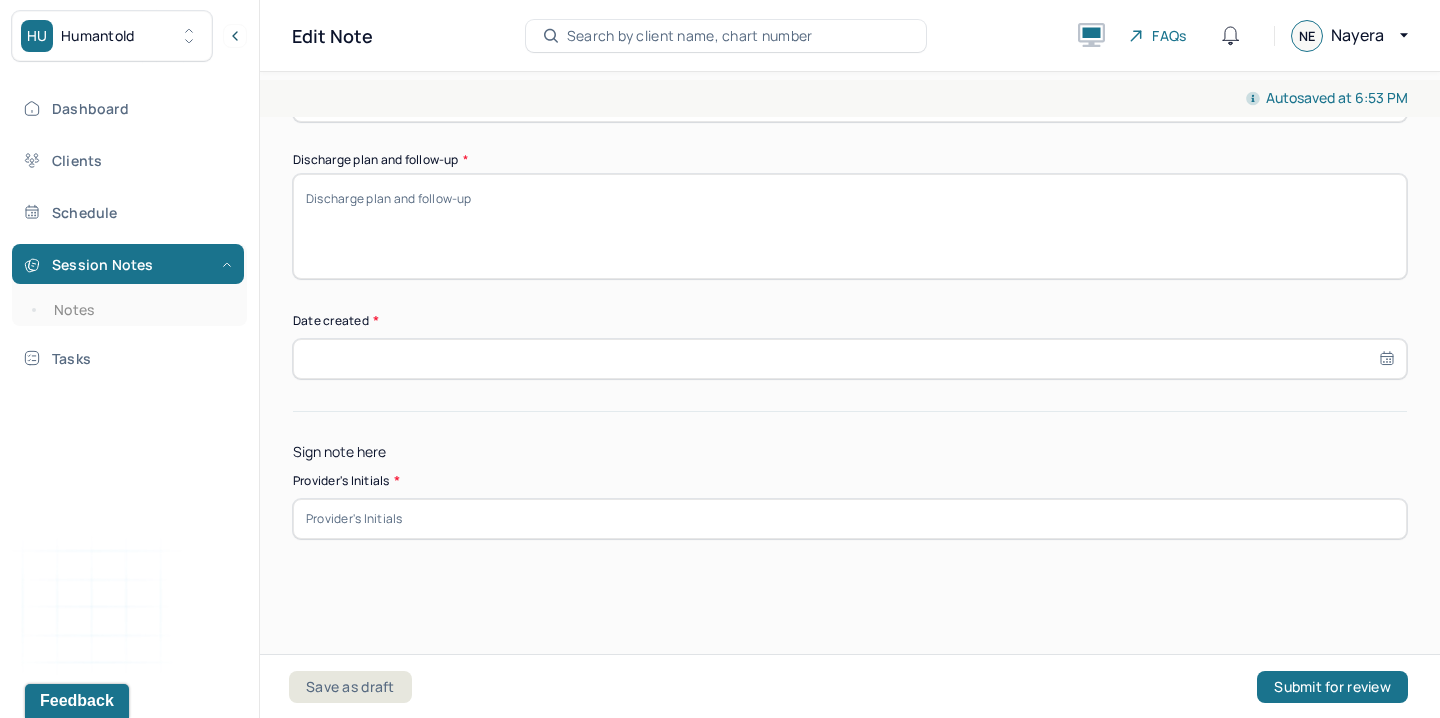 click on "Save as draft     Submit for review" at bounding box center [848, 686] 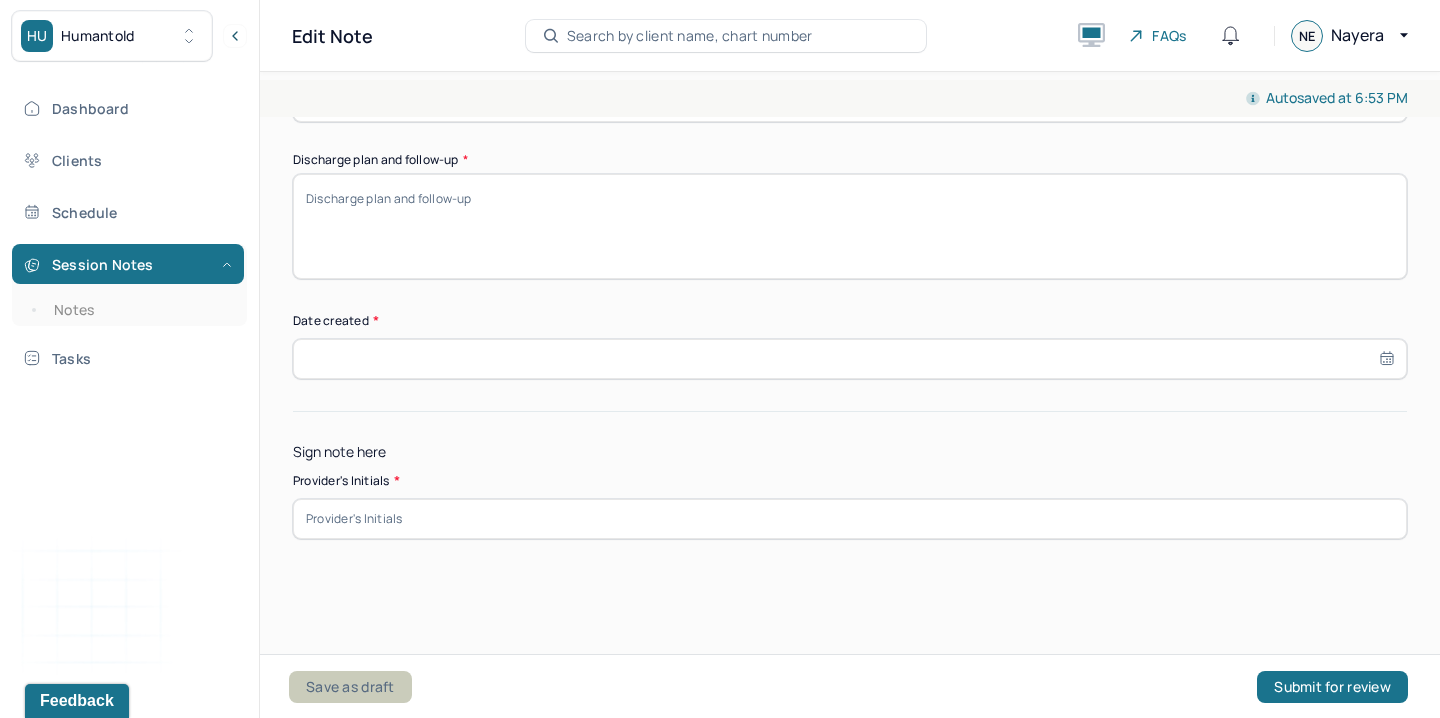 click on "Save as draft" at bounding box center (350, 687) 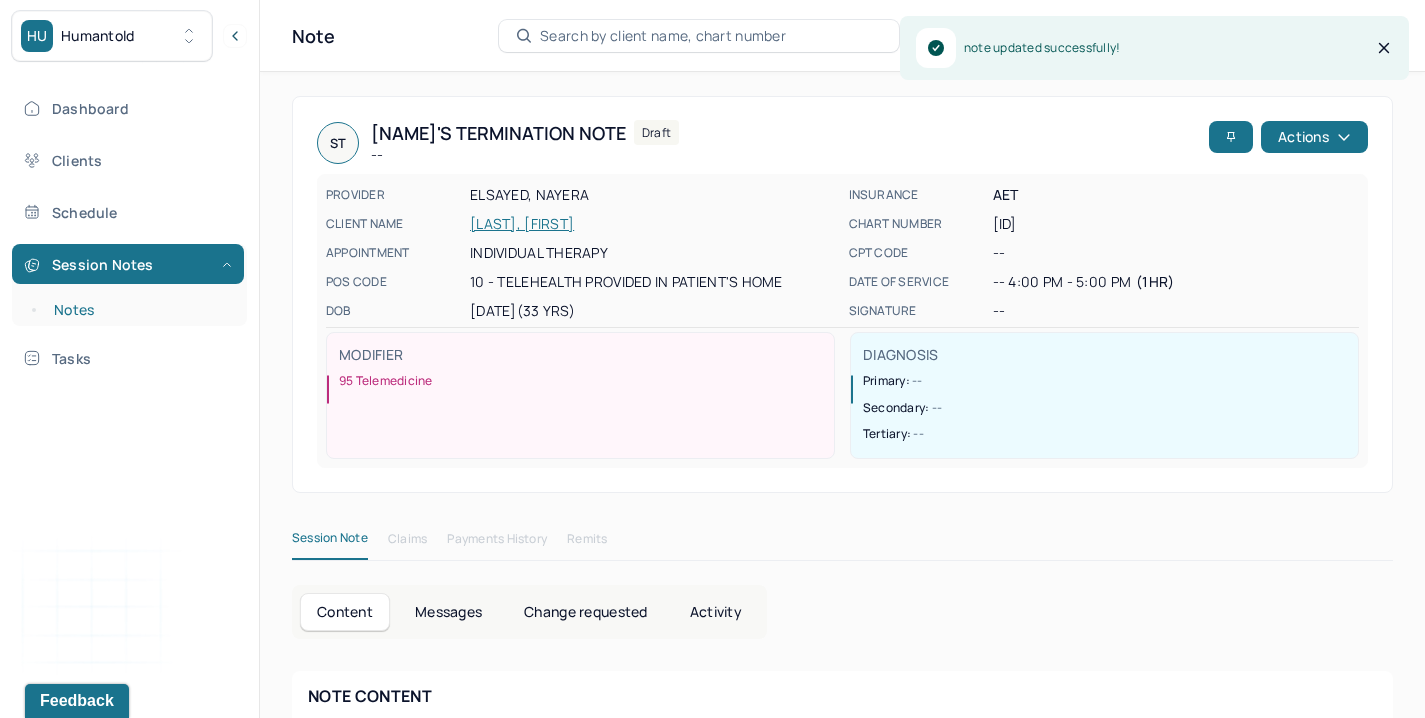 click on "Notes" at bounding box center (139, 310) 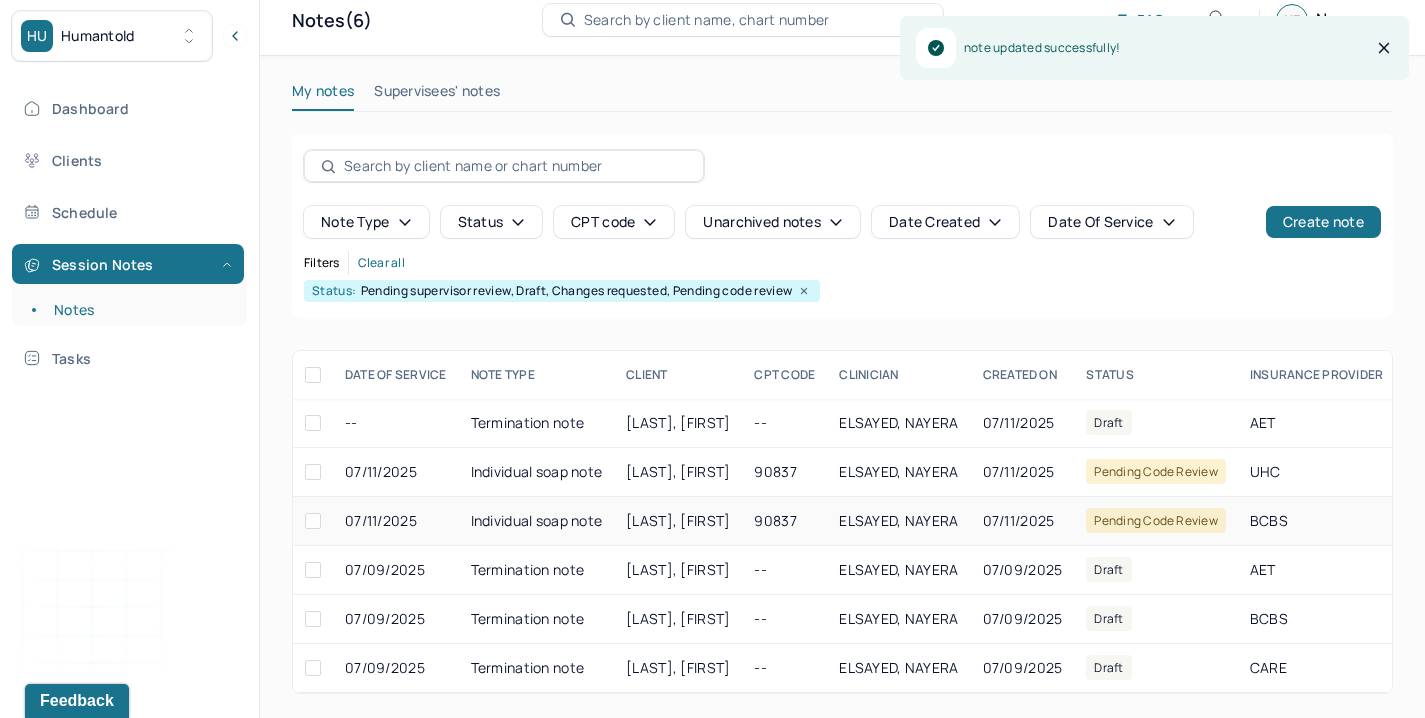 scroll, scrollTop: 32, scrollLeft: 0, axis: vertical 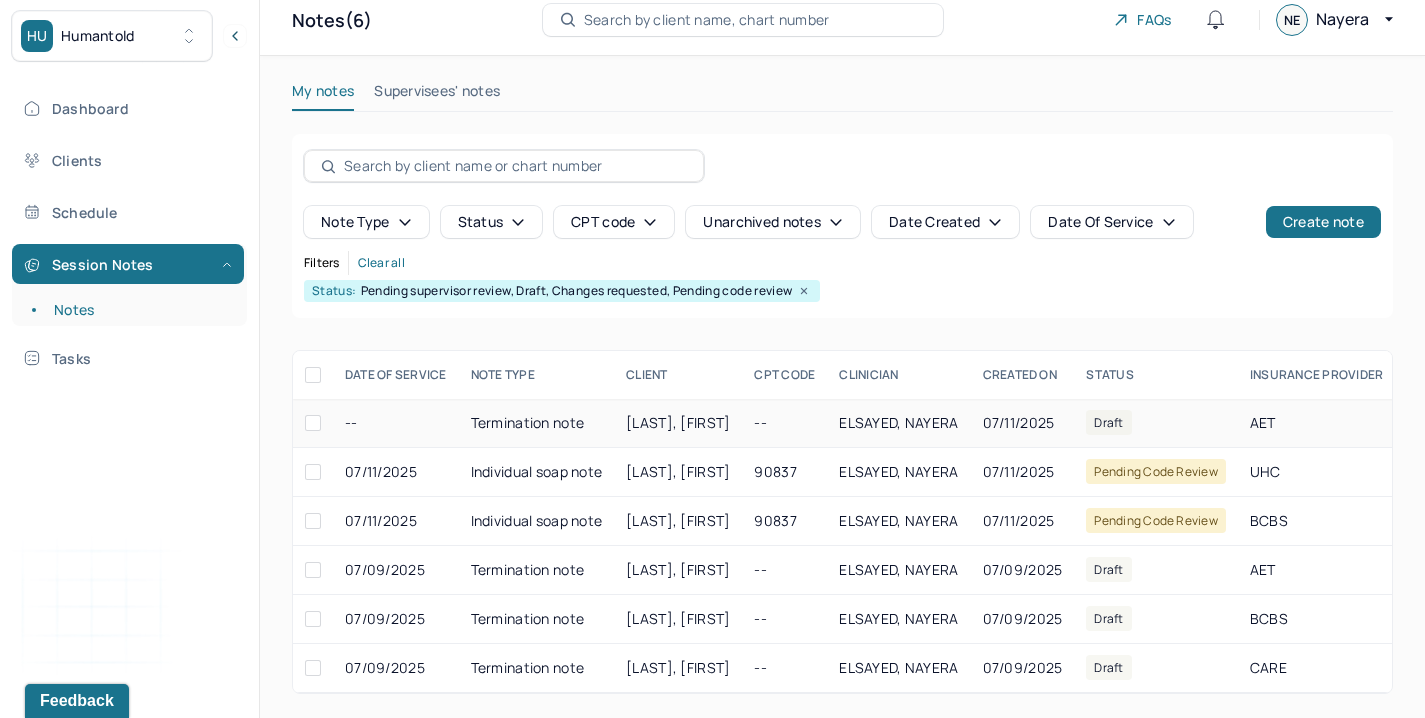 click on "[LAST], [FIRST]" at bounding box center [678, 423] 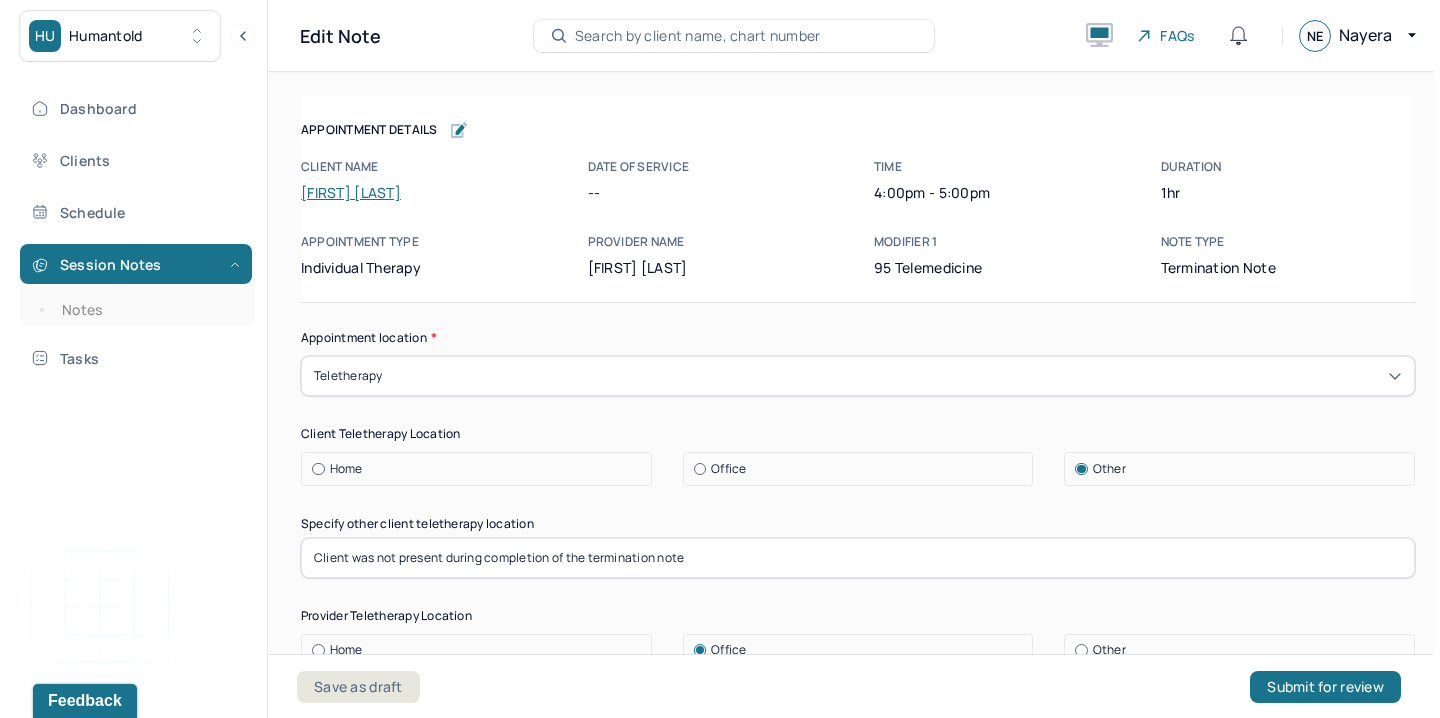 scroll, scrollTop: 0, scrollLeft: 0, axis: both 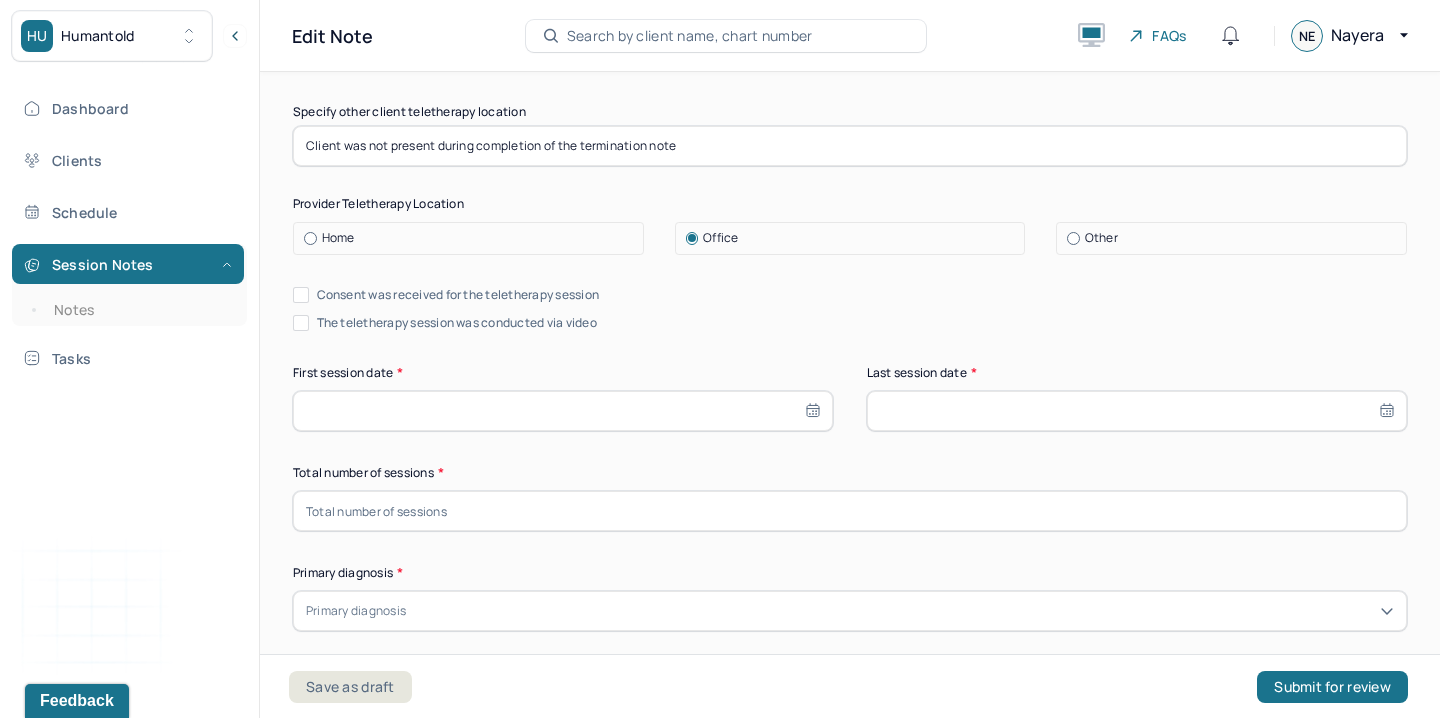 select on "6" 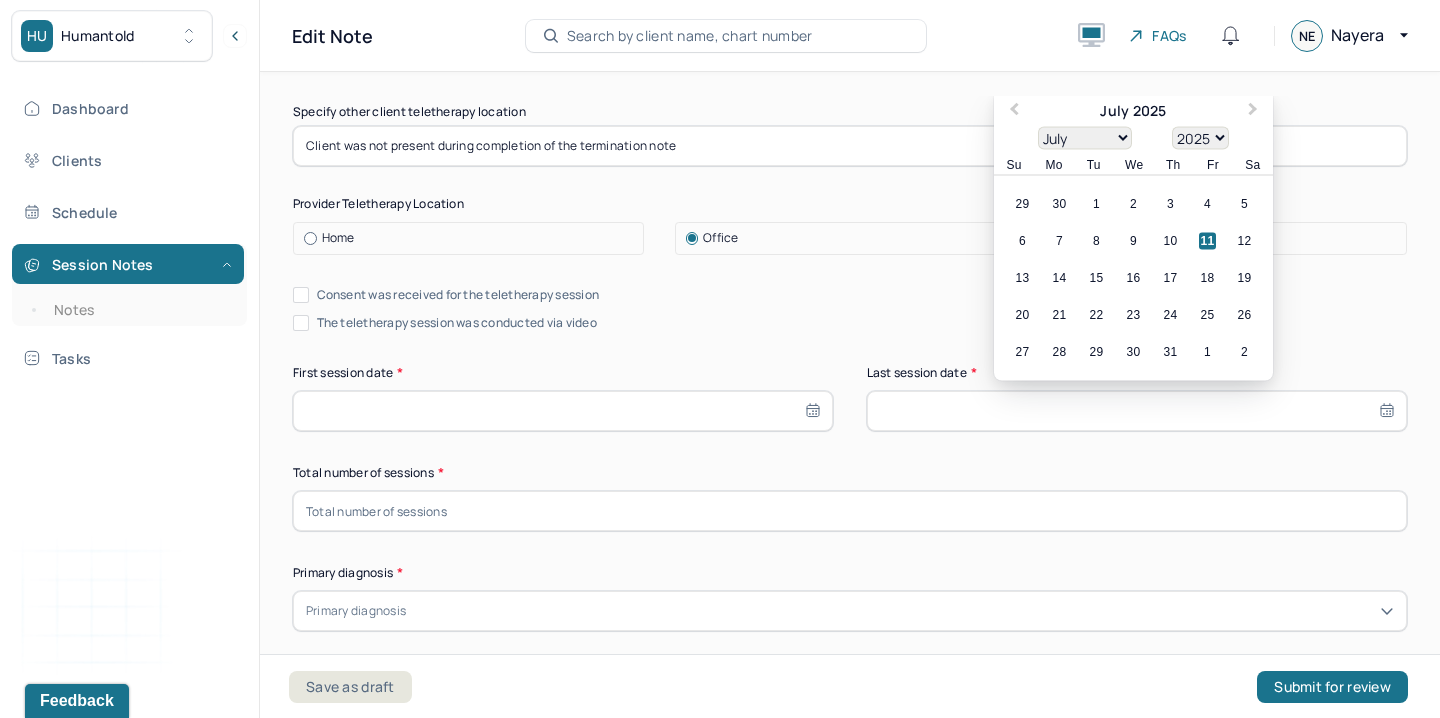 click at bounding box center [1137, 411] 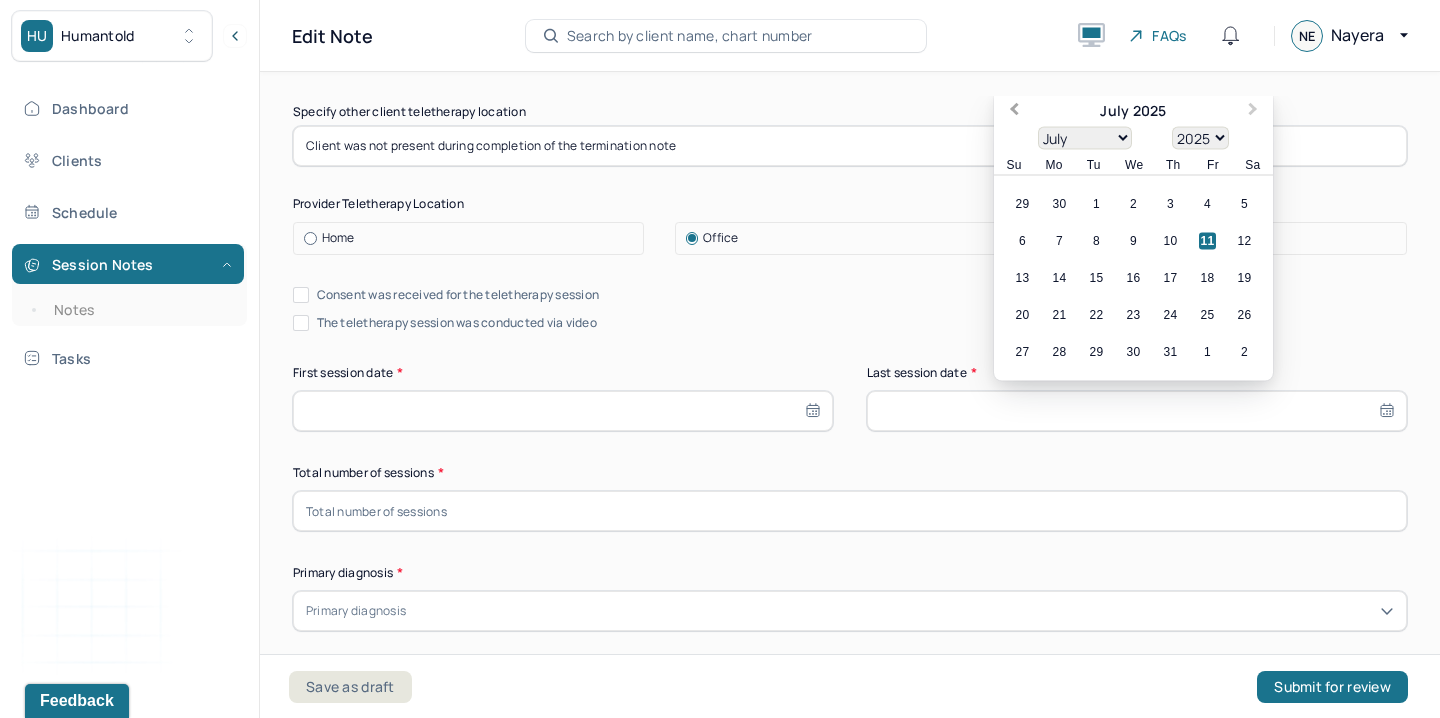click on "Previous Month" at bounding box center [1012, 113] 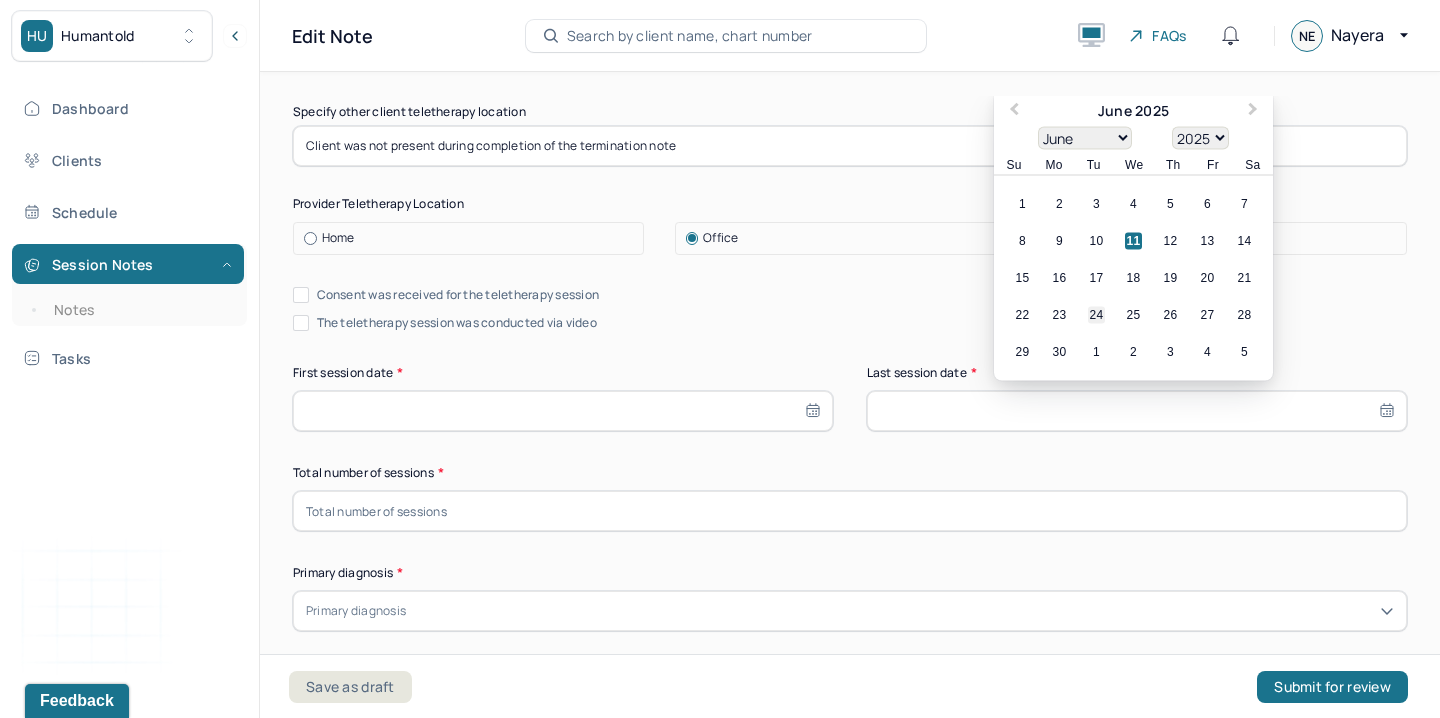 click on "24" at bounding box center (1096, 315) 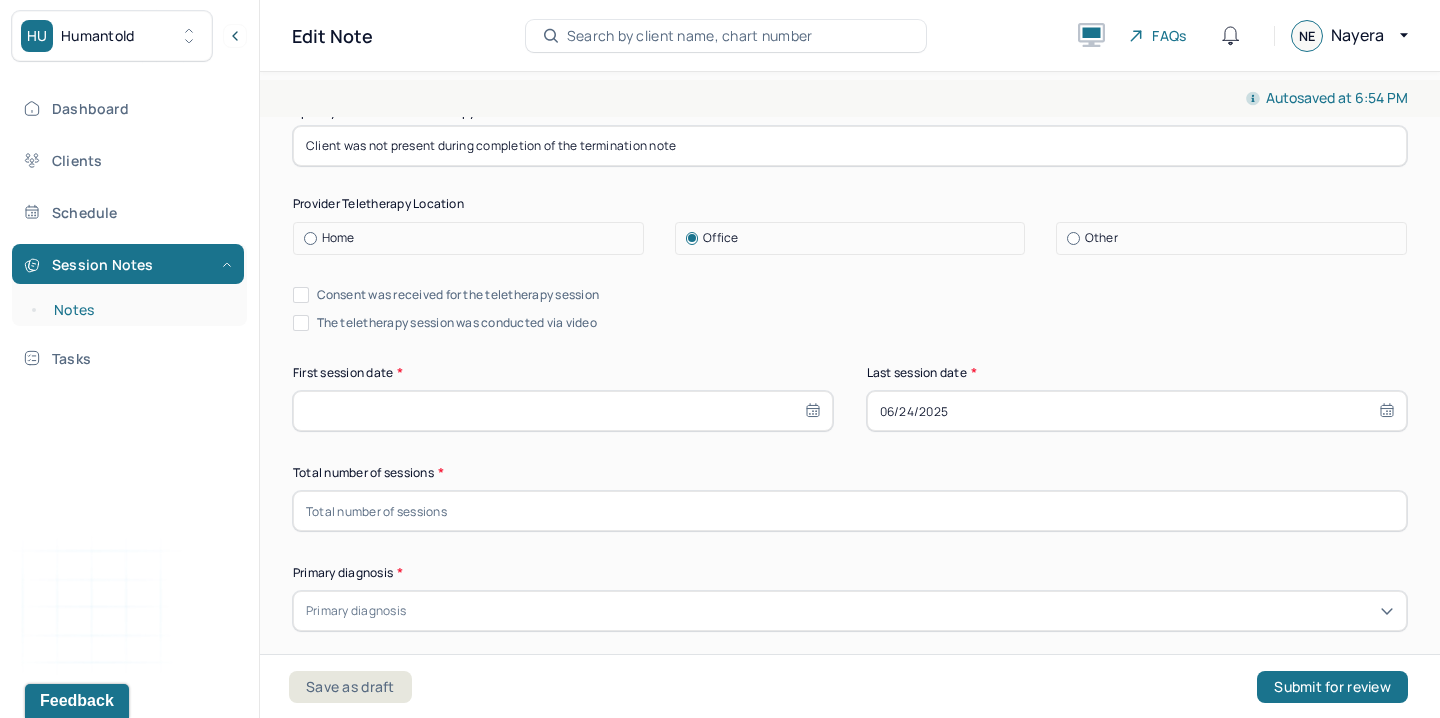 click on "Notes" at bounding box center [139, 310] 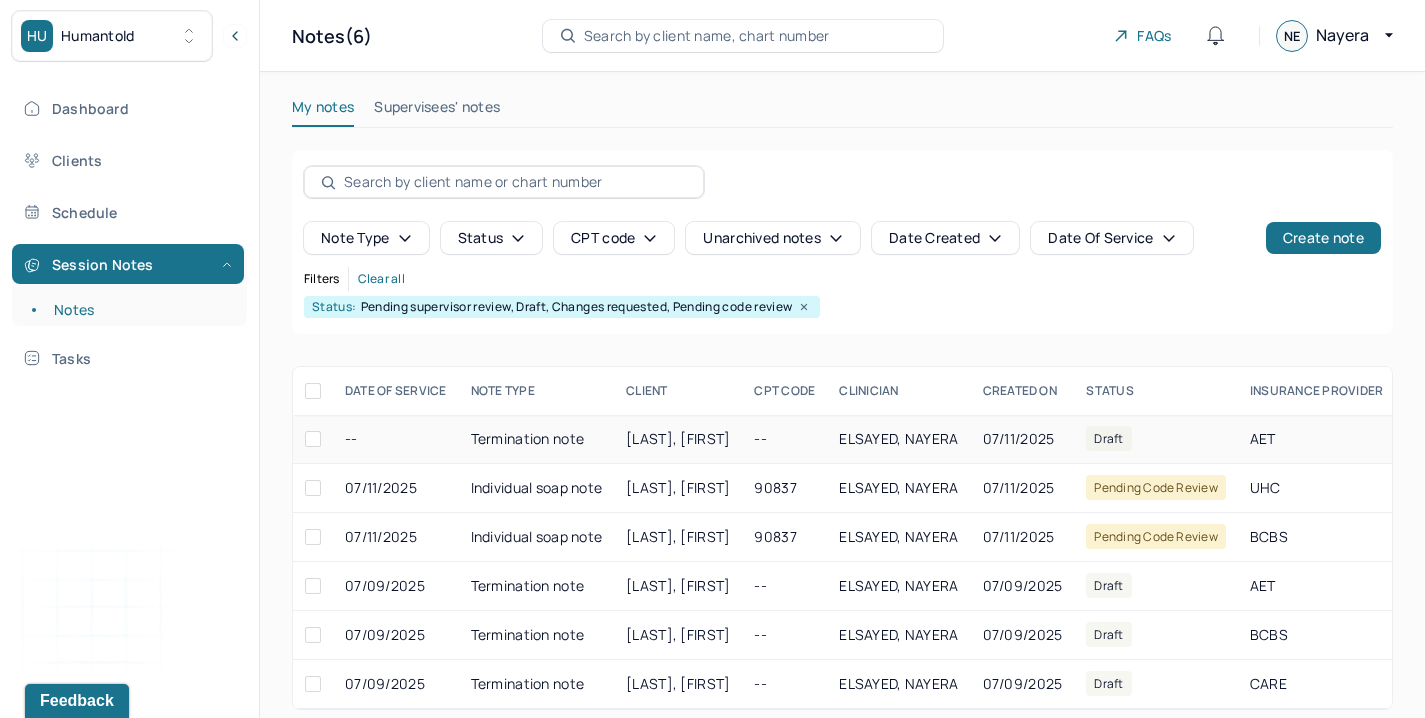 click on "[LAST], [FIRST]" at bounding box center [678, 439] 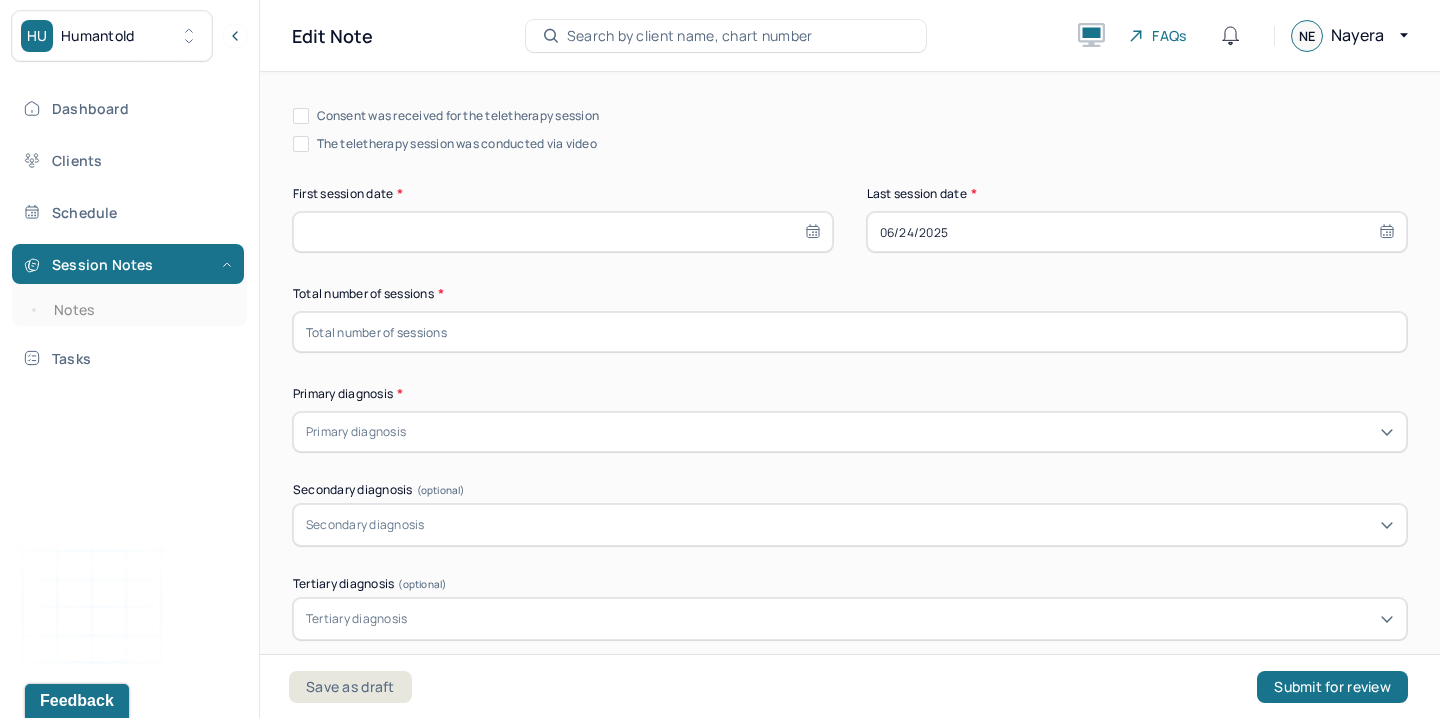 scroll, scrollTop: 630, scrollLeft: 0, axis: vertical 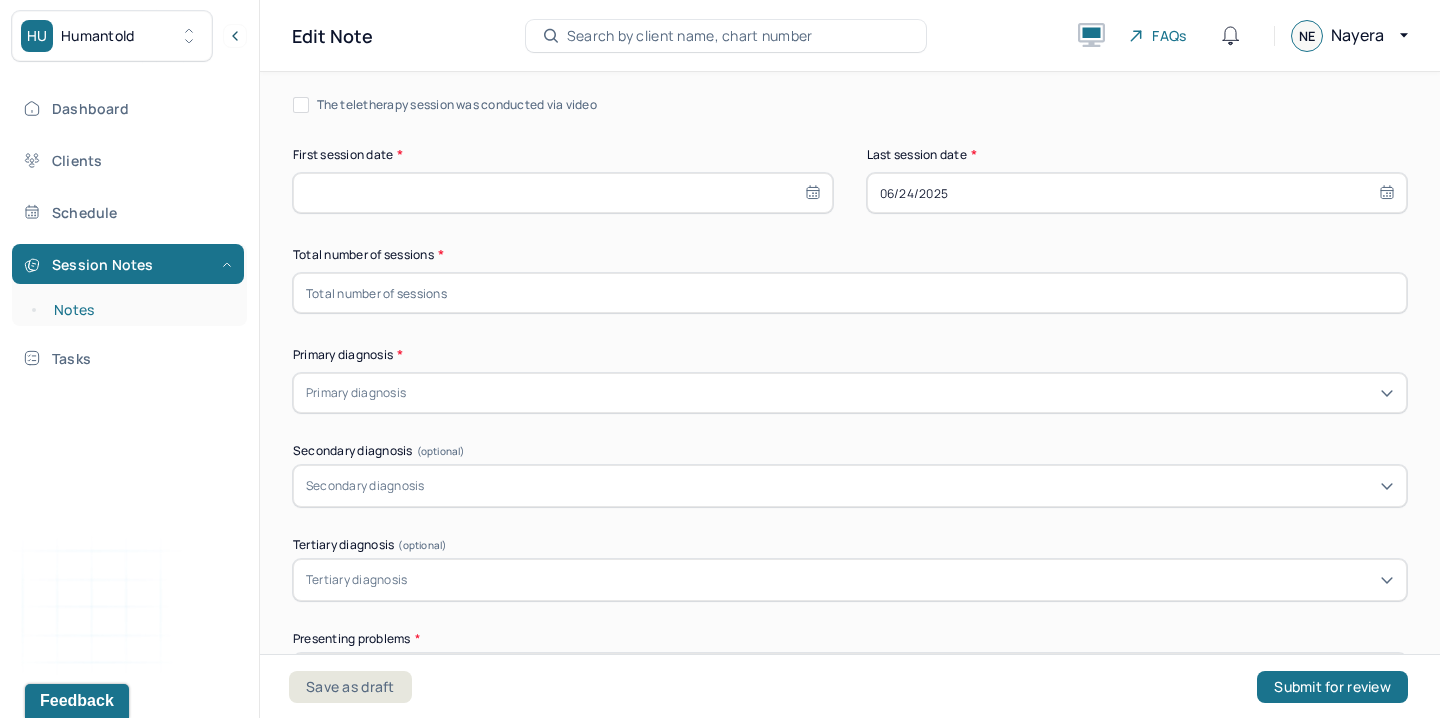 click on "Notes" at bounding box center (139, 310) 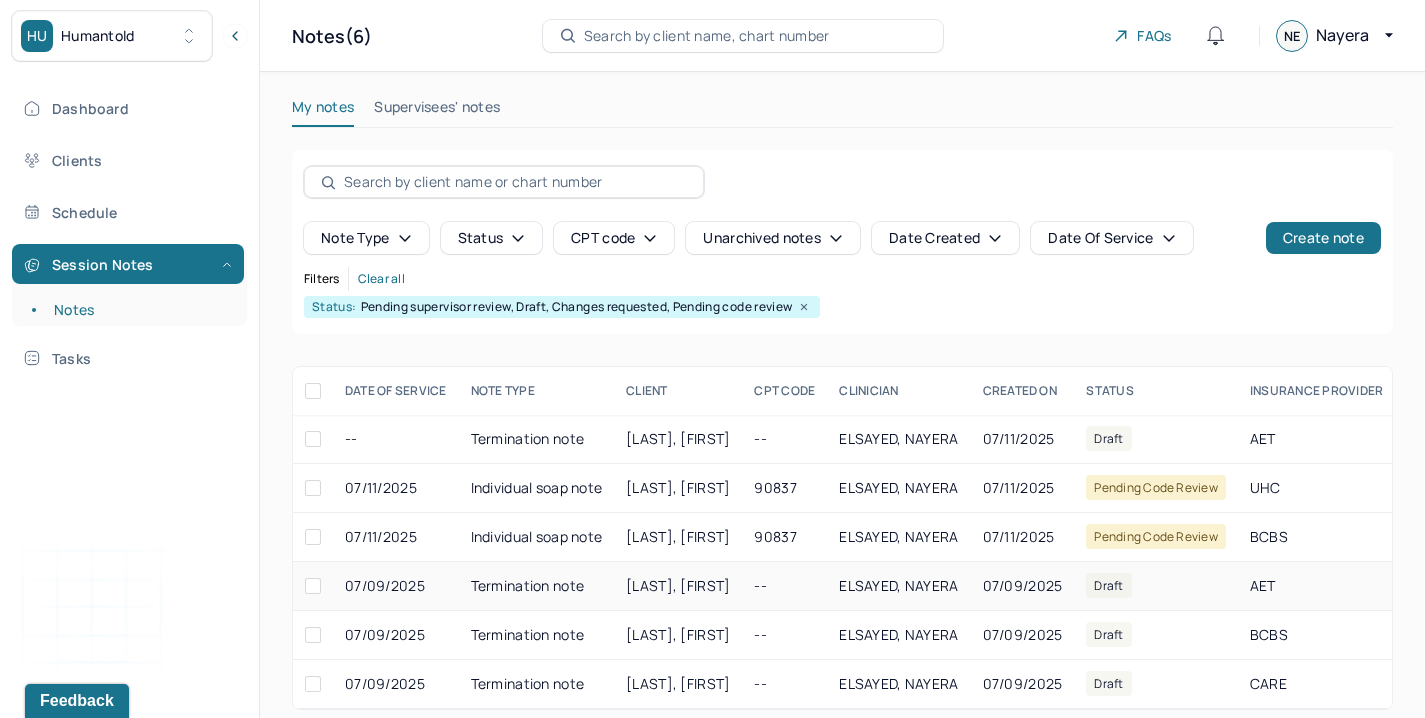 click on "[LAST], [FIRST]" at bounding box center [678, 585] 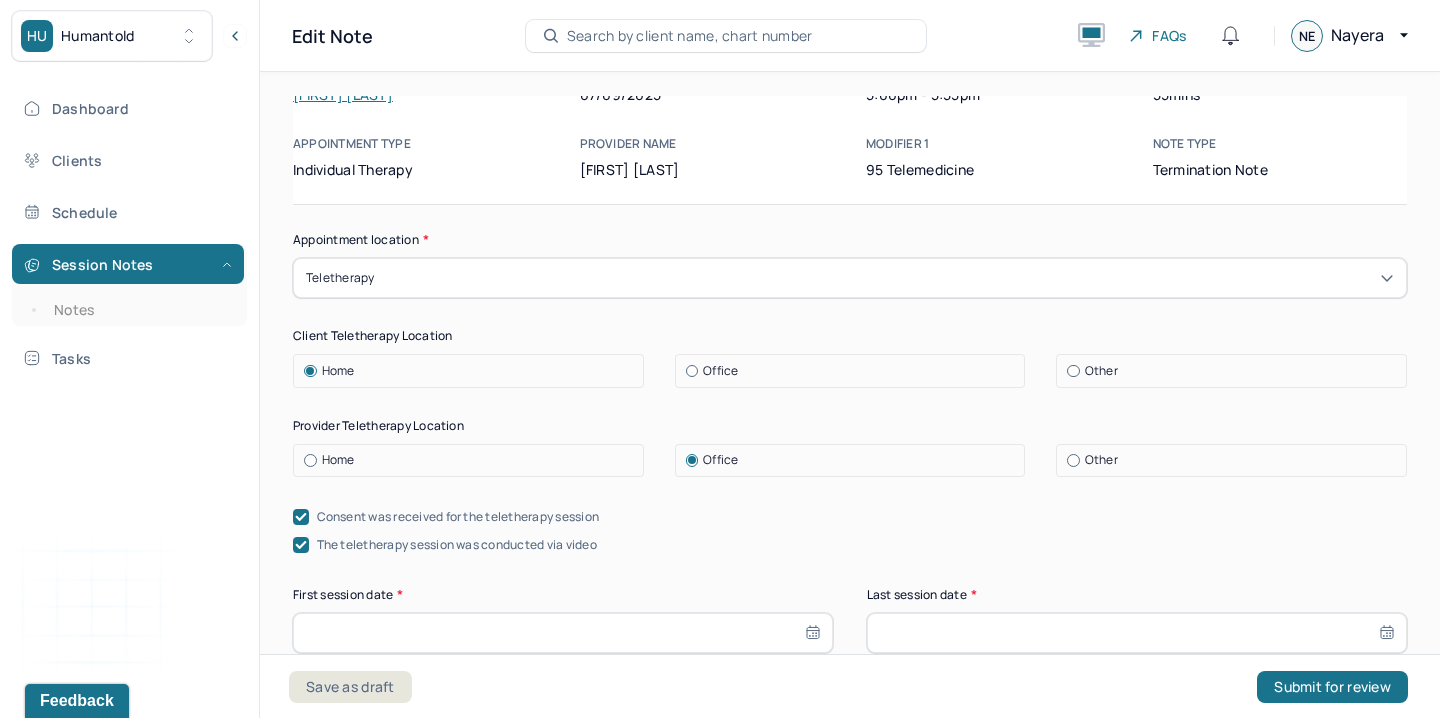 scroll, scrollTop: 165, scrollLeft: 0, axis: vertical 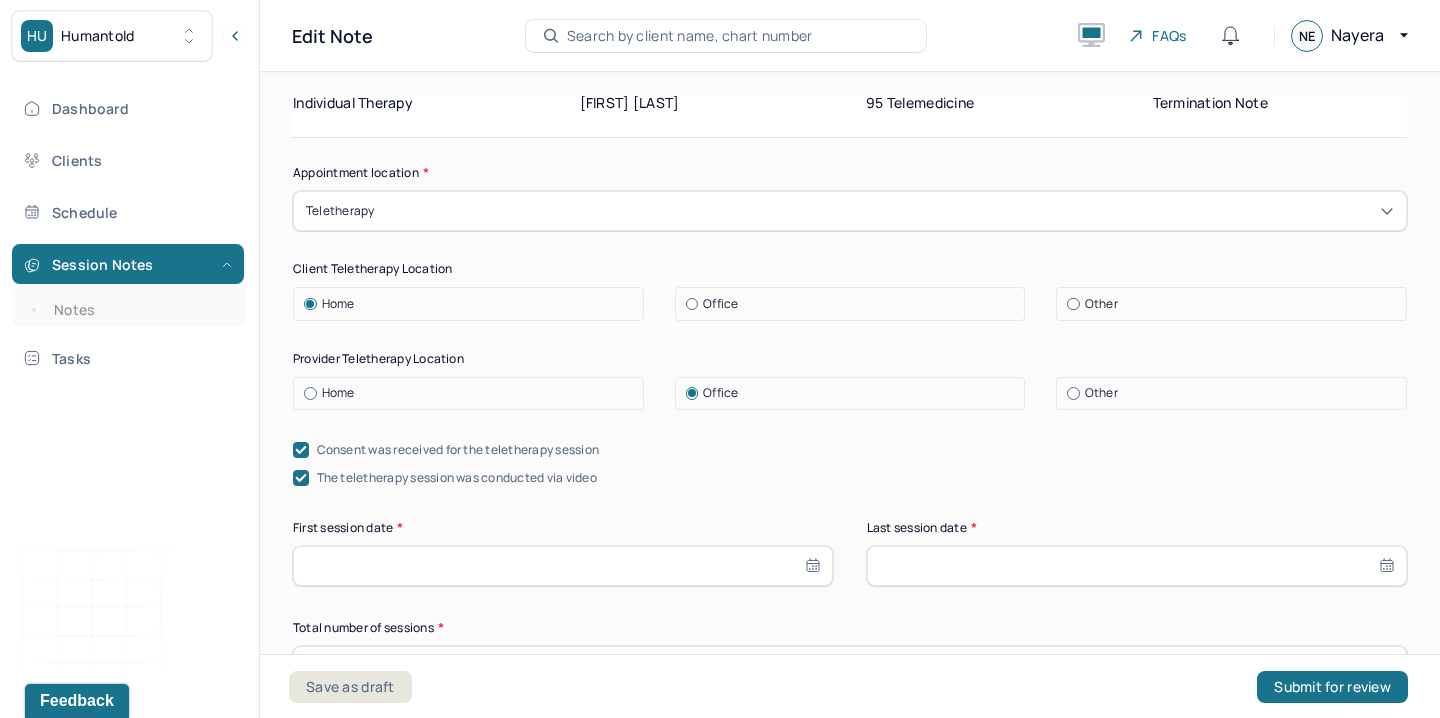 click at bounding box center (1137, 566) 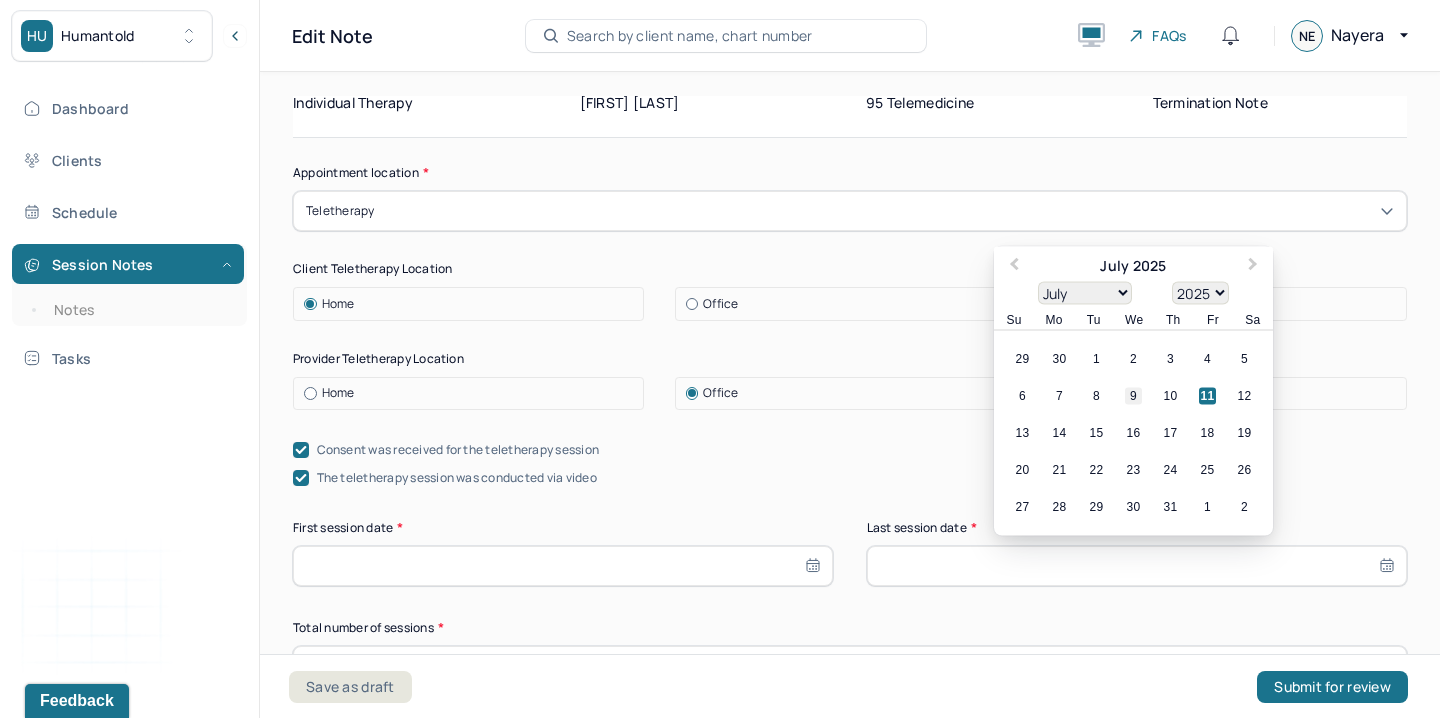 click on "9" at bounding box center [1133, 396] 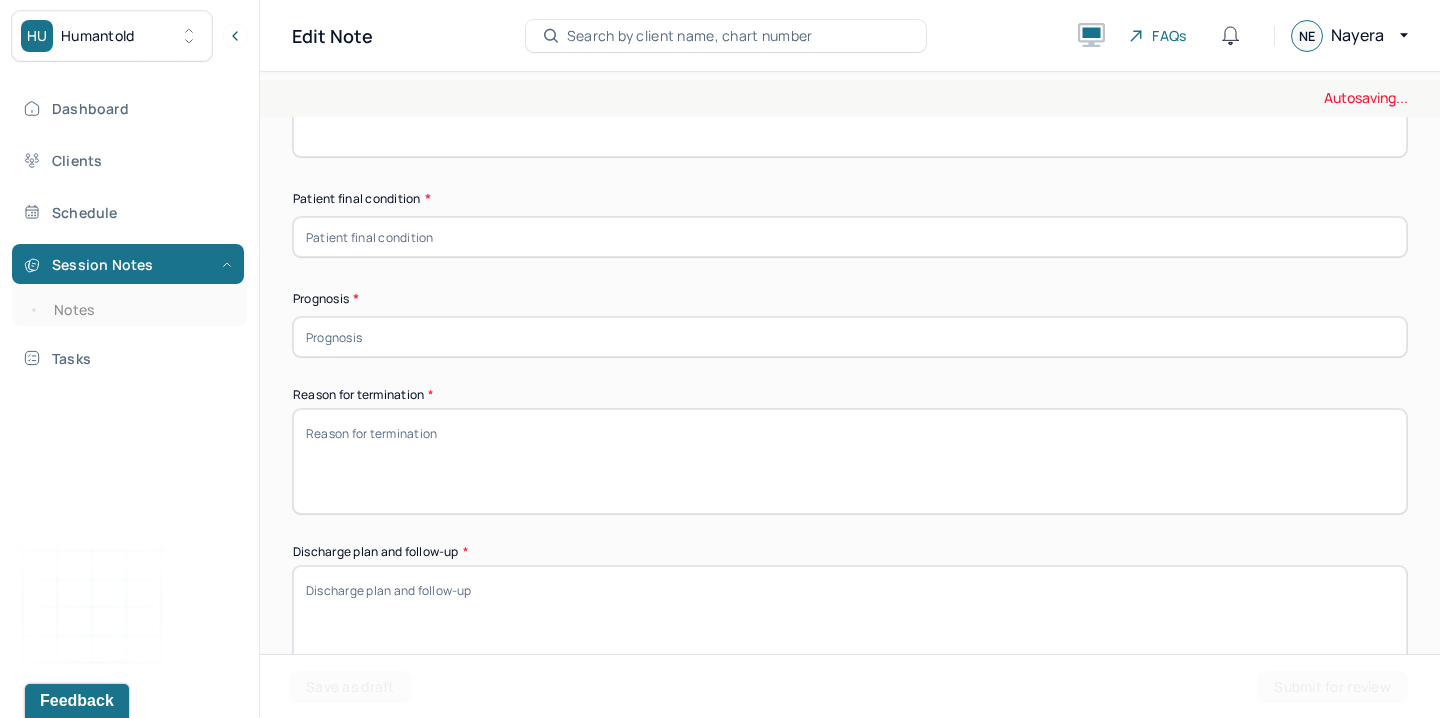 scroll, scrollTop: 1463, scrollLeft: 0, axis: vertical 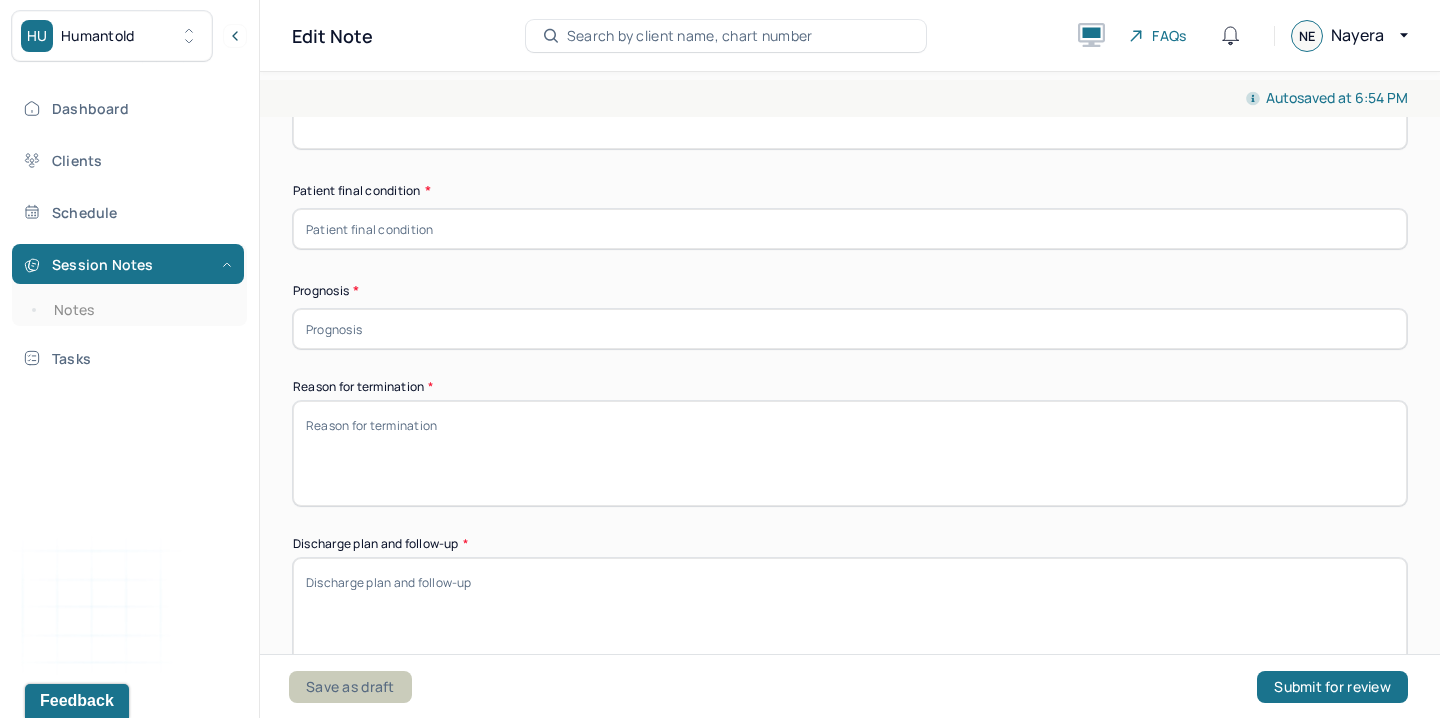 click on "Save as draft" at bounding box center [350, 687] 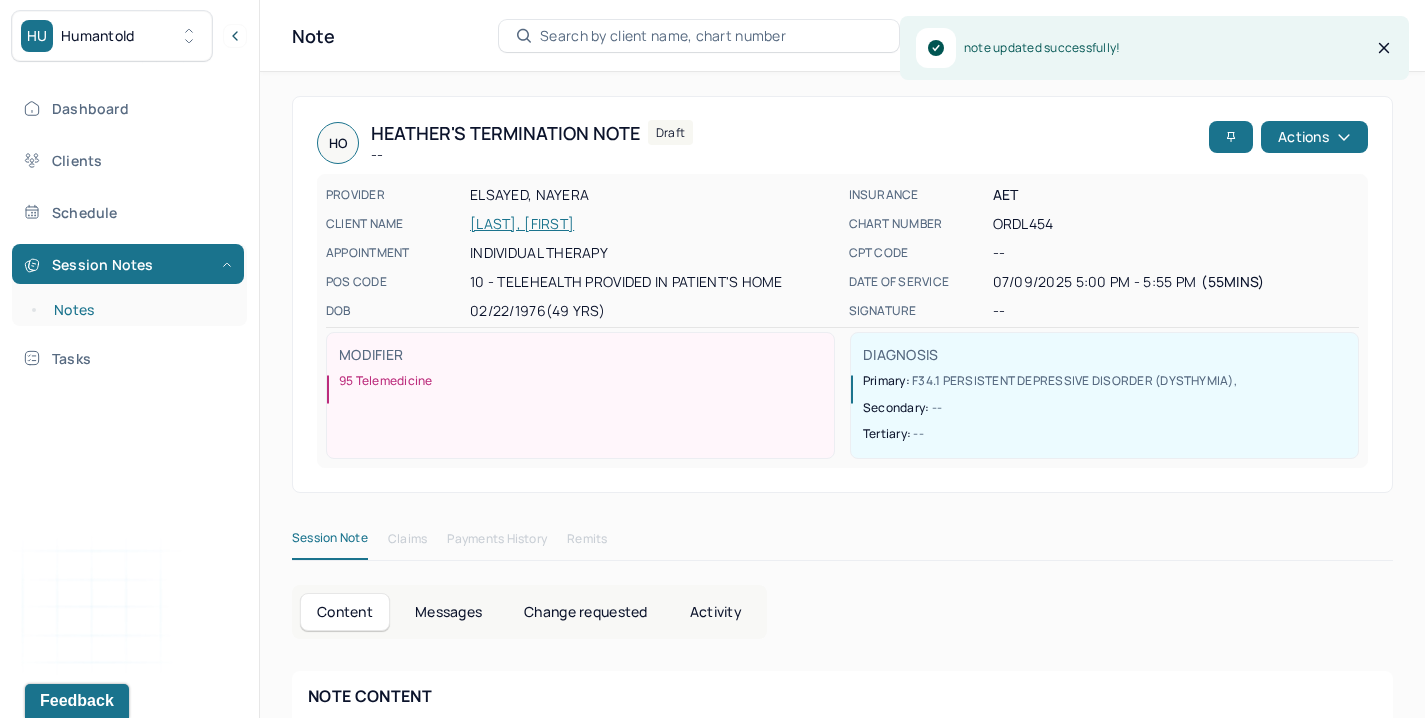 click on "Notes" at bounding box center (139, 310) 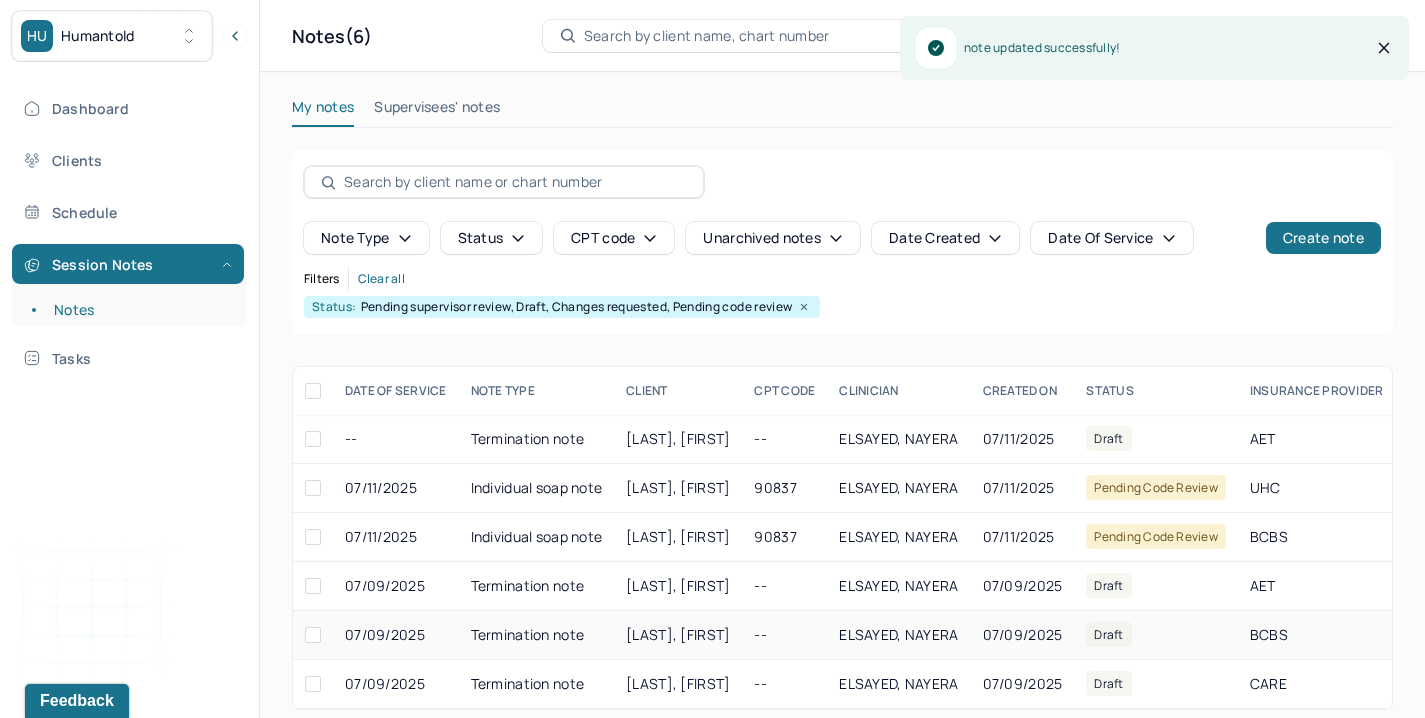 click on "[LAST], [FIRST]" at bounding box center [678, 634] 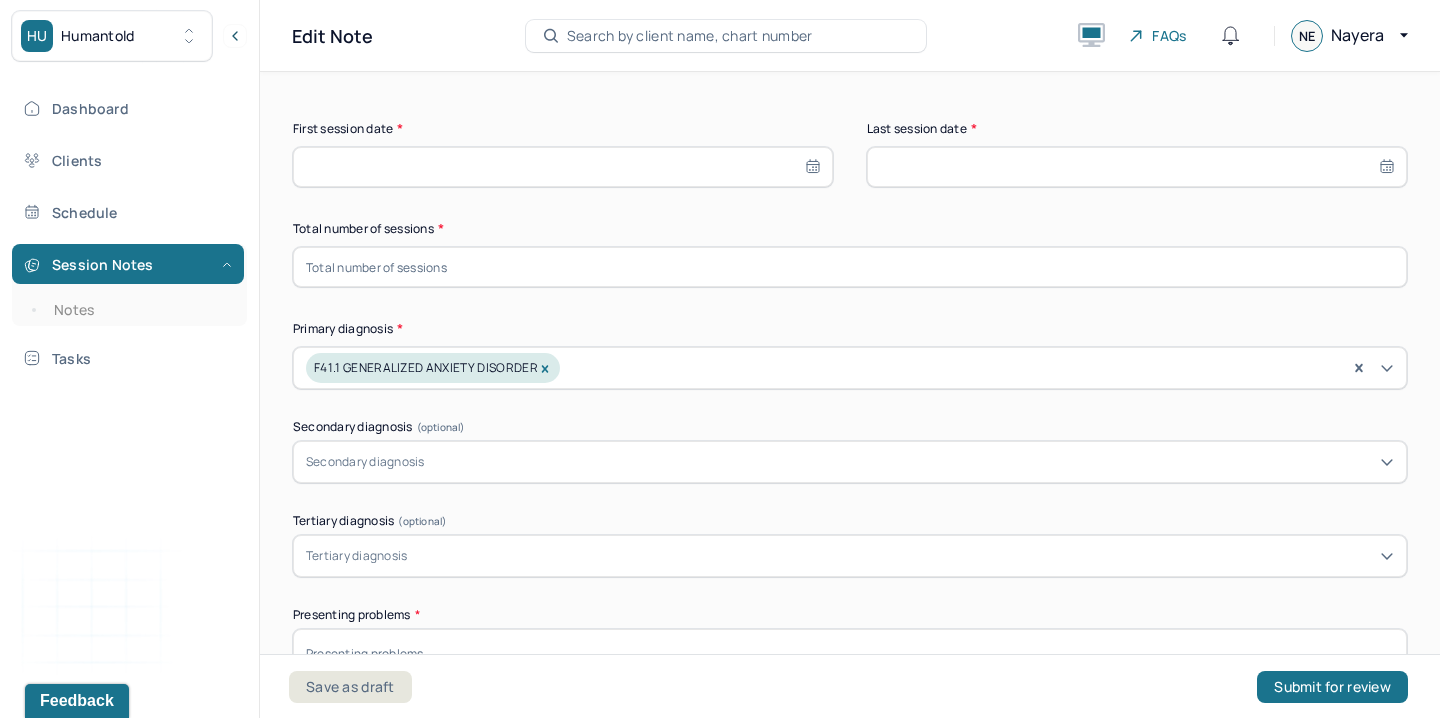 scroll, scrollTop: 466, scrollLeft: 0, axis: vertical 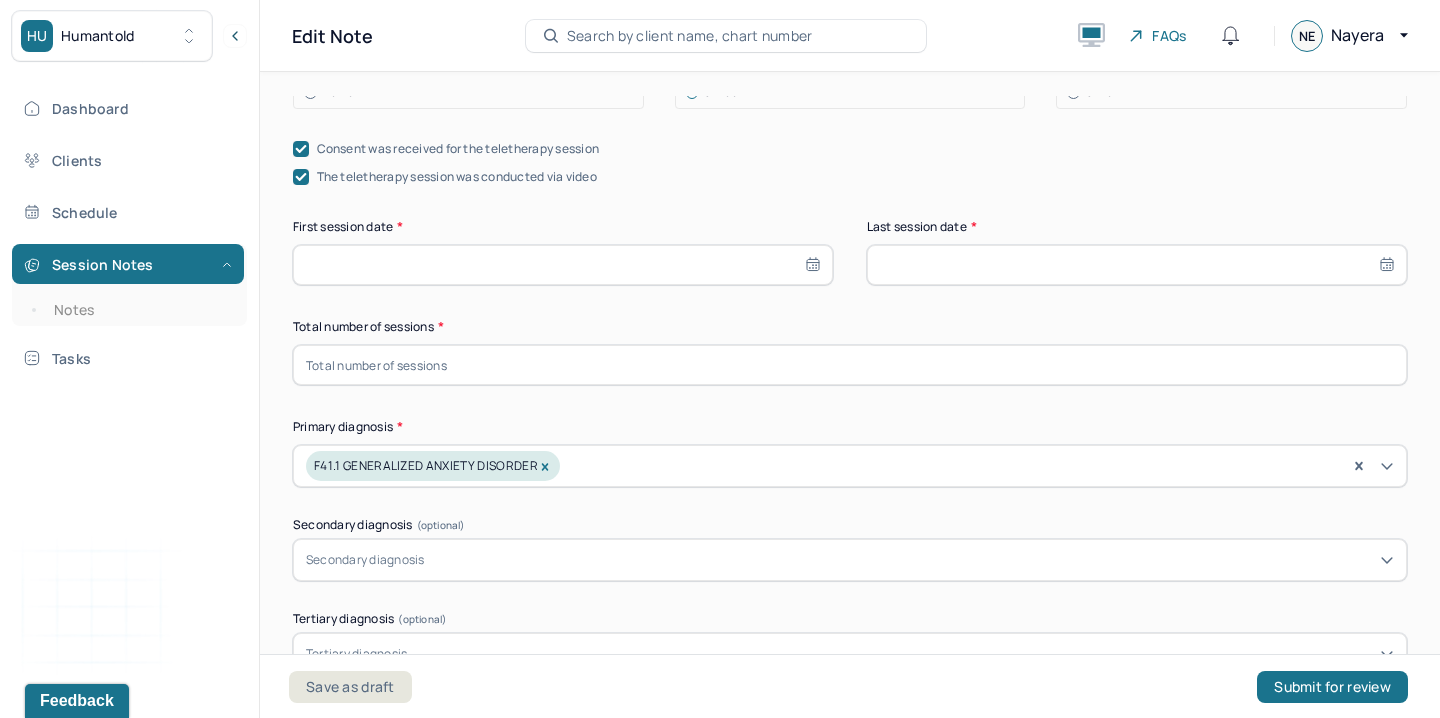 click at bounding box center (1137, 265) 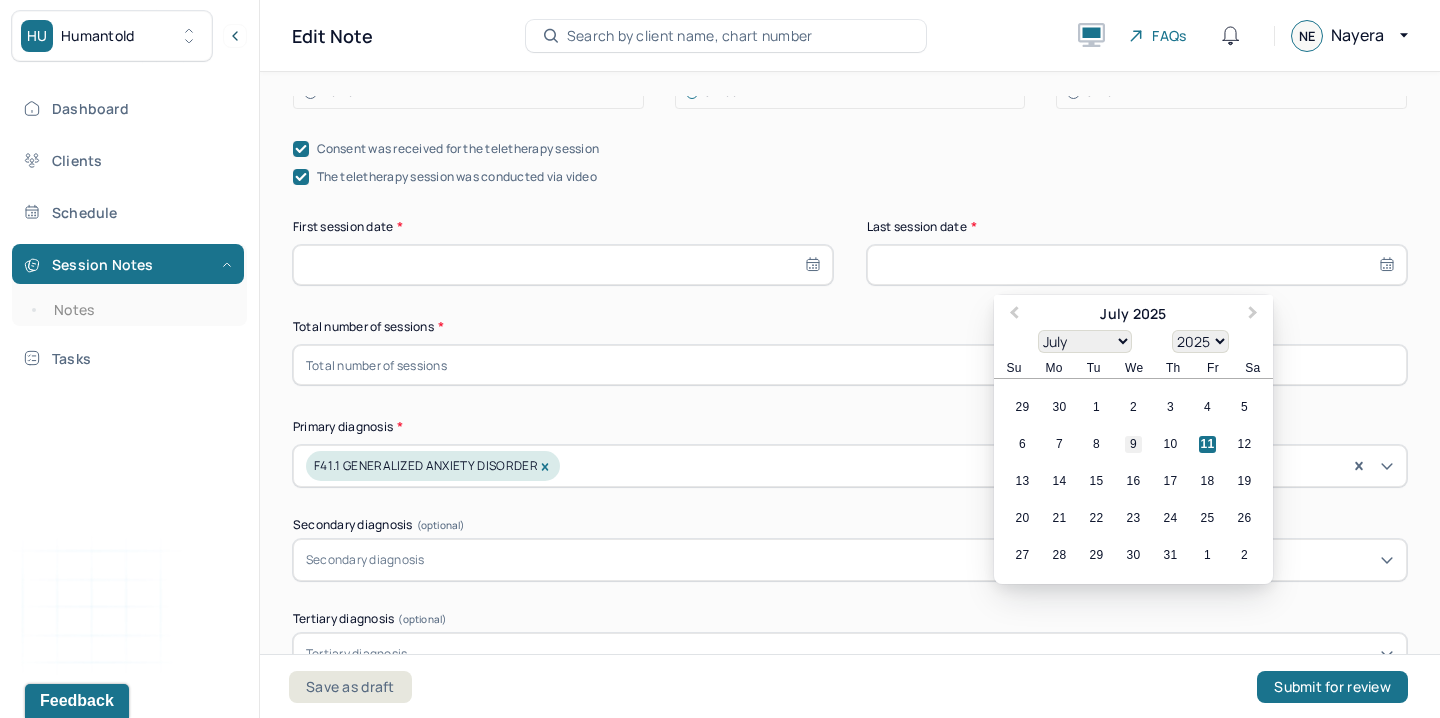 click on "9" at bounding box center (1133, 444) 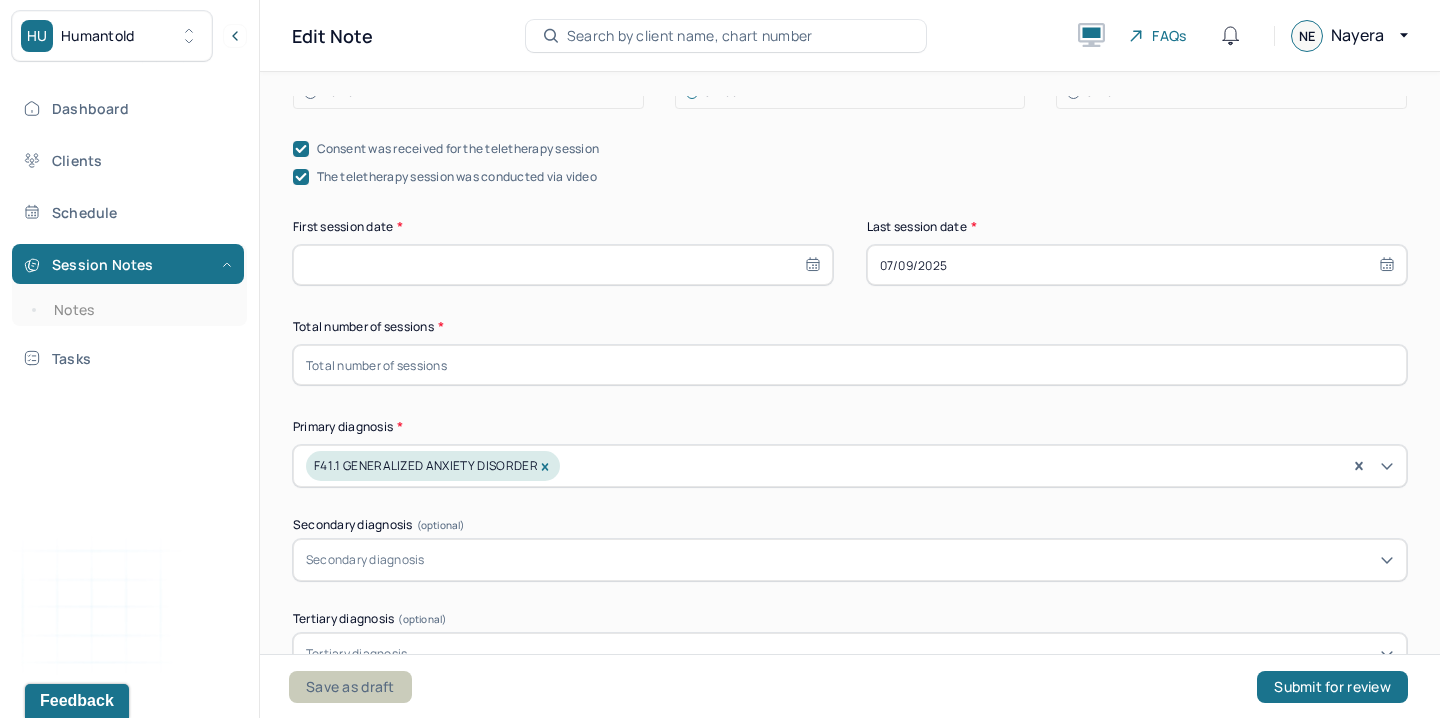 click on "Save as draft" at bounding box center [350, 687] 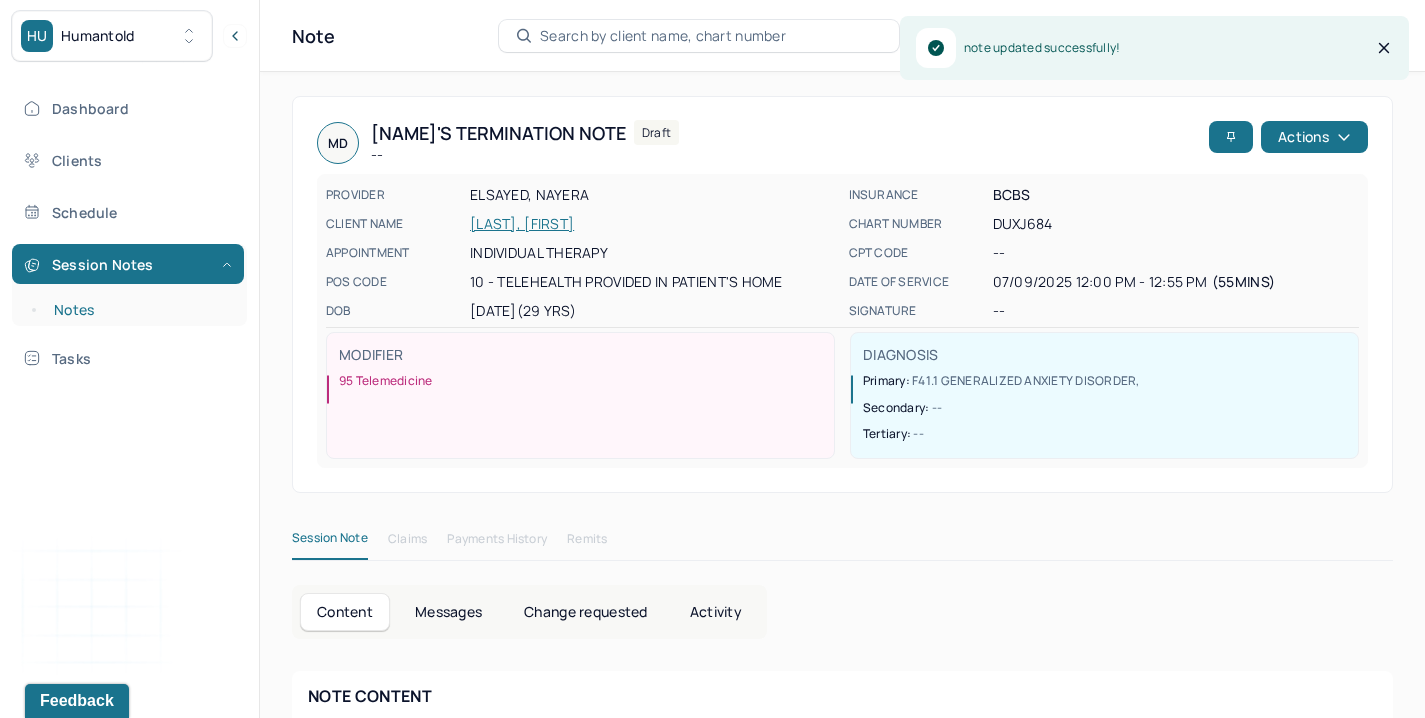 click on "Notes" at bounding box center (139, 310) 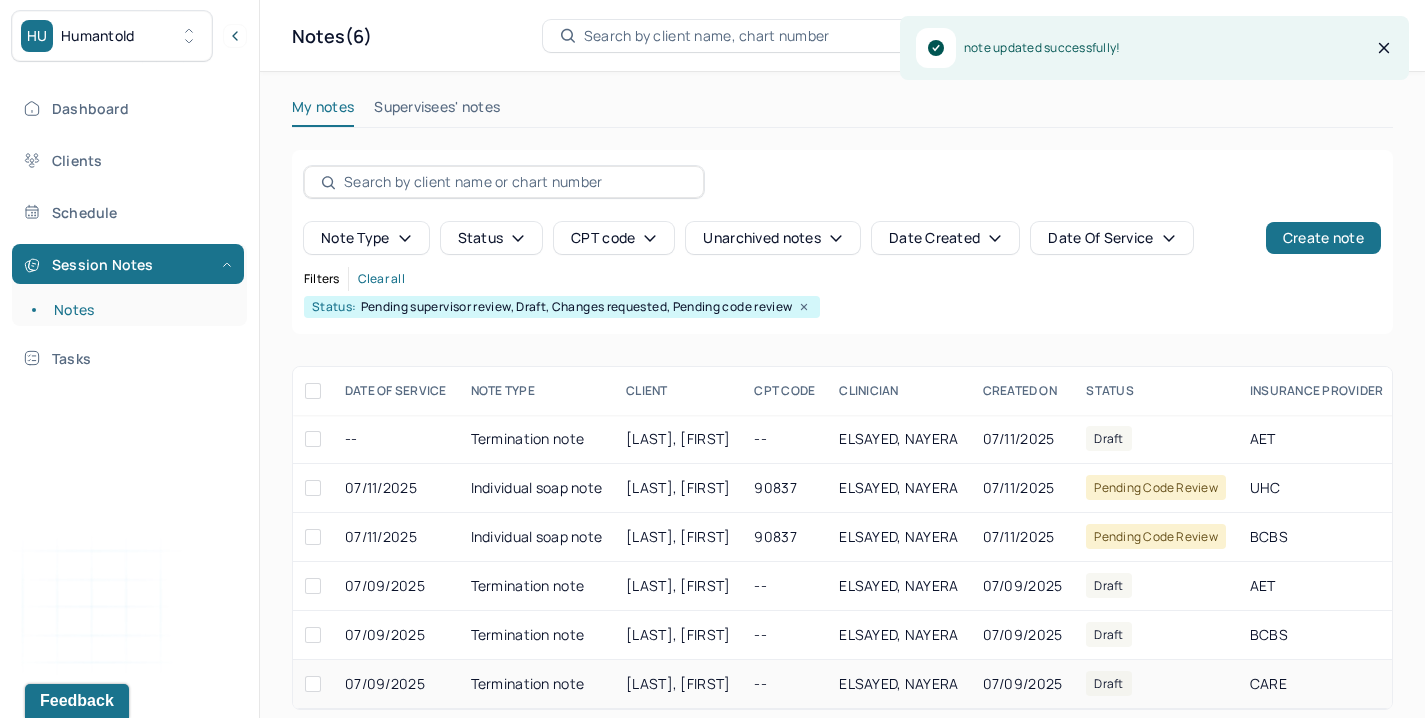 click on "[LAST], [FIRST]" at bounding box center (678, 683) 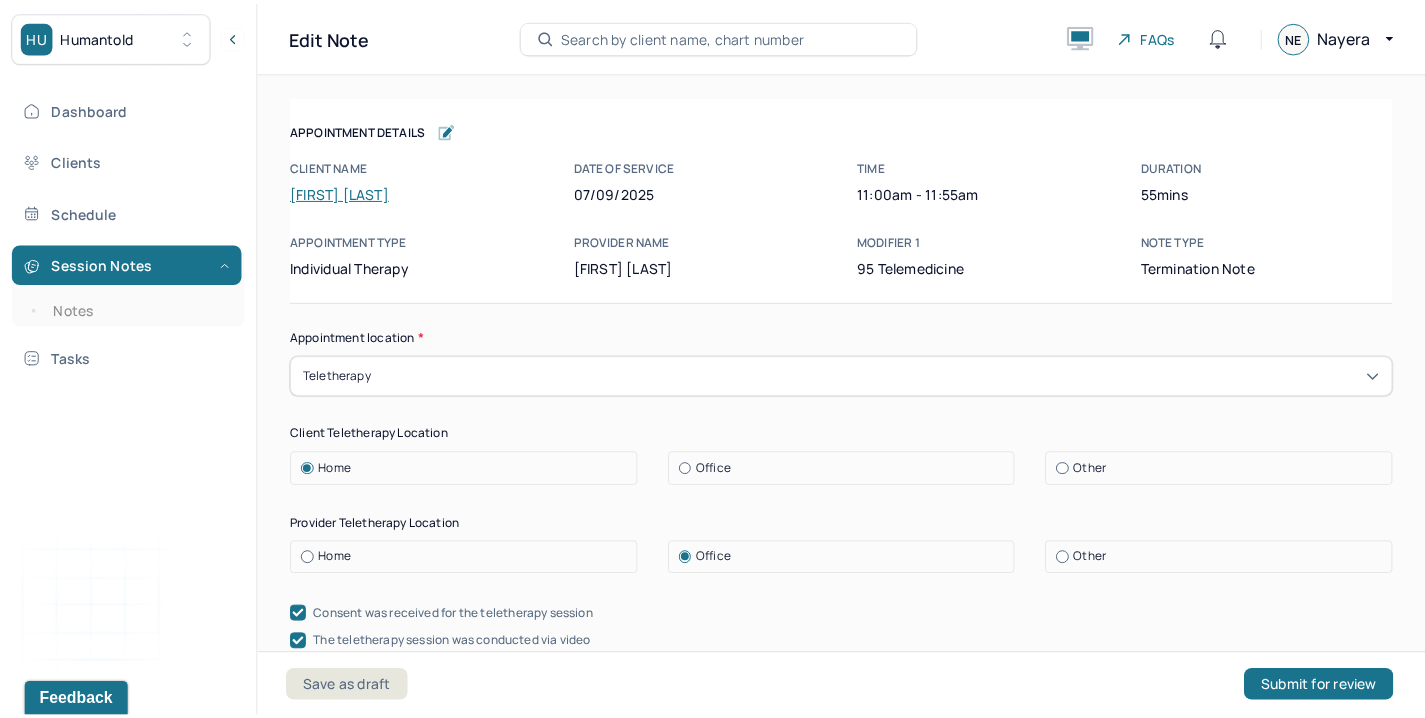 scroll, scrollTop: 194, scrollLeft: 0, axis: vertical 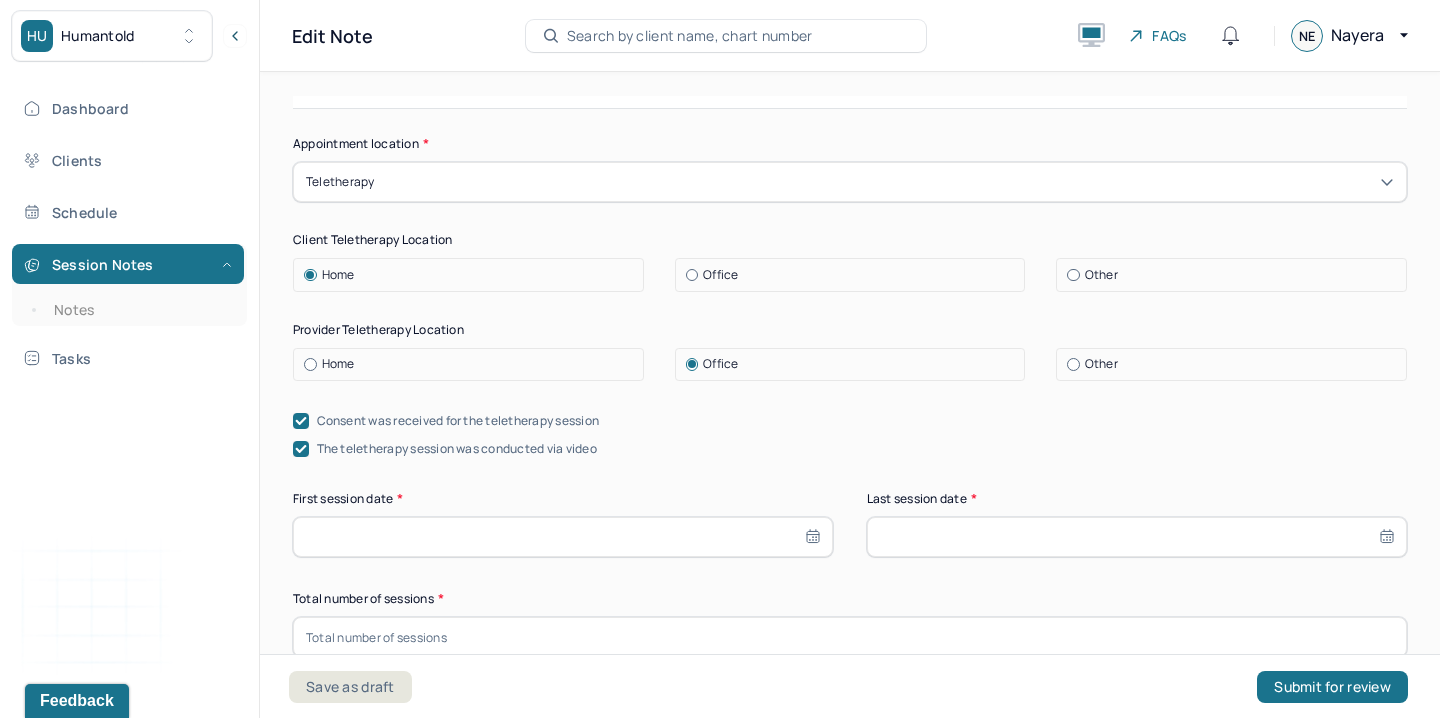 click at bounding box center [1137, 537] 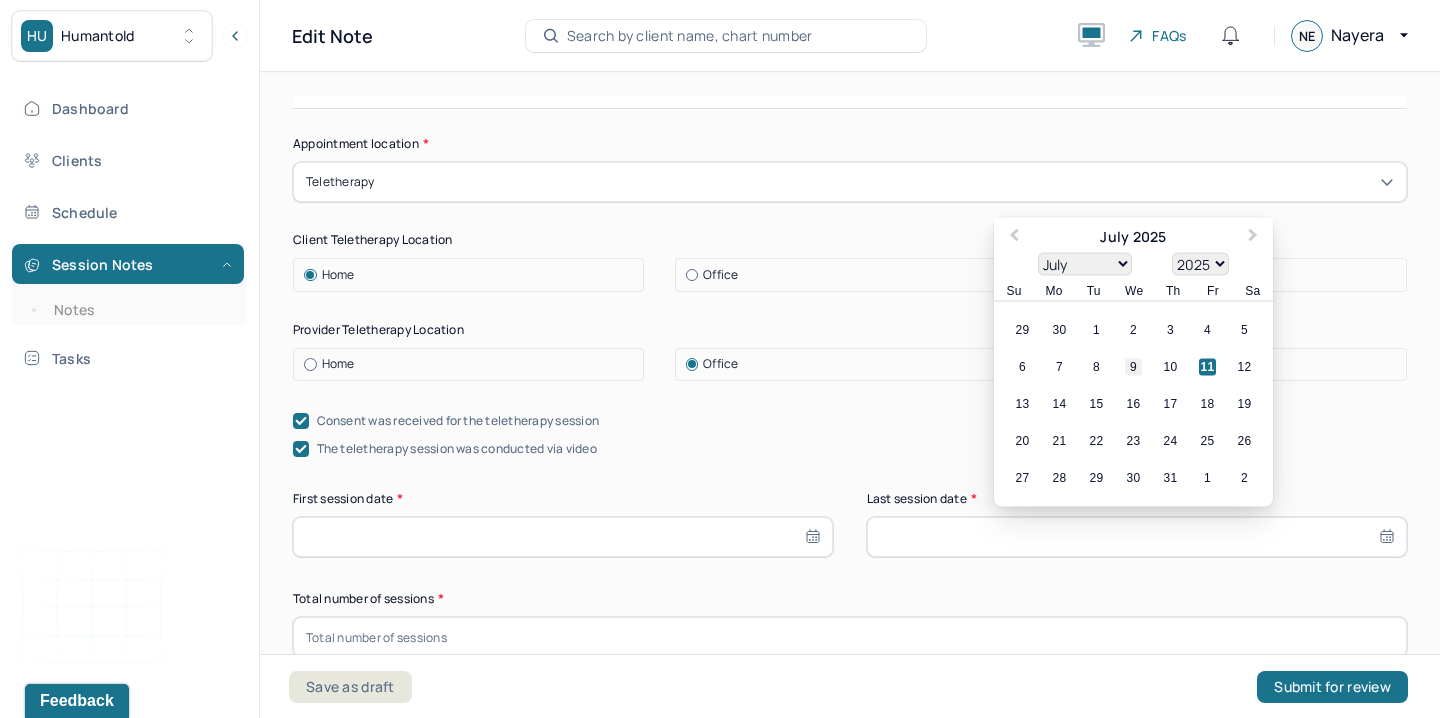 click on "9" at bounding box center (1133, 367) 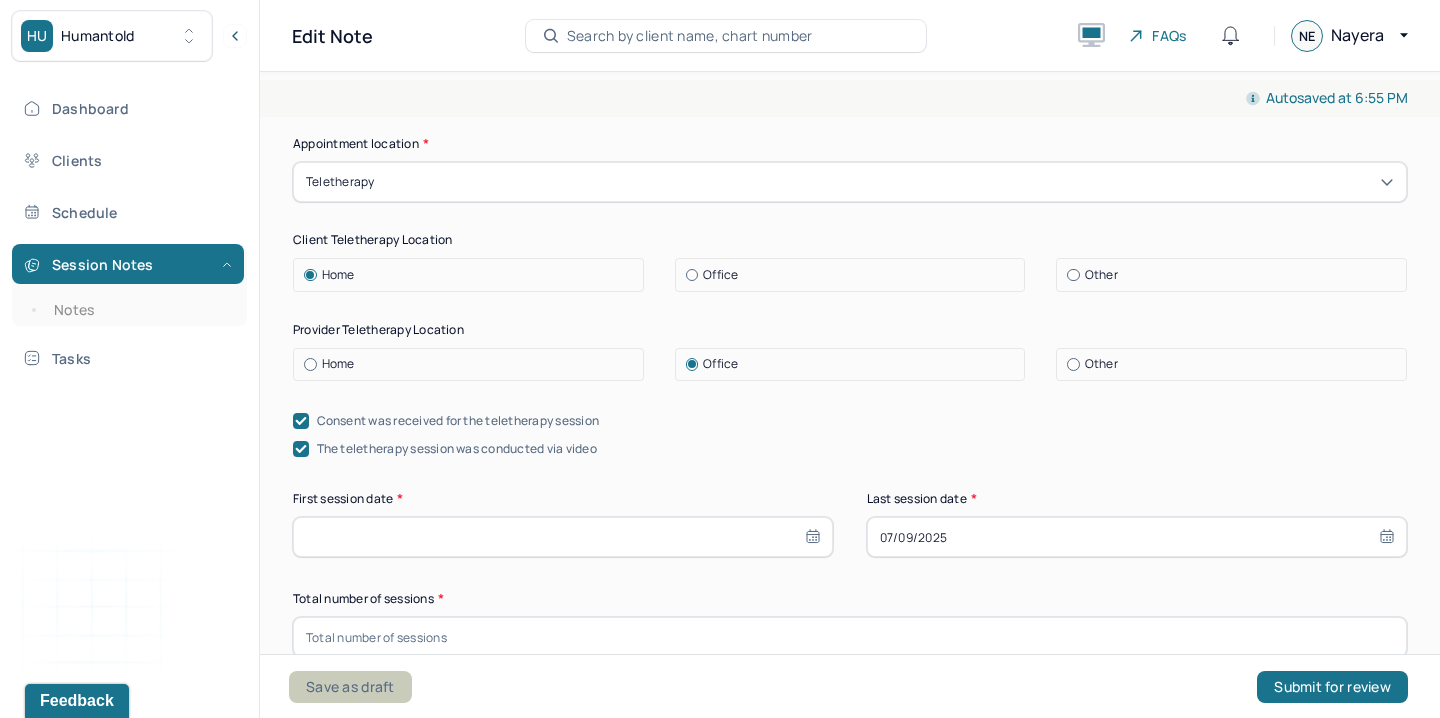click on "Save as draft" at bounding box center [350, 687] 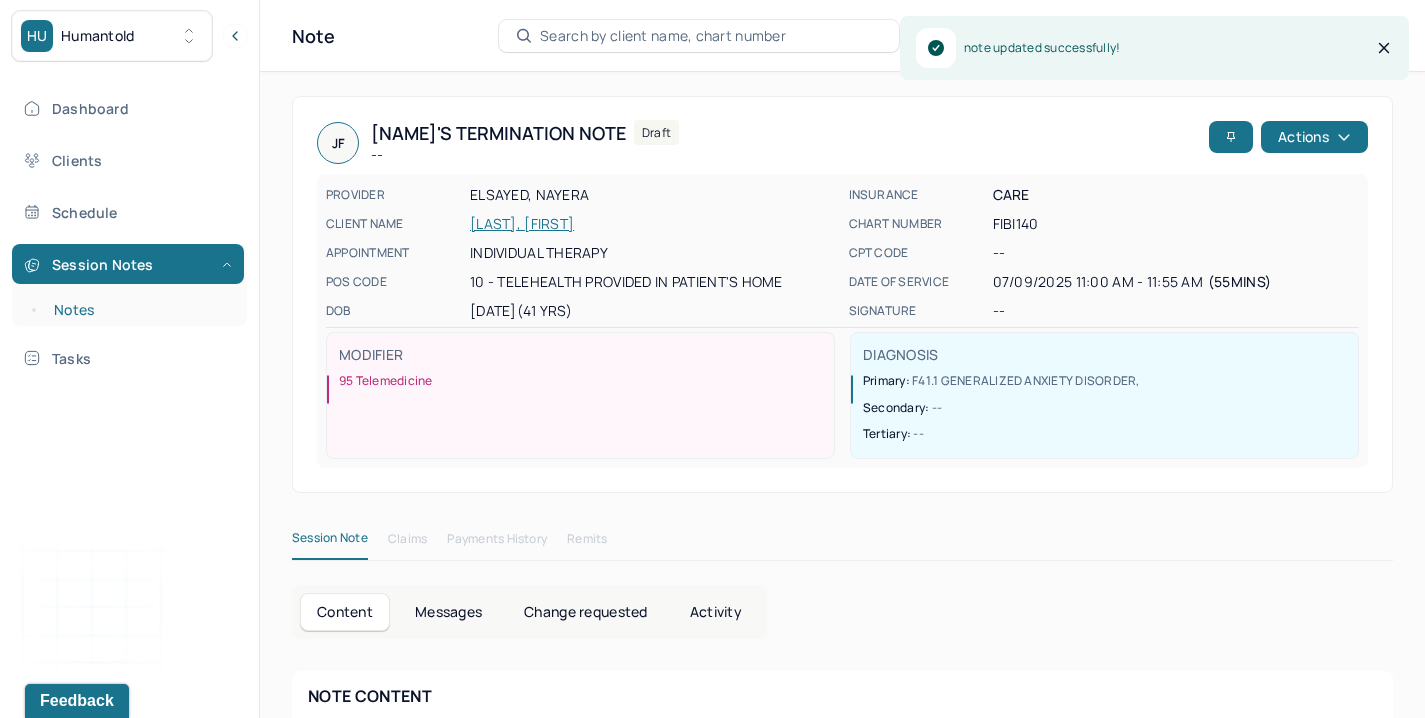 click on "Notes" at bounding box center (139, 310) 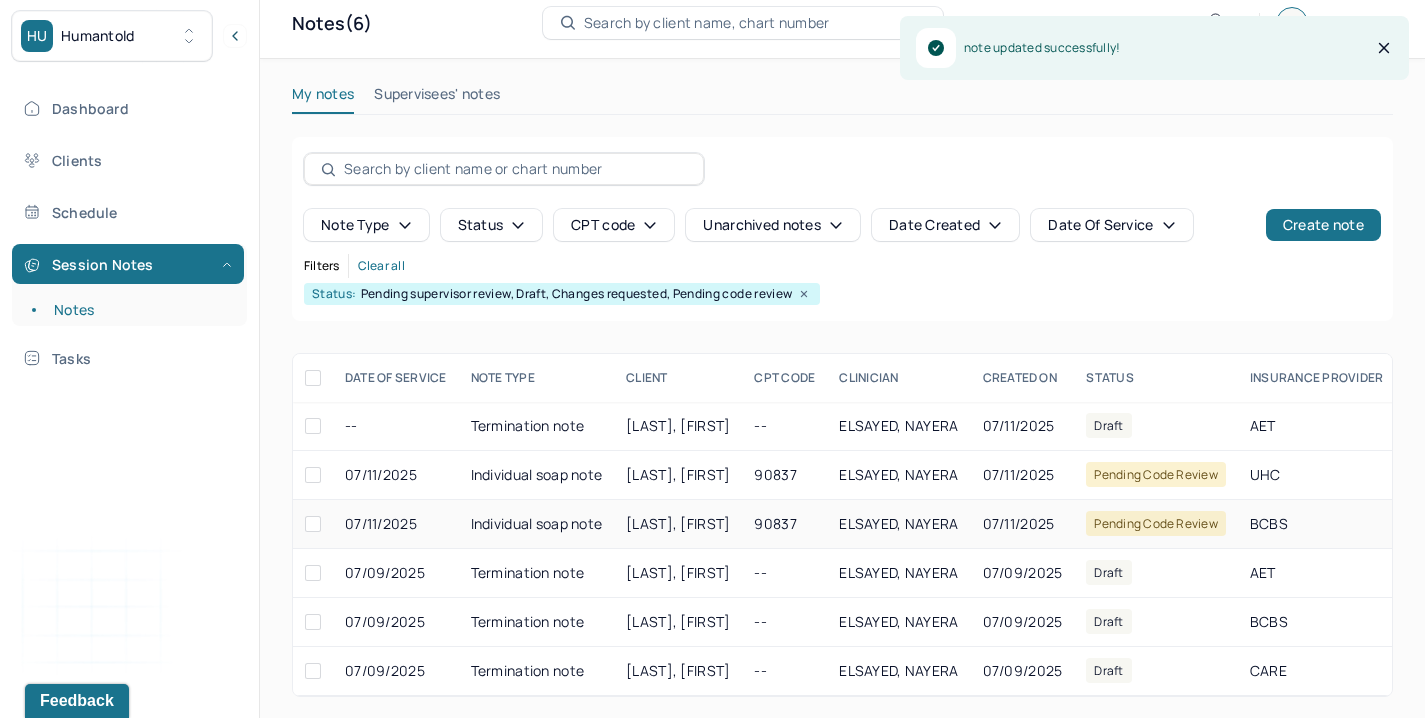 scroll, scrollTop: 32, scrollLeft: 0, axis: vertical 